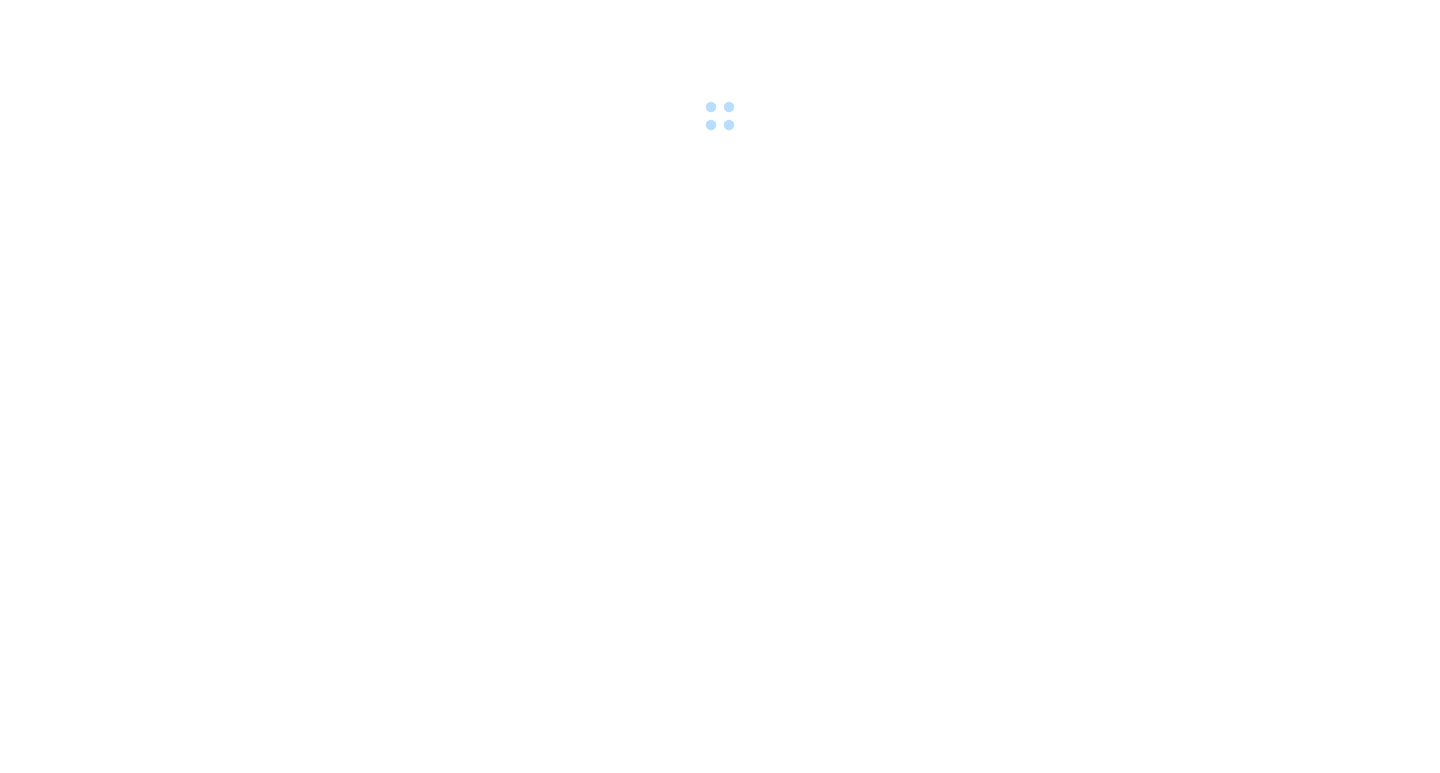 scroll, scrollTop: 0, scrollLeft: 0, axis: both 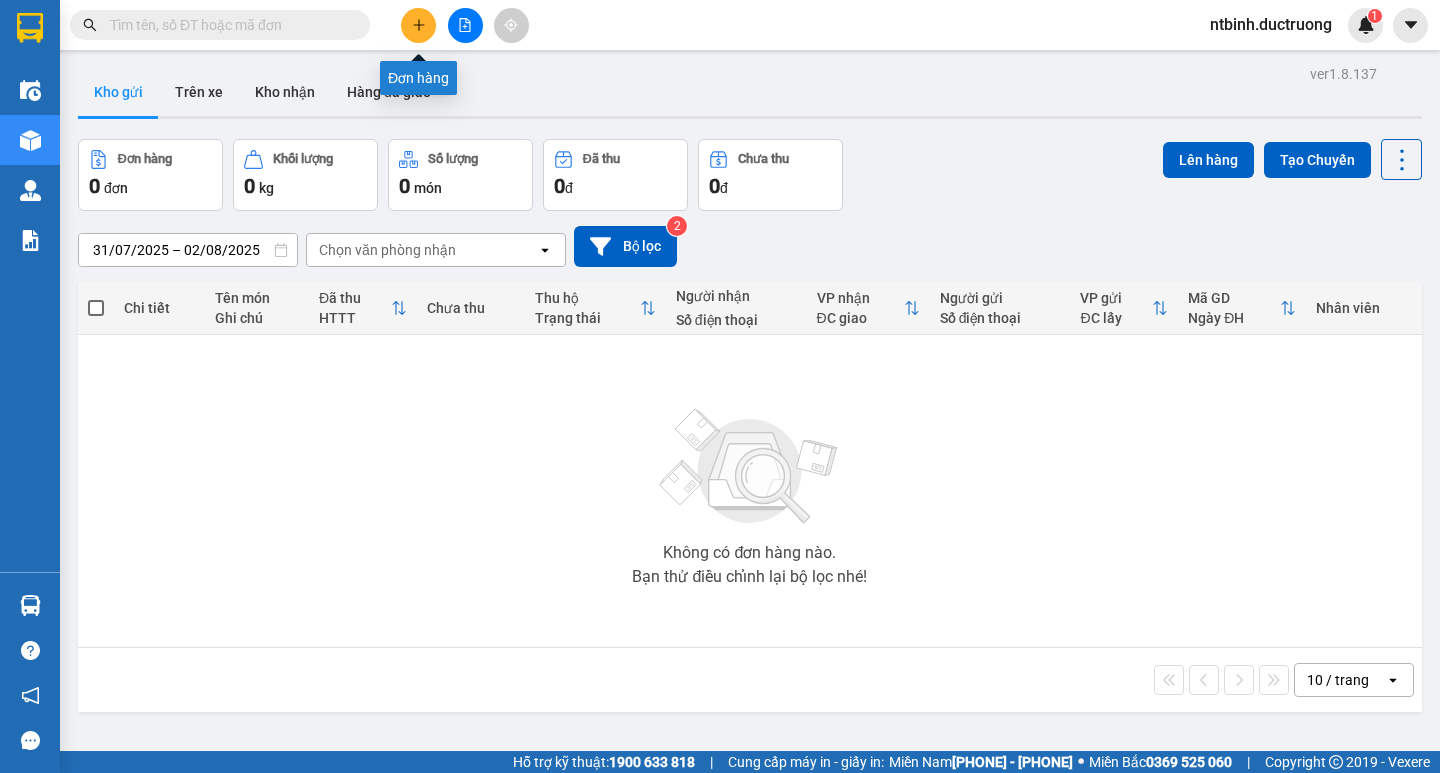 click 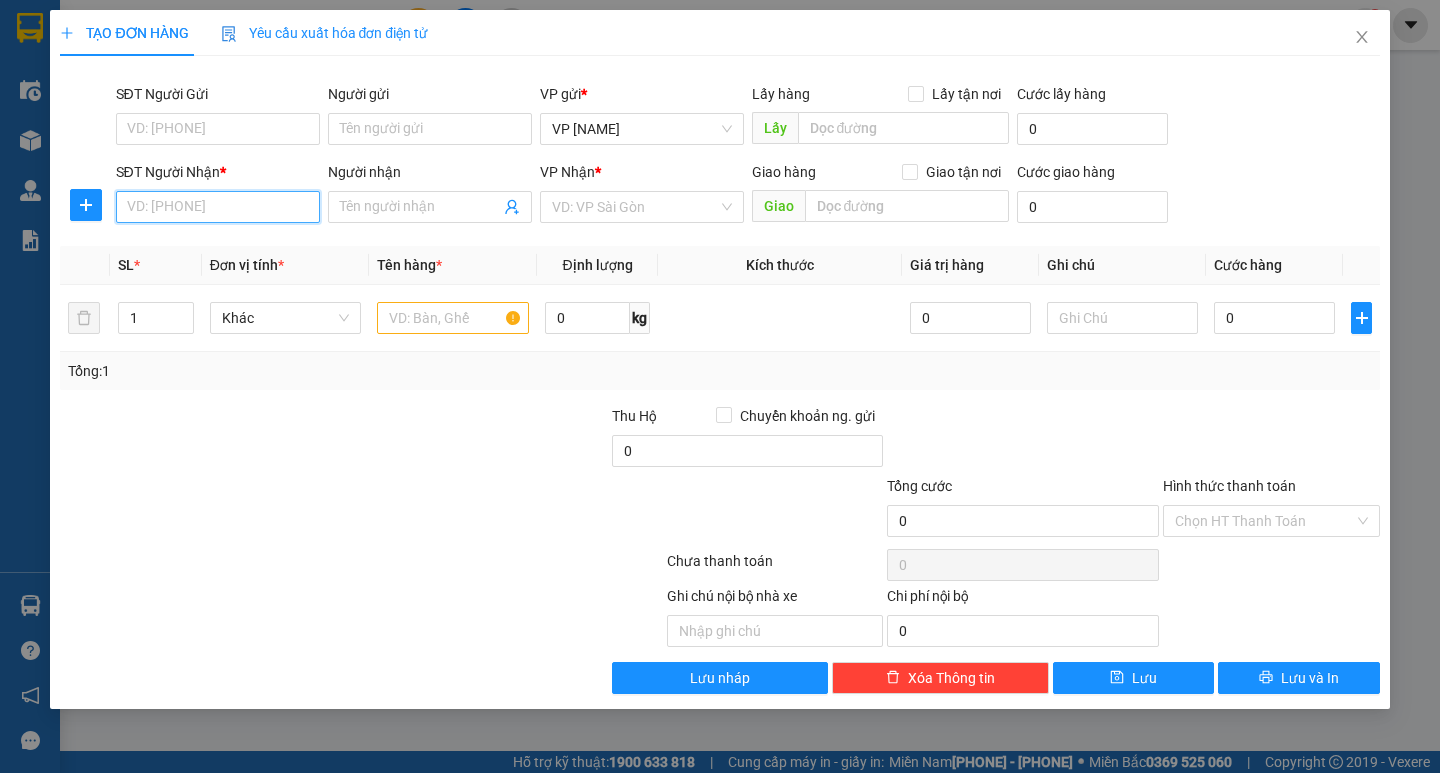 click on "SĐT Người Nhận  *" at bounding box center [218, 207] 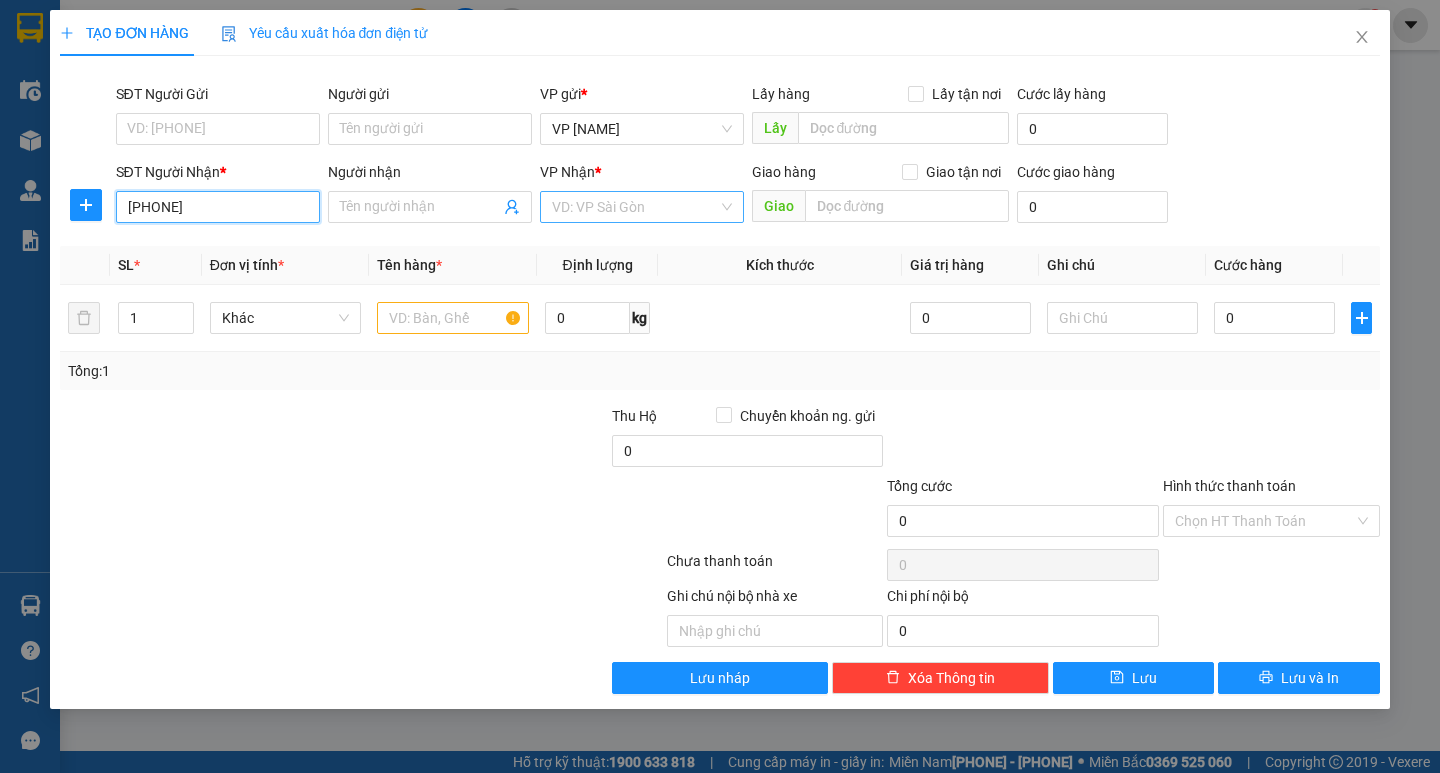 type on "[PHONE]" 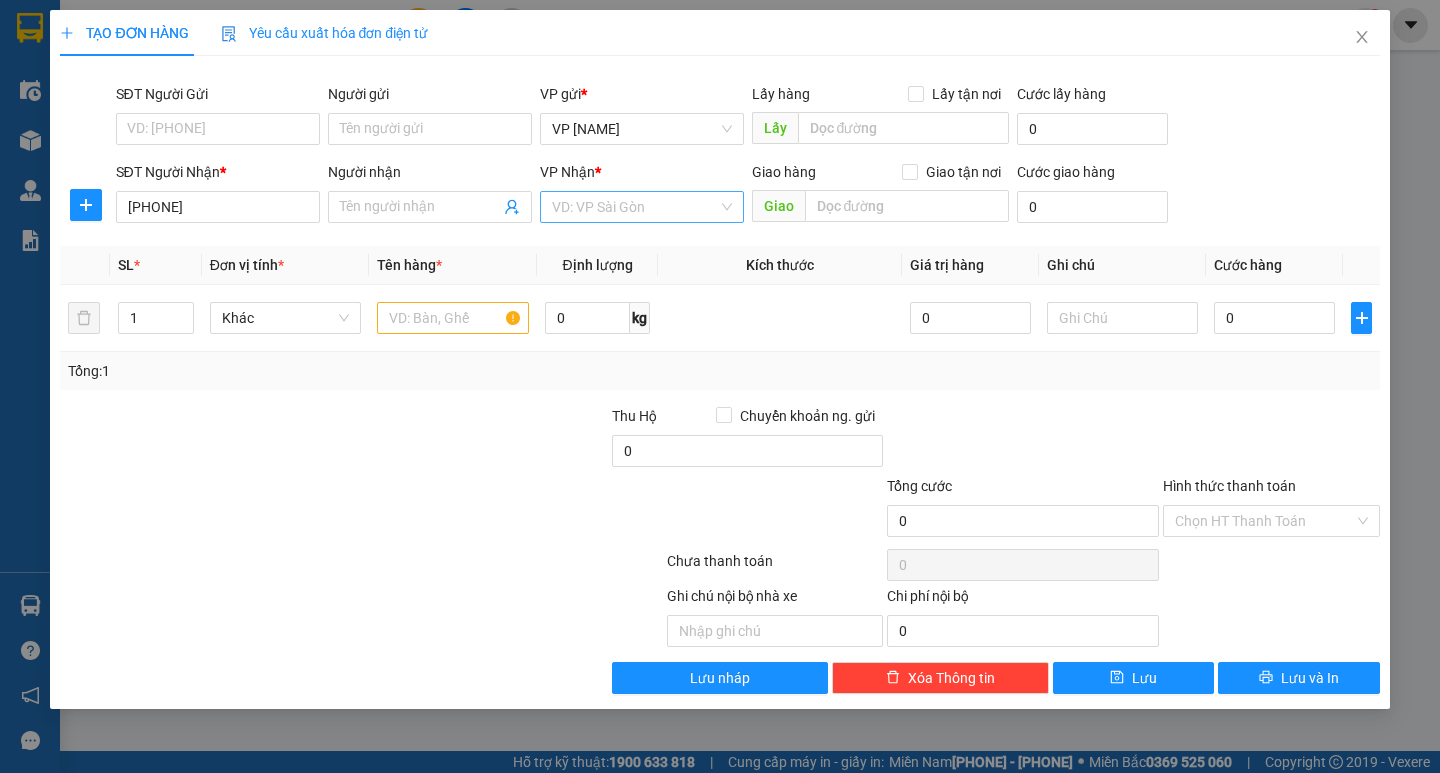 click at bounding box center [635, 207] 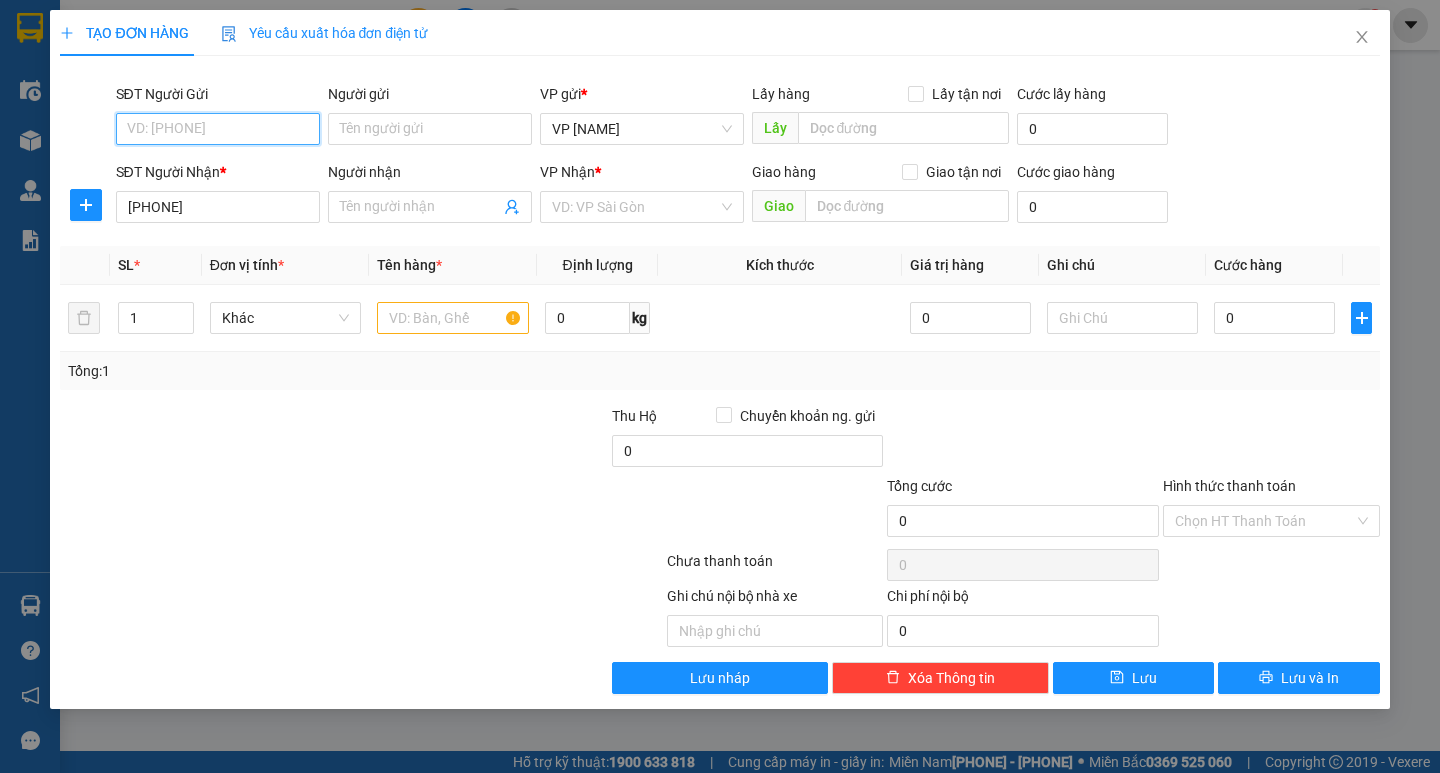 click on "SĐT Người Gửi" at bounding box center (218, 129) 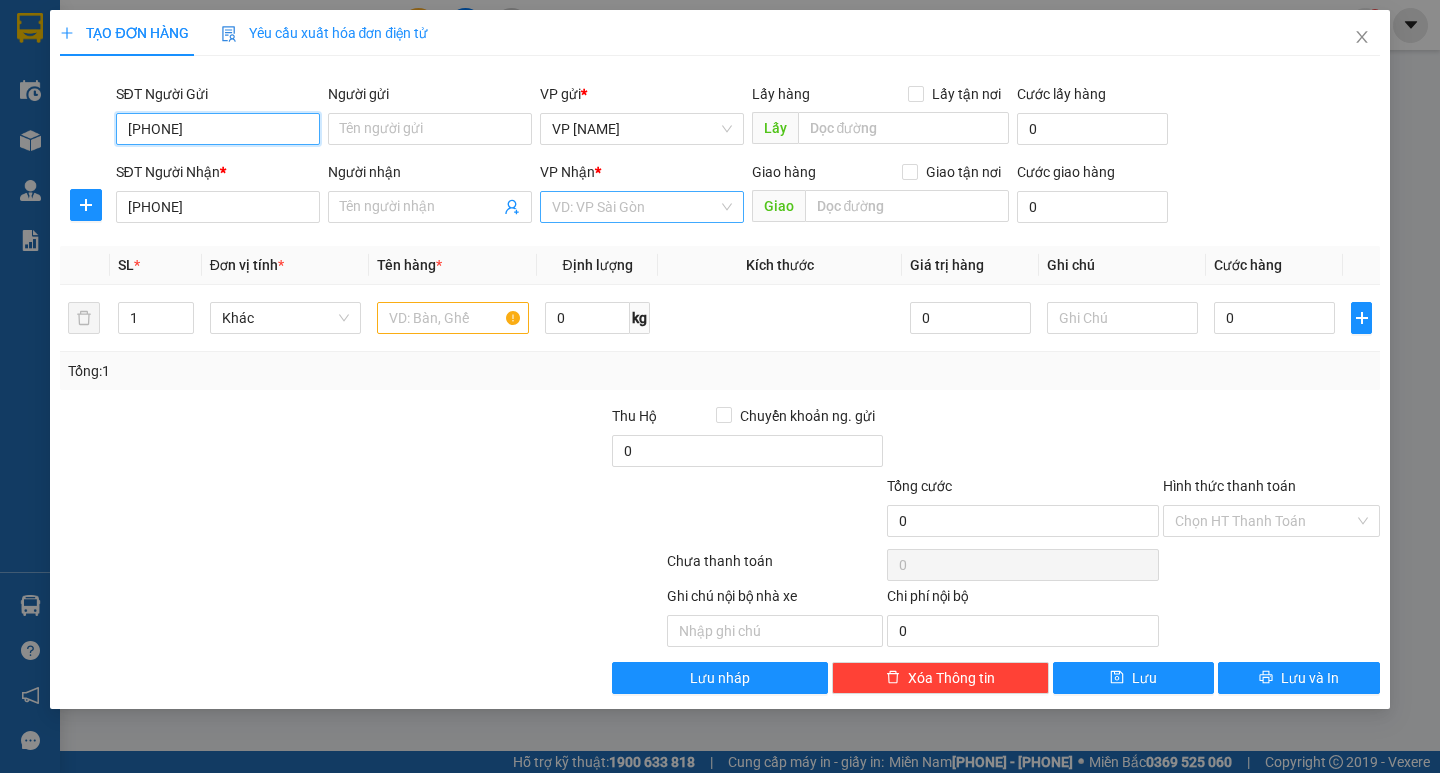 type on "[PHONE]" 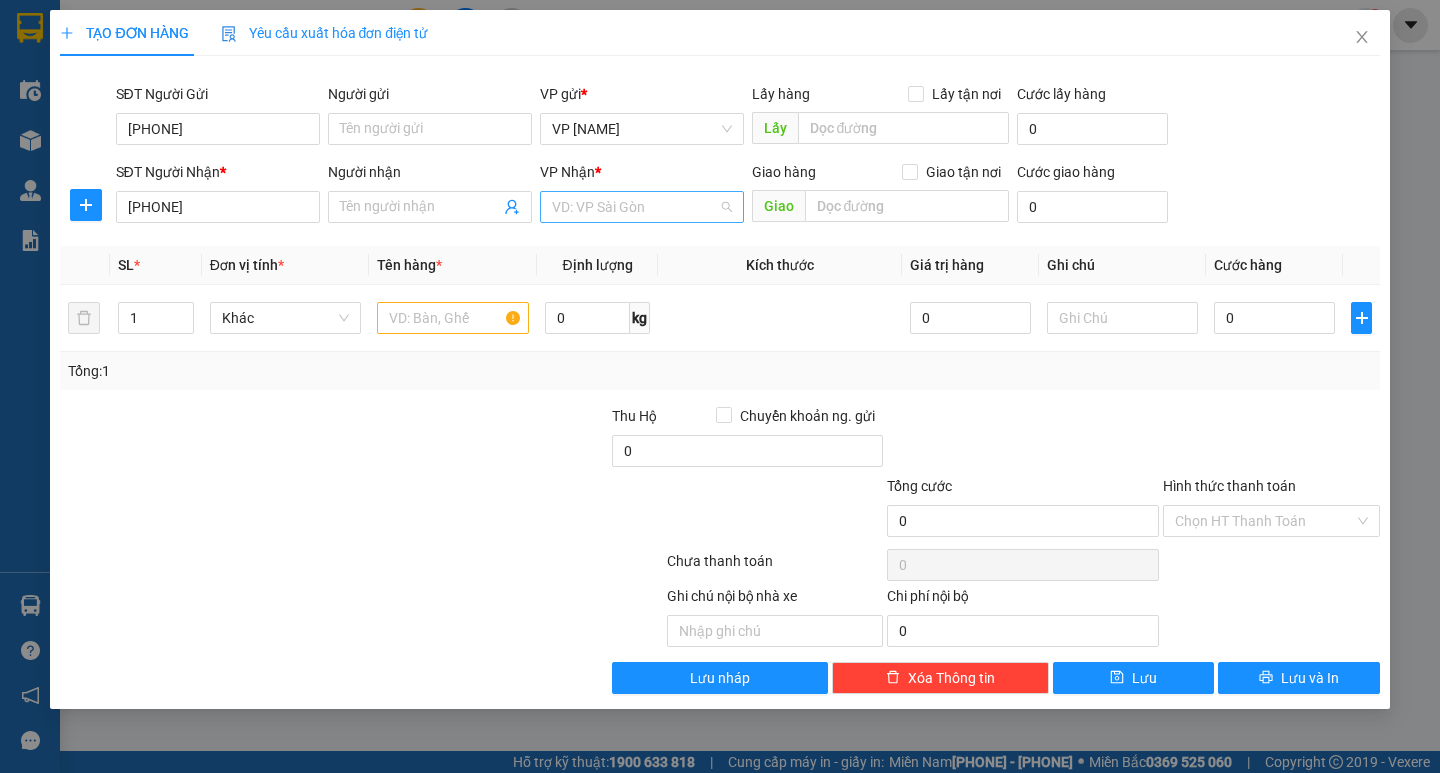 click at bounding box center [635, 207] 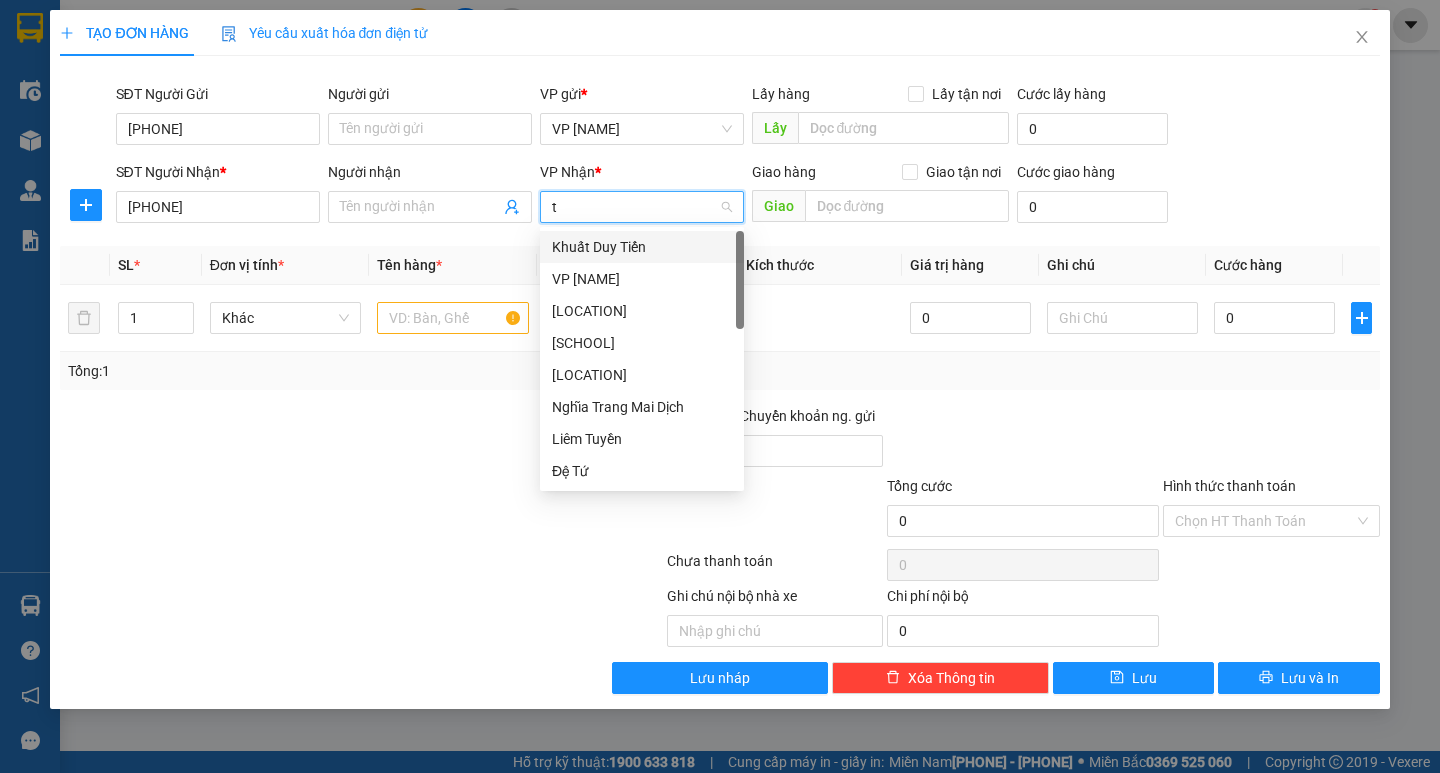 type on "td" 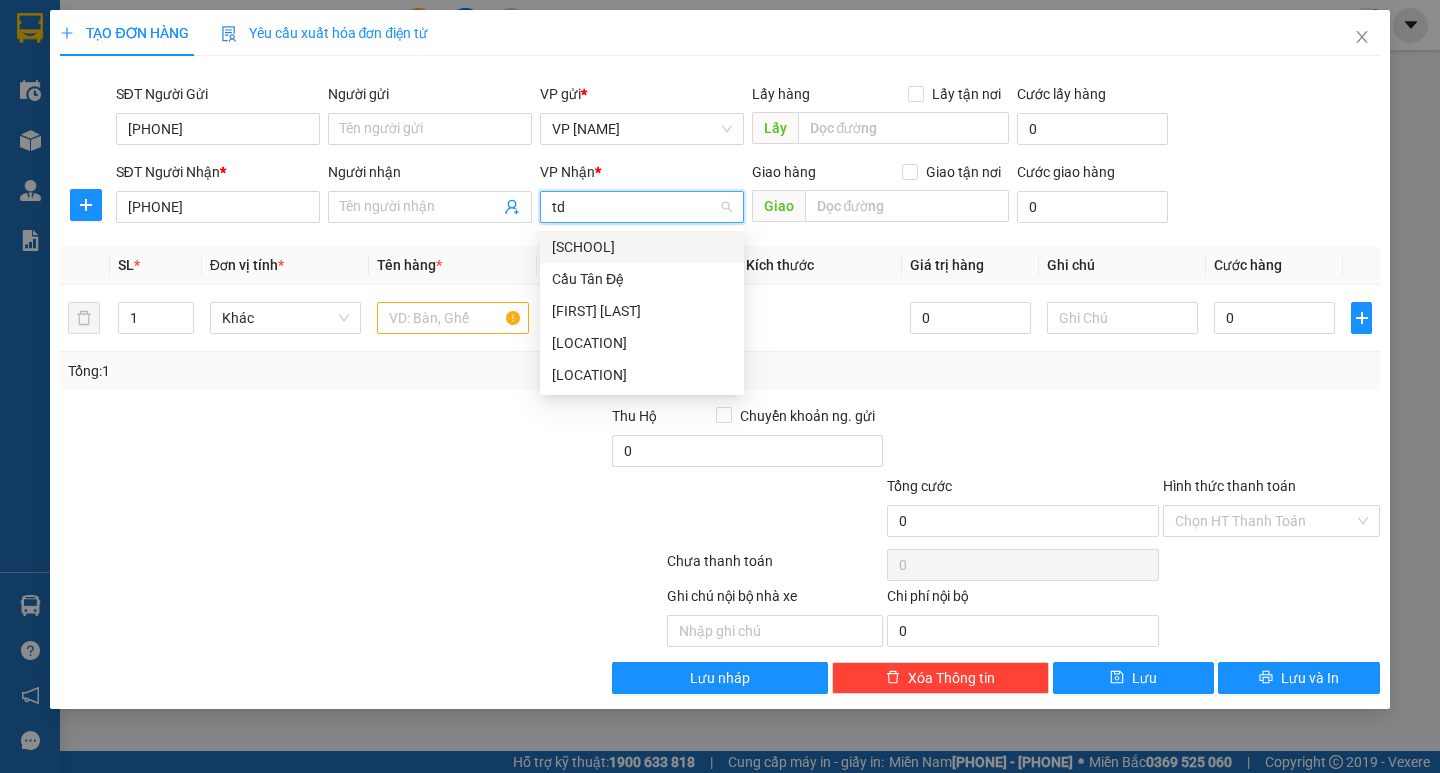 click on "[LOCATION]" at bounding box center (642, 343) 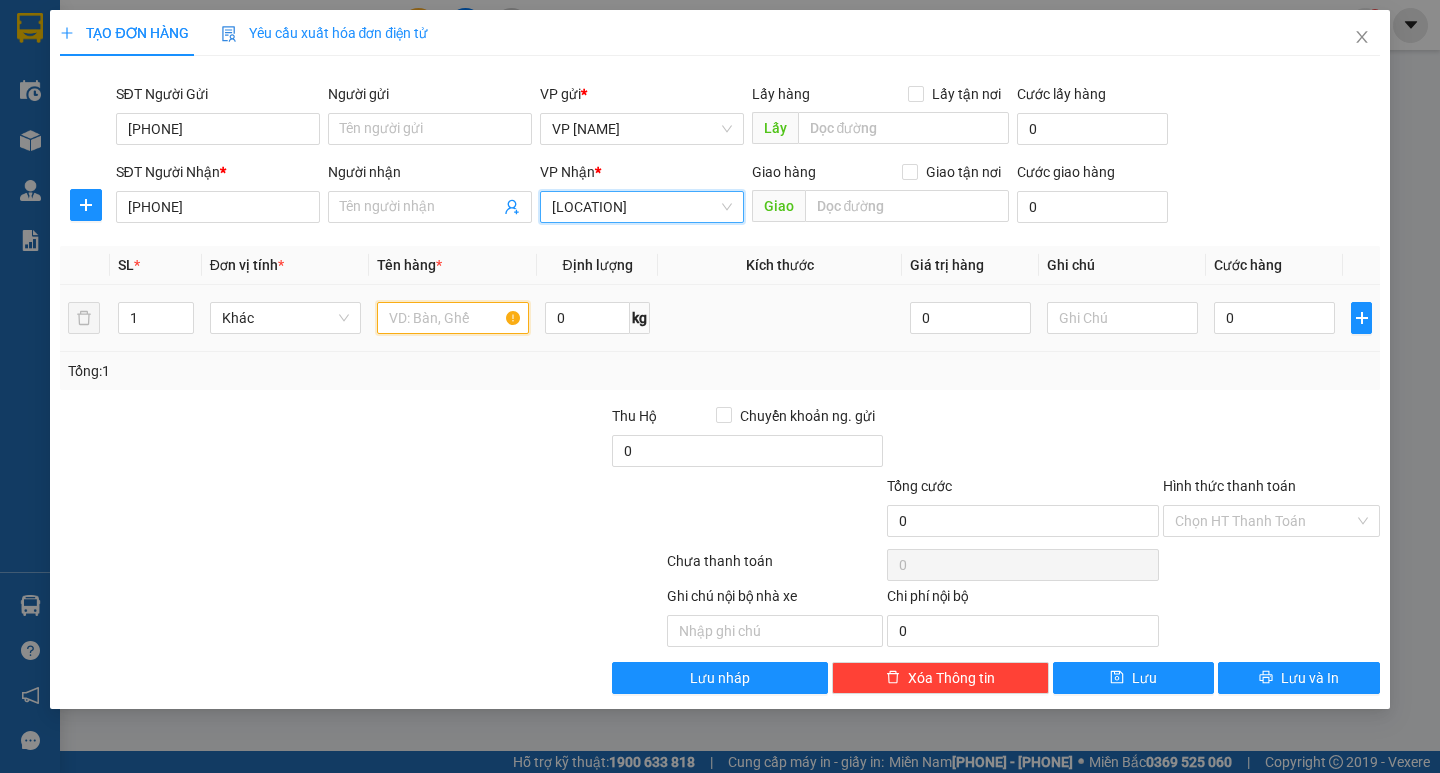 click at bounding box center [452, 318] 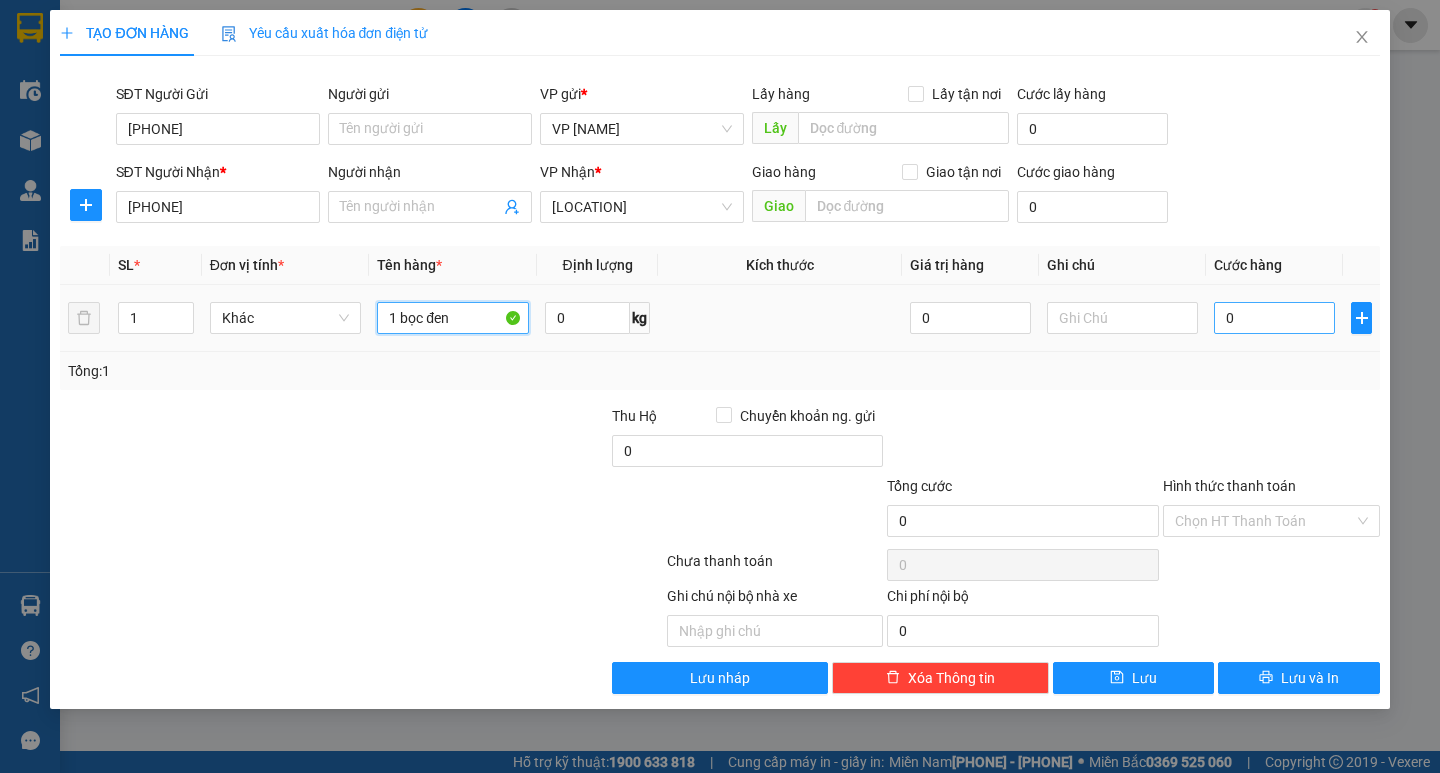 type on "1 bọc đen" 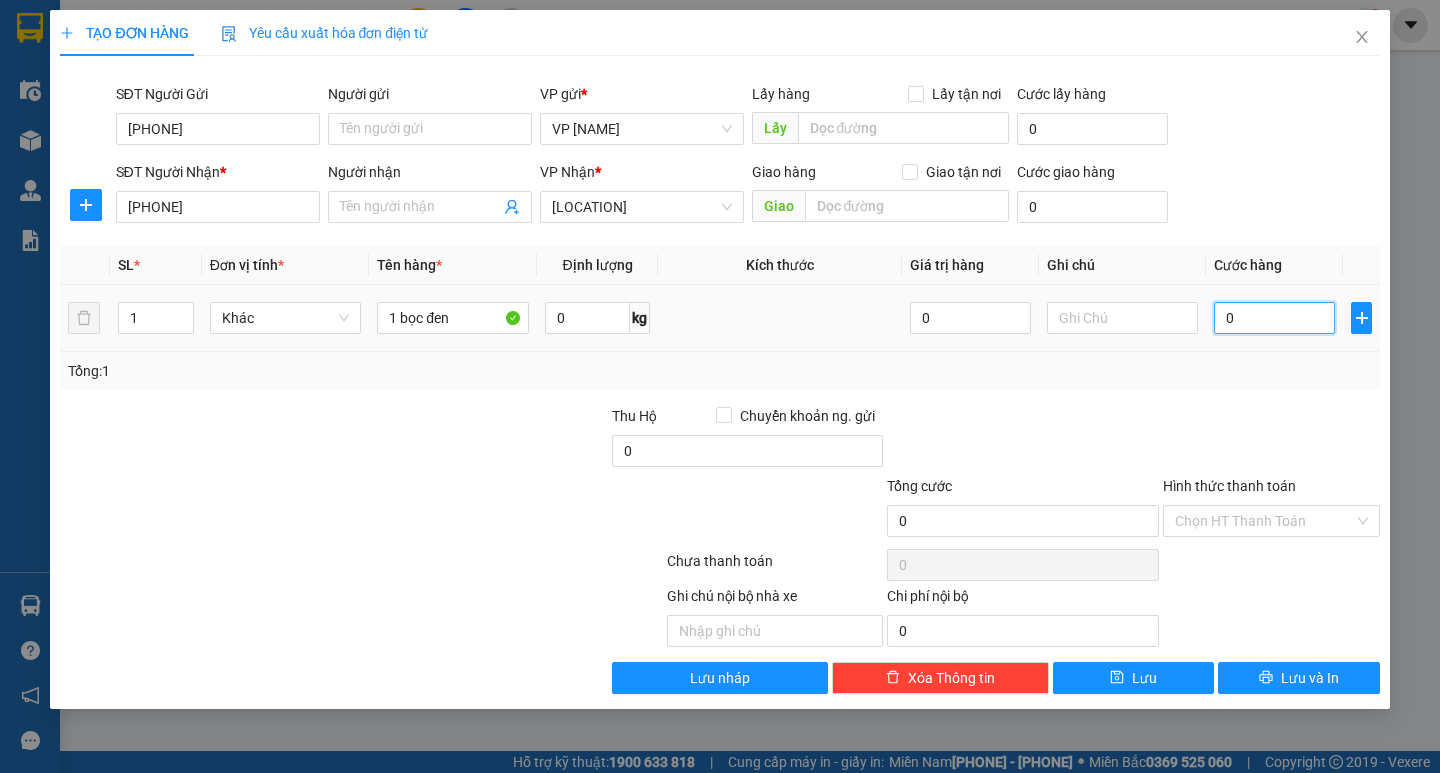 click on "0" at bounding box center (1274, 318) 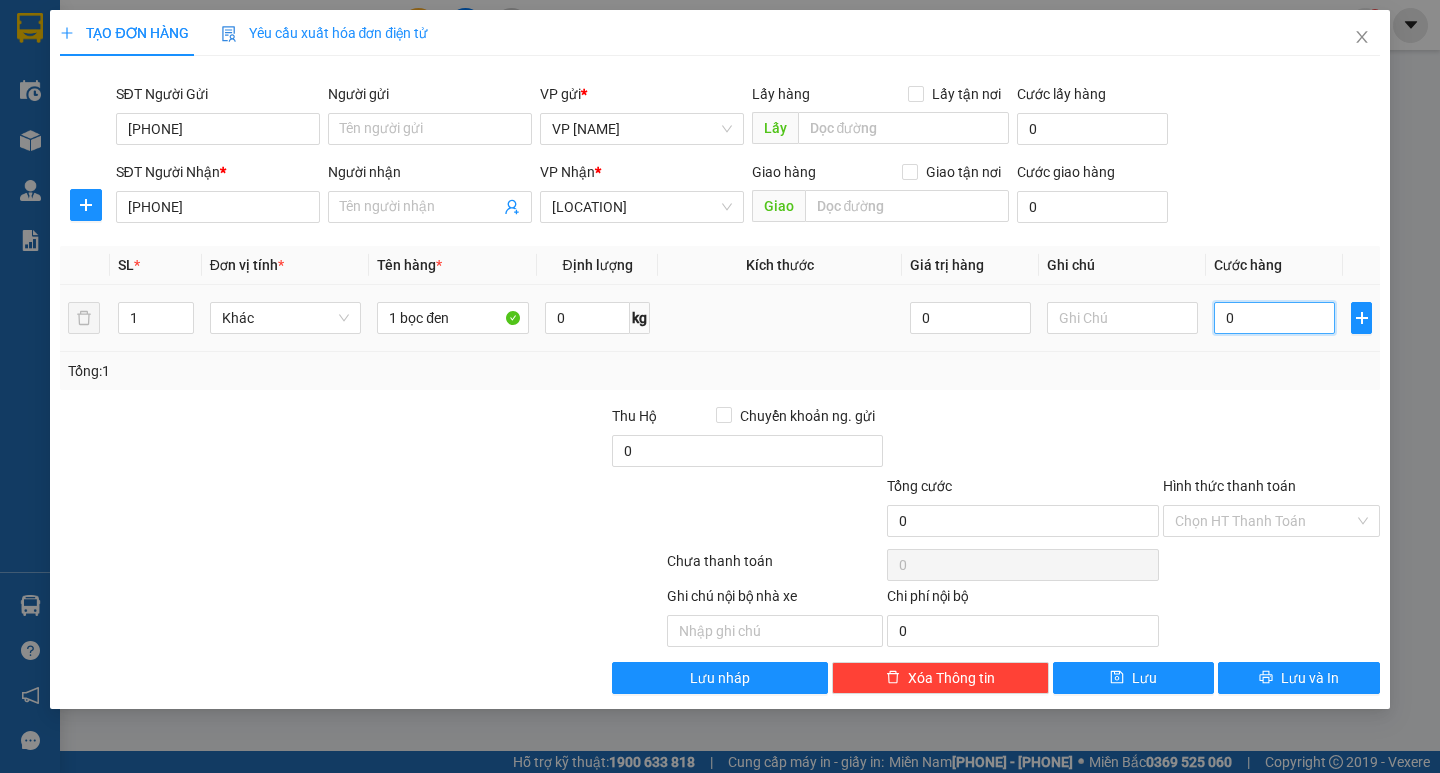 type on "004" 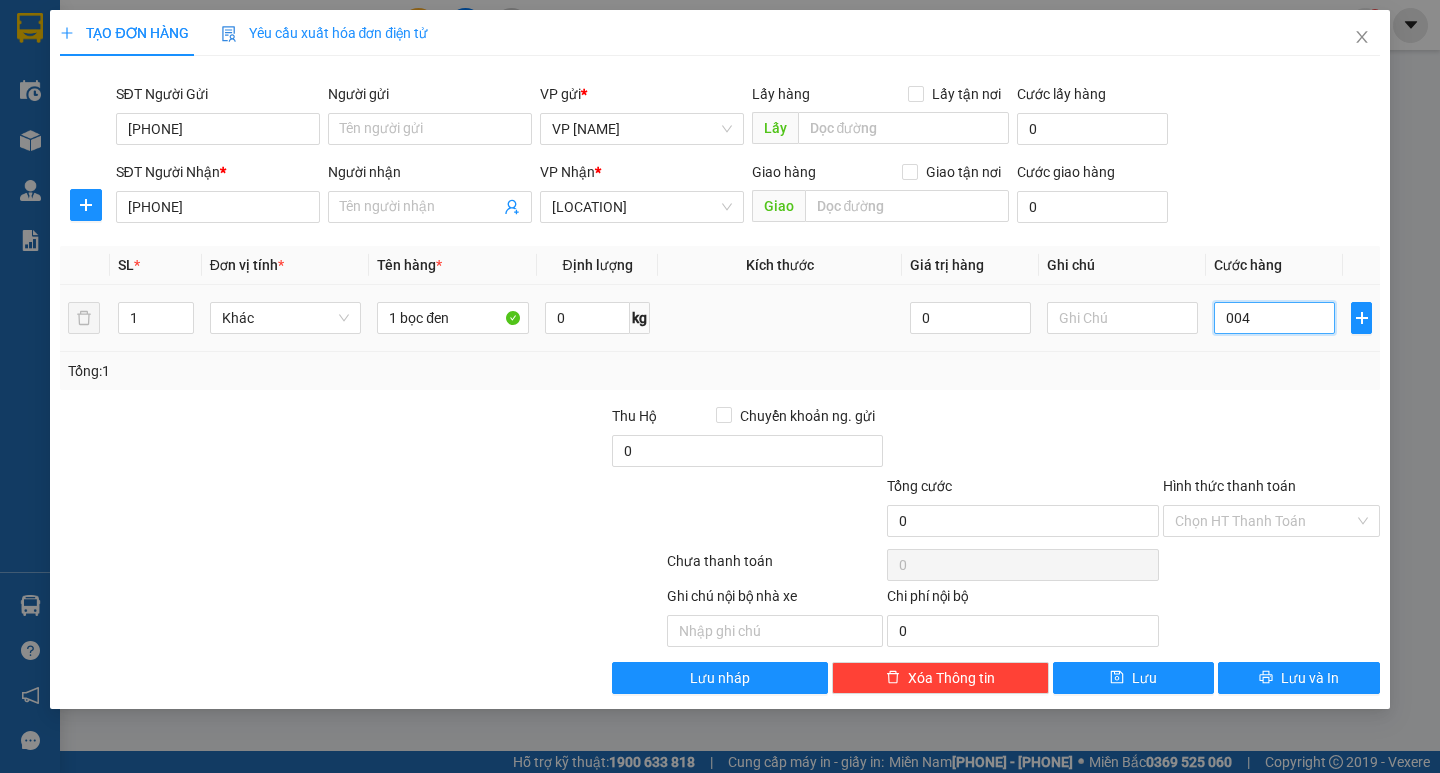 type on "4" 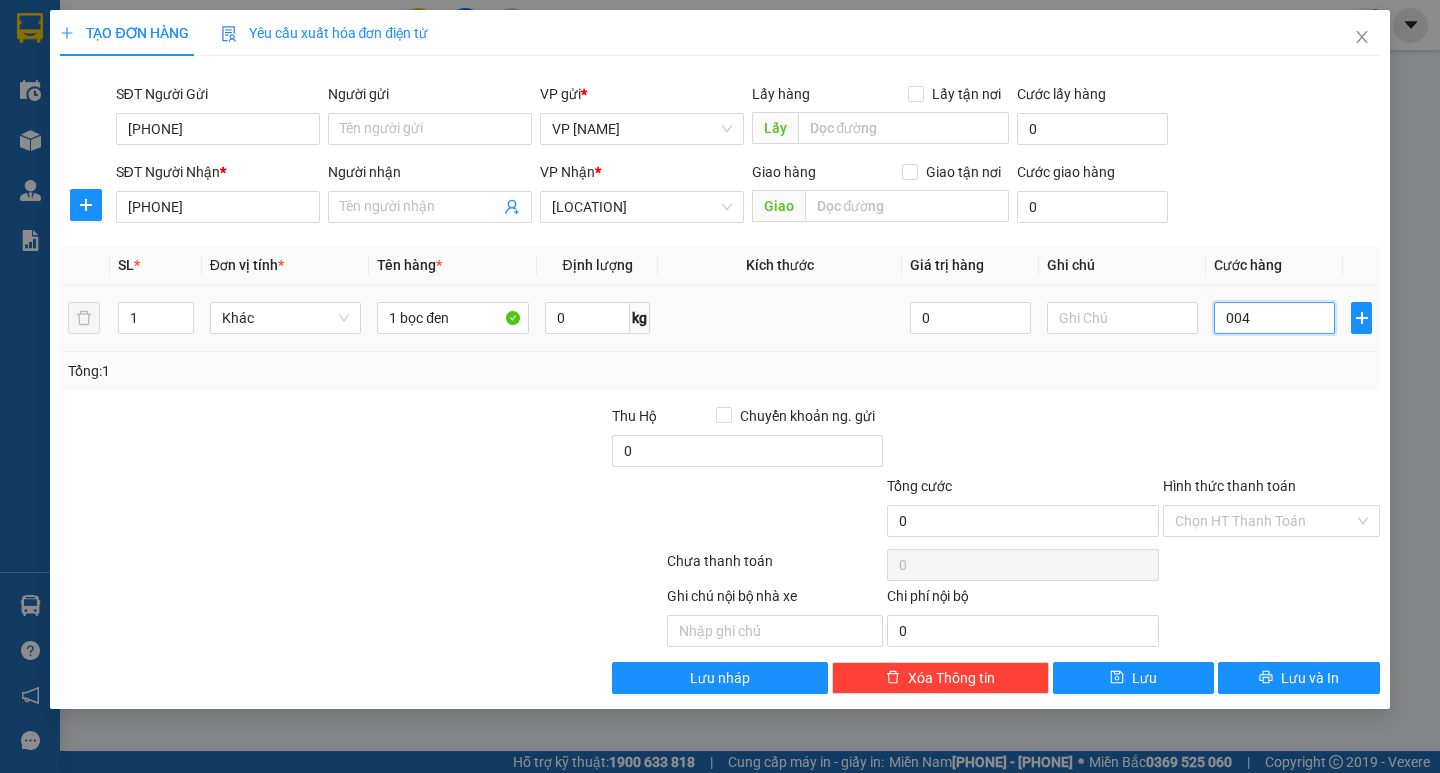 type on "4" 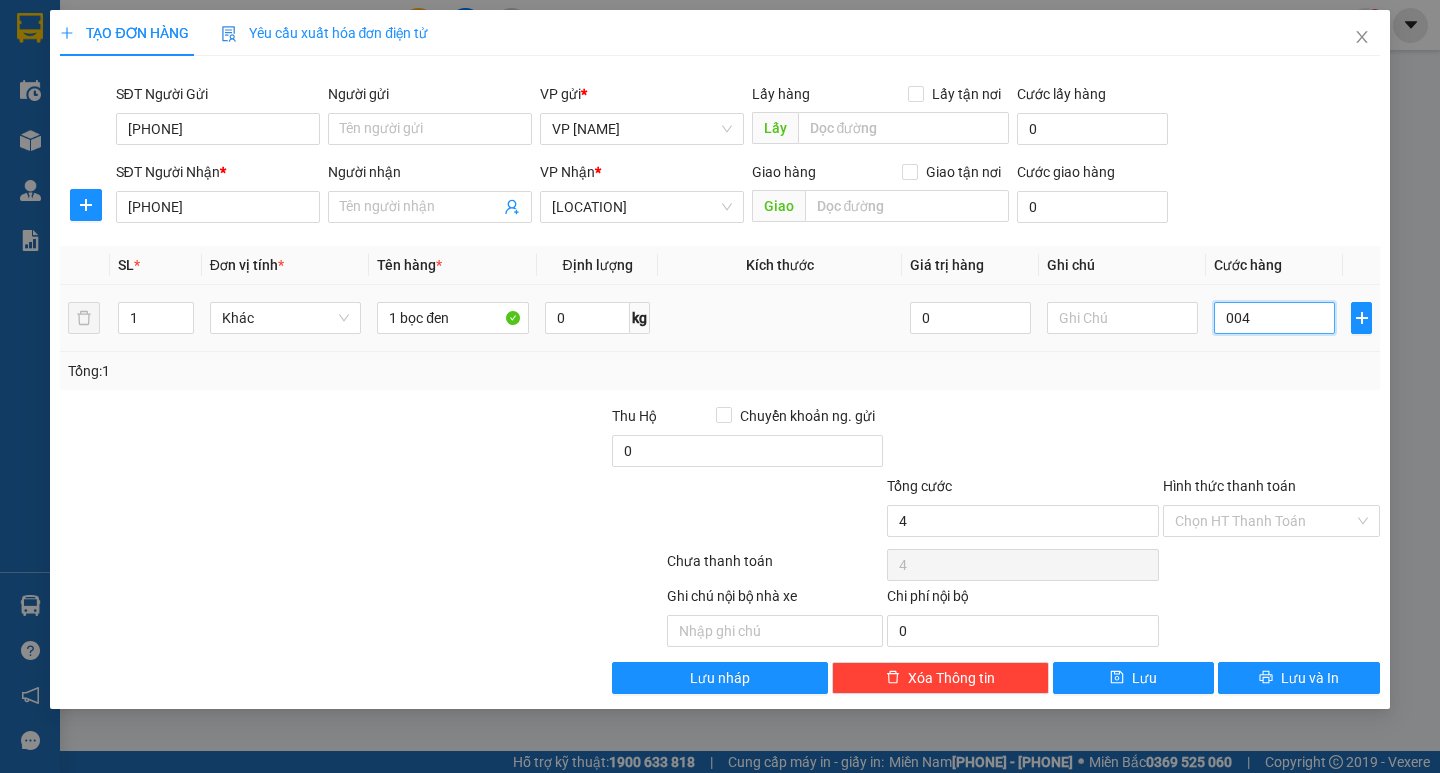 type on "0.040" 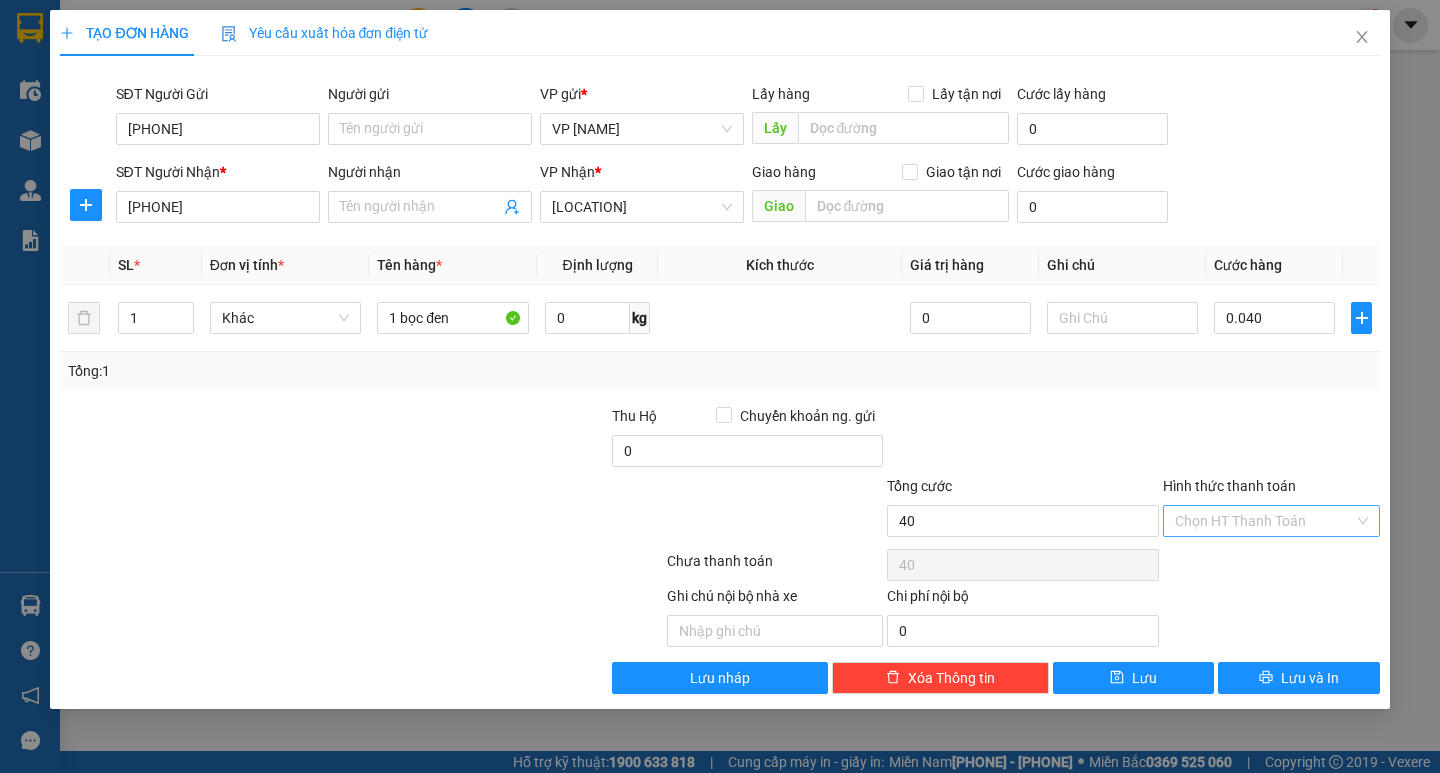 type on "40.000" 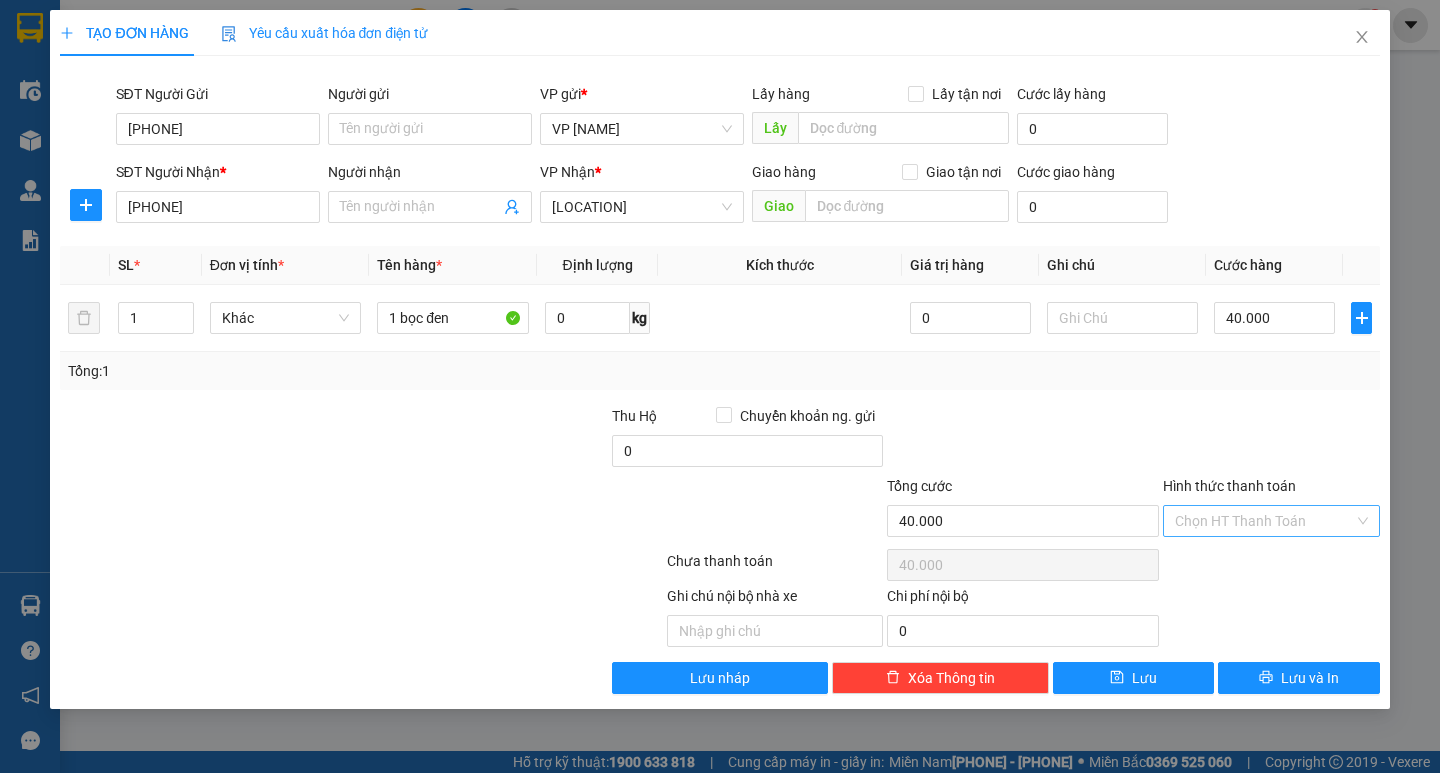 click on "Hình thức thanh toán" at bounding box center (1264, 521) 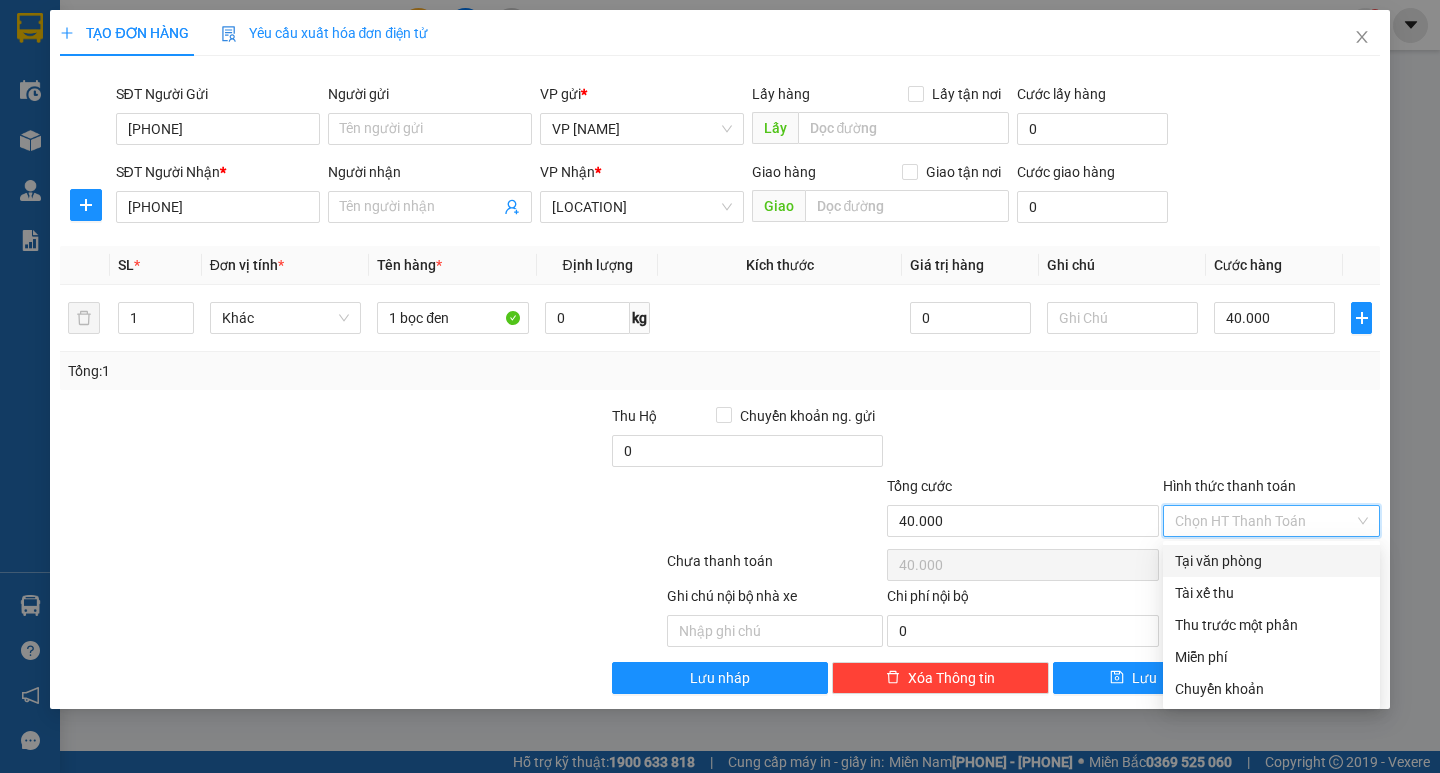 click on "Tại văn phòng" at bounding box center [1271, 561] 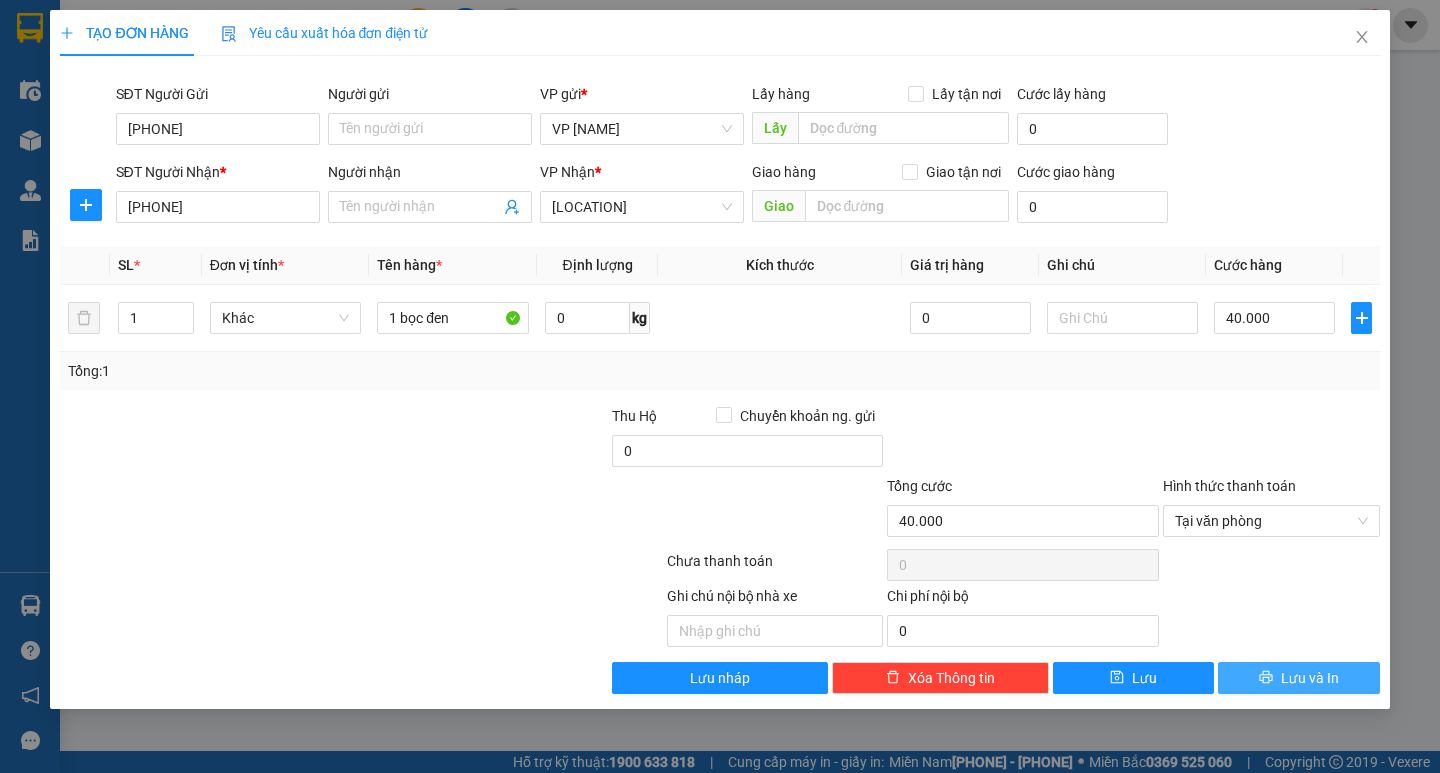 click on "Lưu và In" at bounding box center [1310, 678] 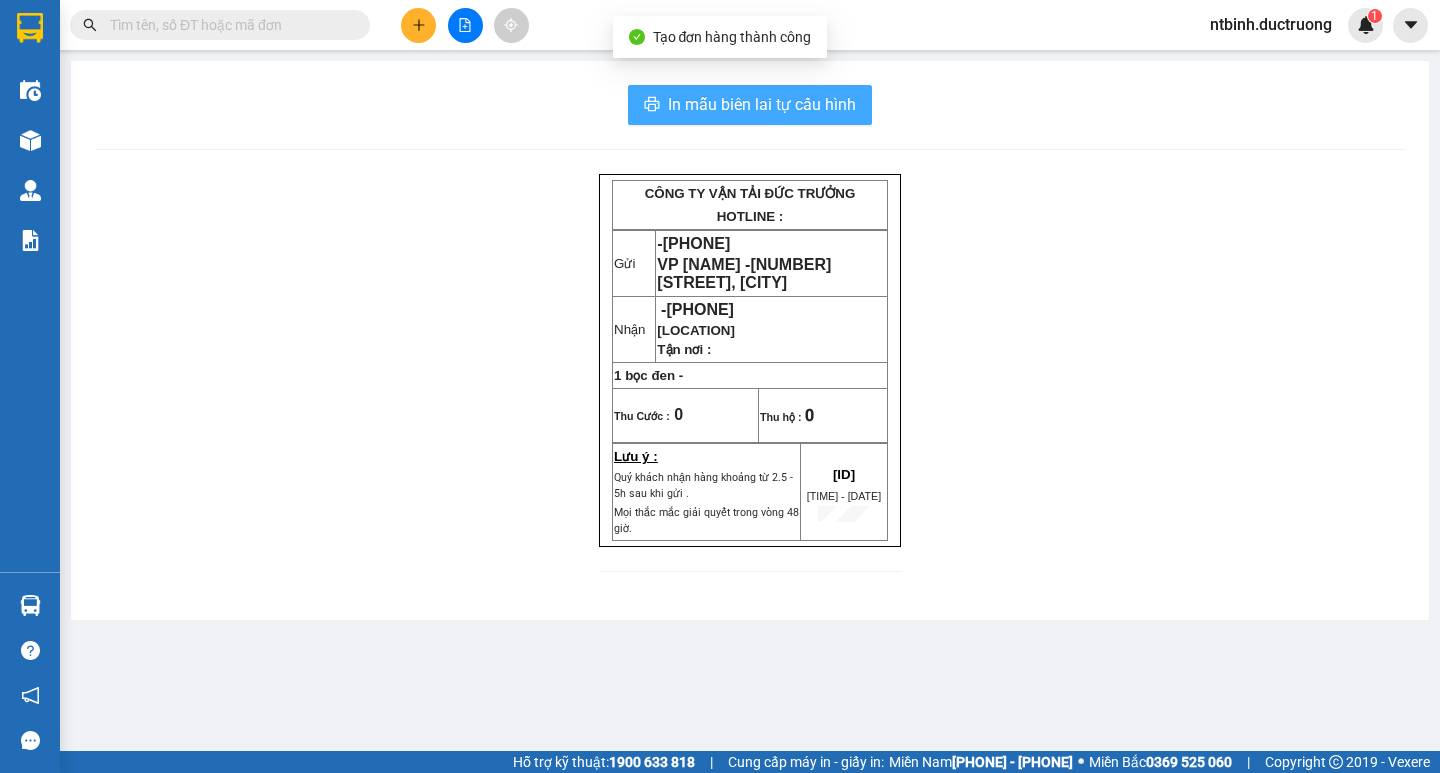 click on "In mẫu biên lai tự cấu hình" at bounding box center (762, 104) 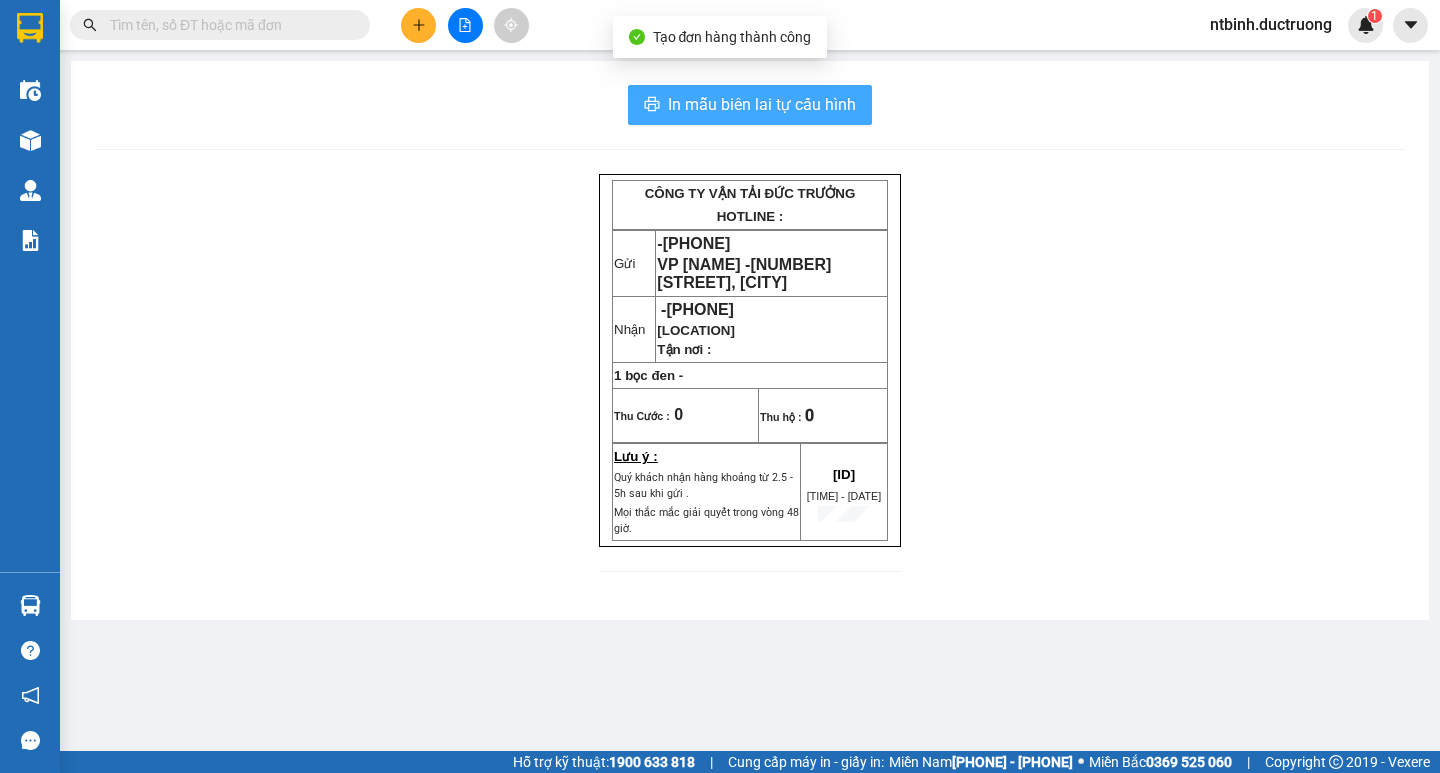 scroll, scrollTop: 0, scrollLeft: 0, axis: both 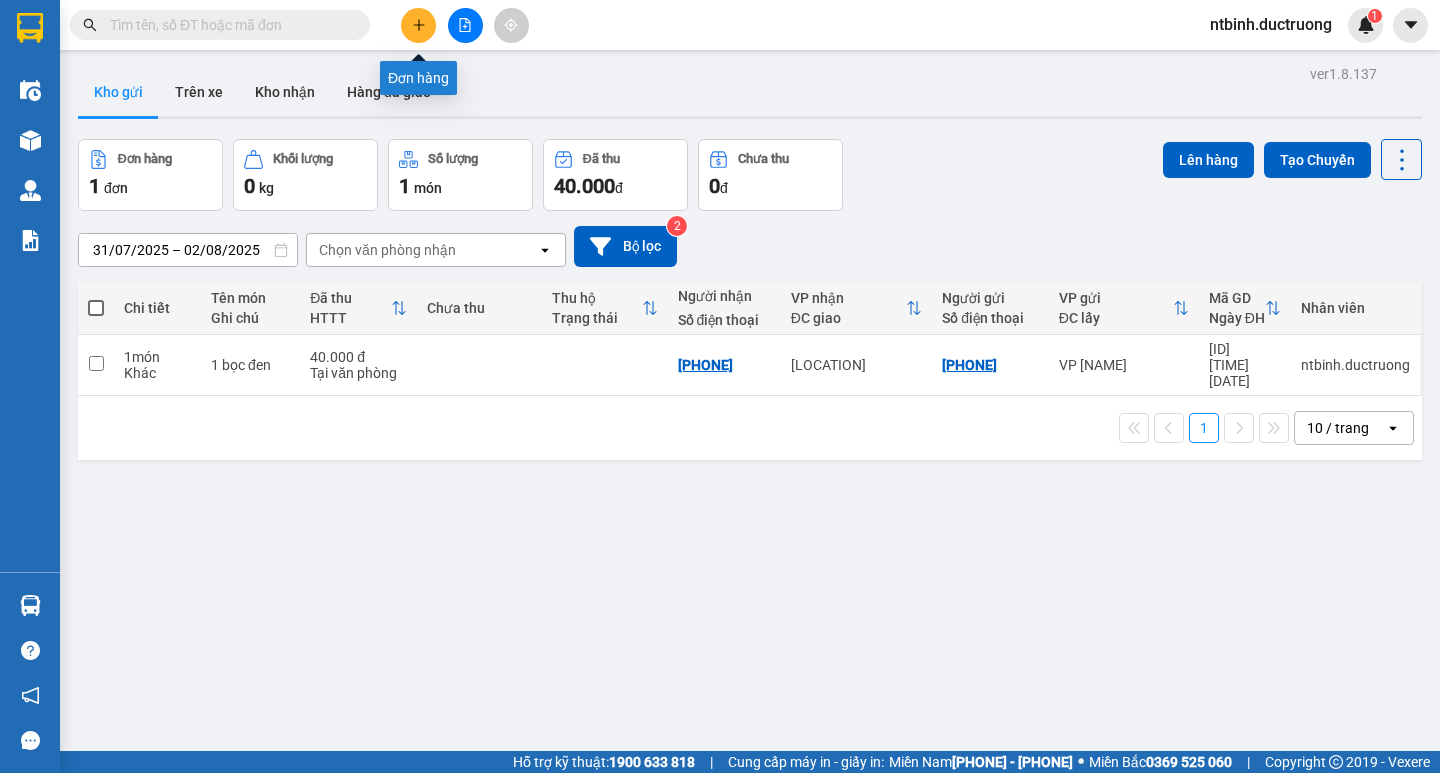 click 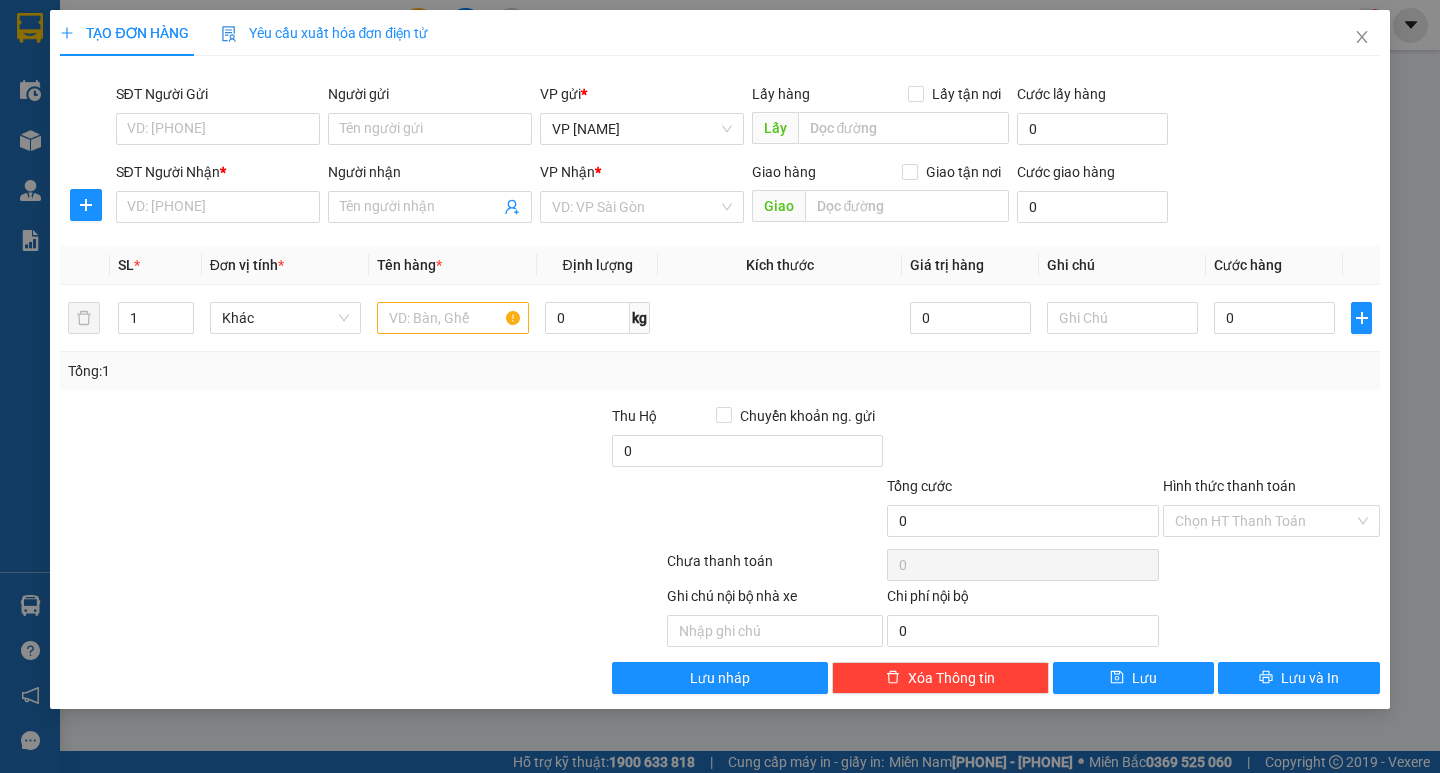 click on "SĐT Người Nhận  * VD: 0377654321" at bounding box center [218, 196] 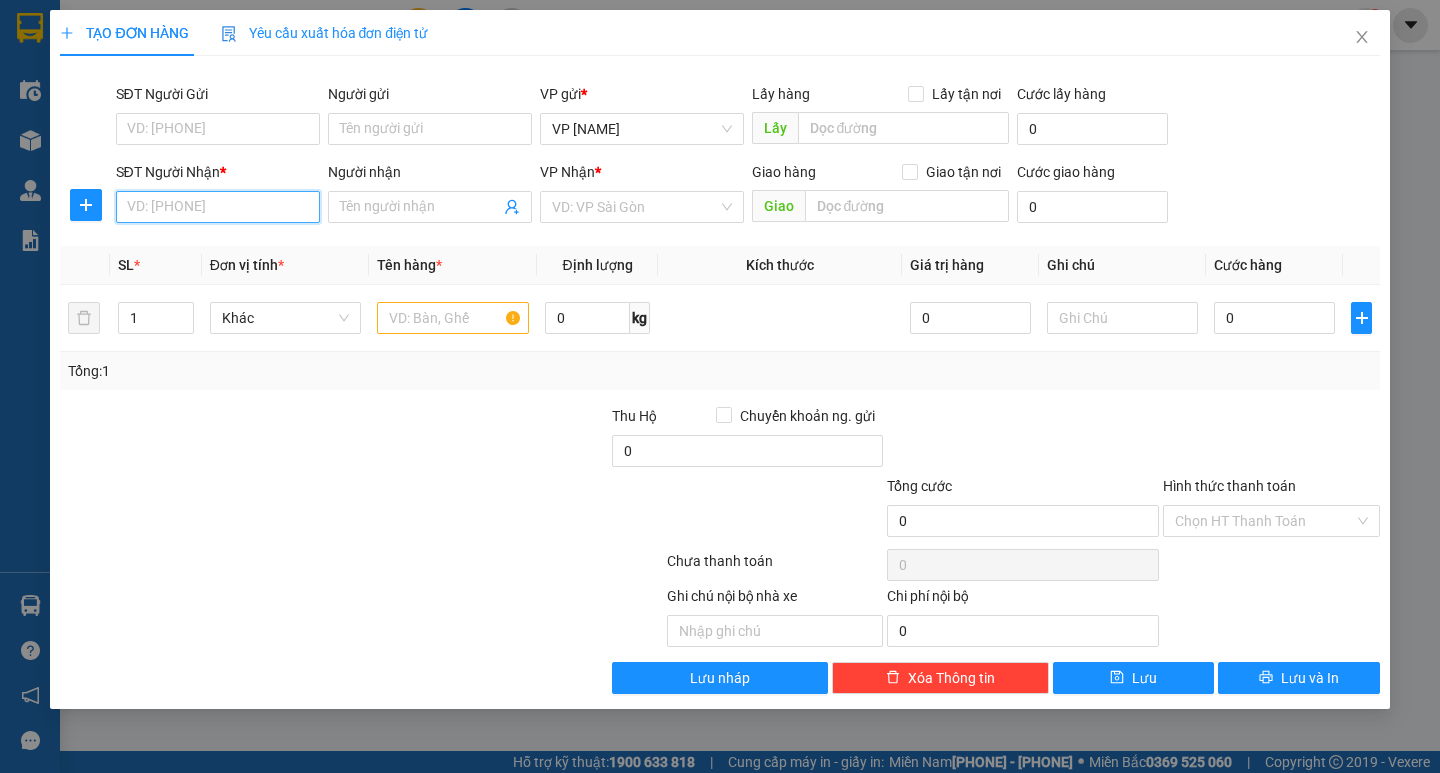 click on "SĐT Người Nhận  *" at bounding box center [218, 207] 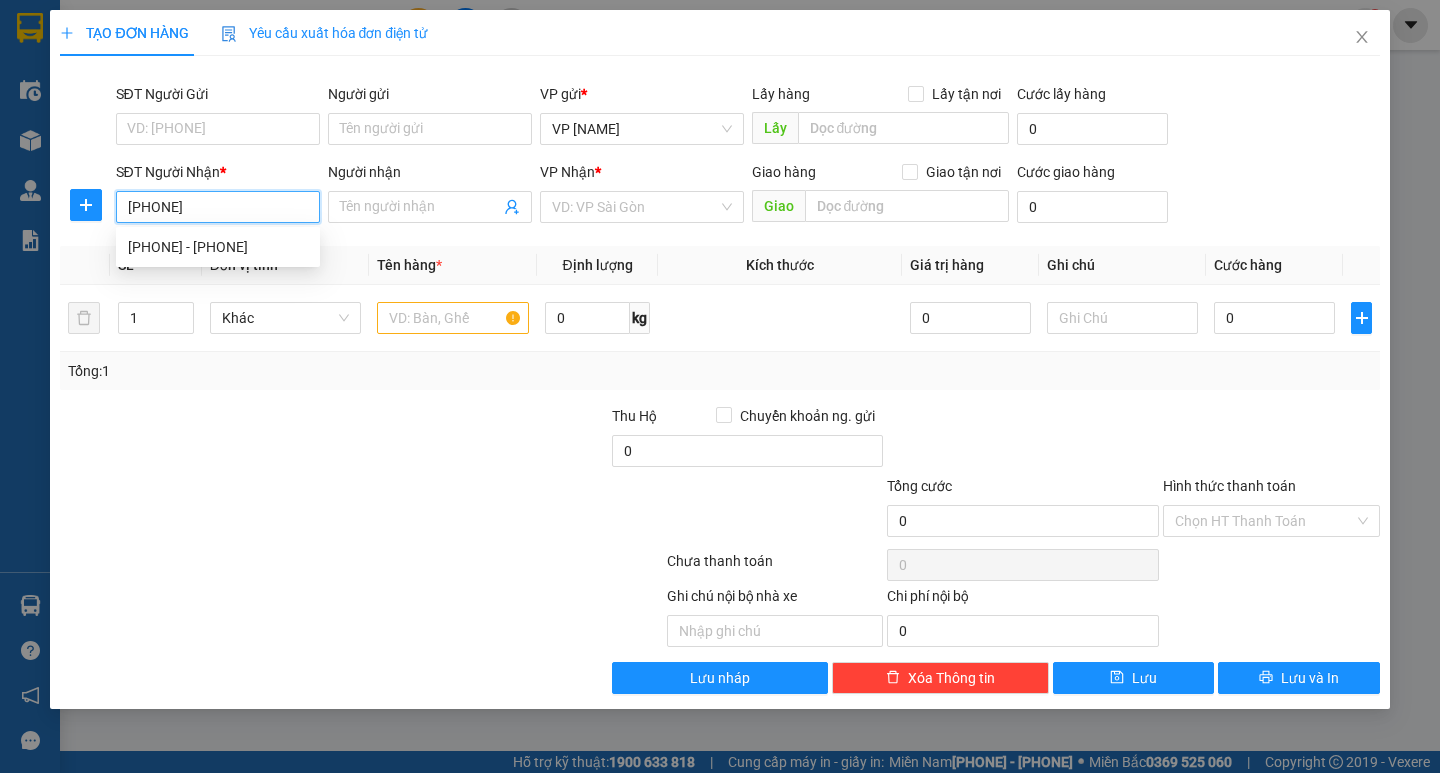 click on "[PHONE] - [PHONE]" at bounding box center [218, 247] 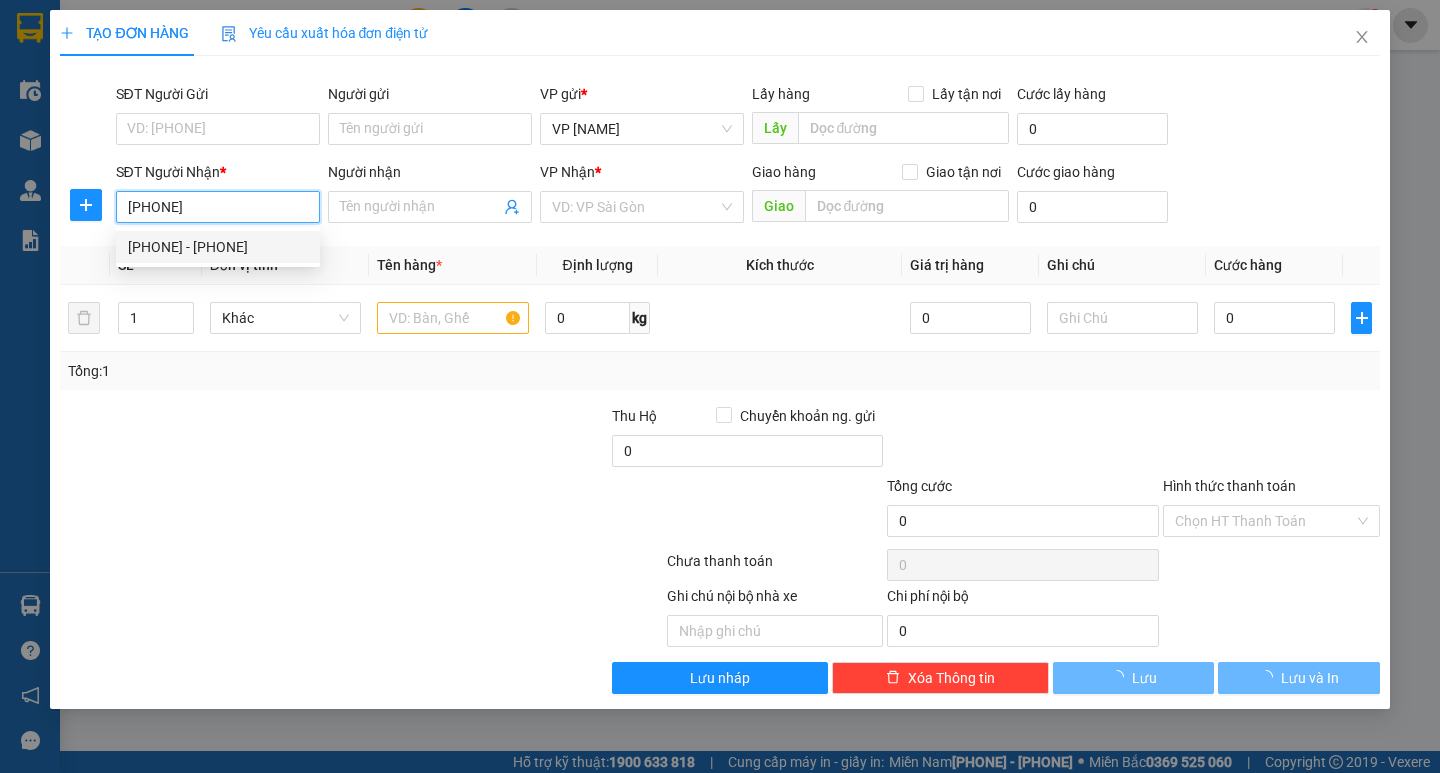 type on "[PHONE]" 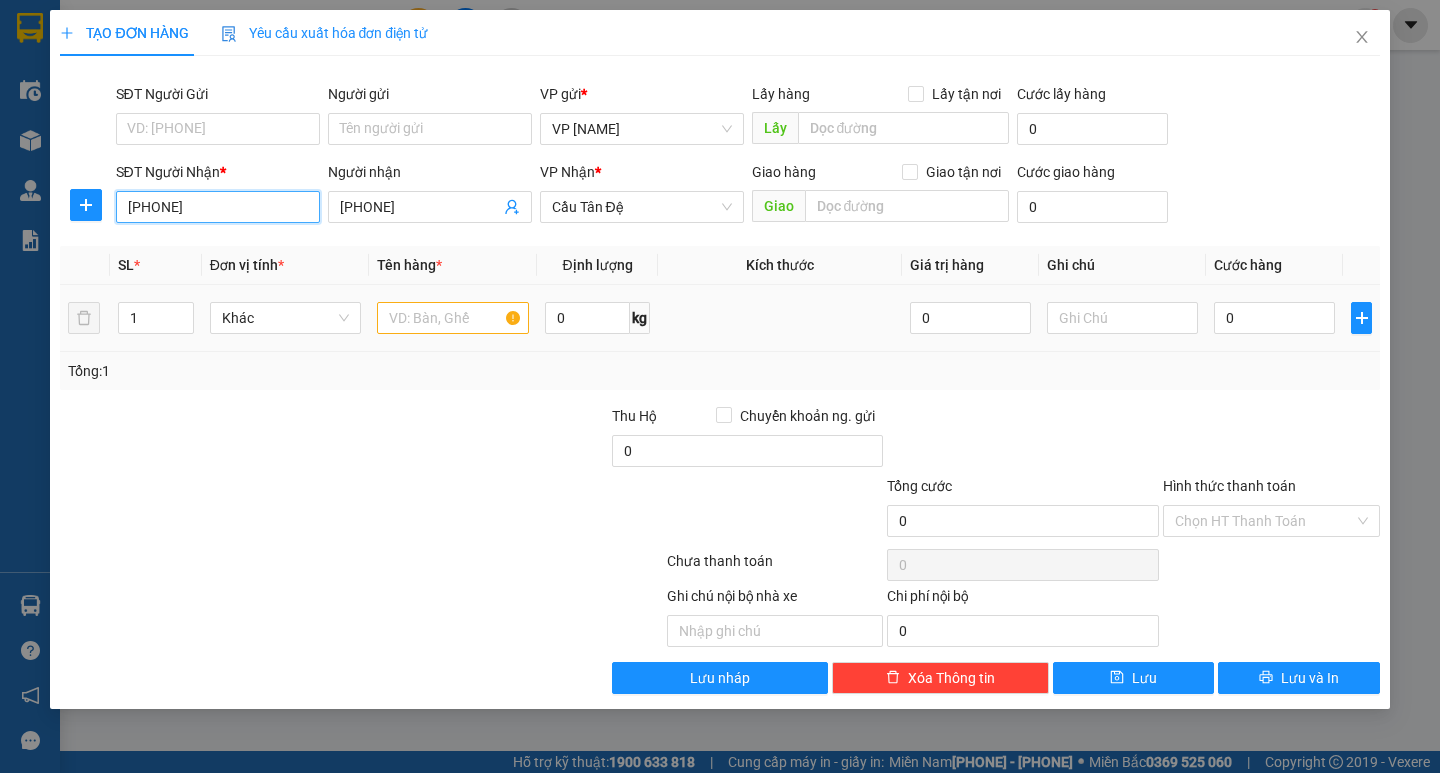 type on "[PHONE]" 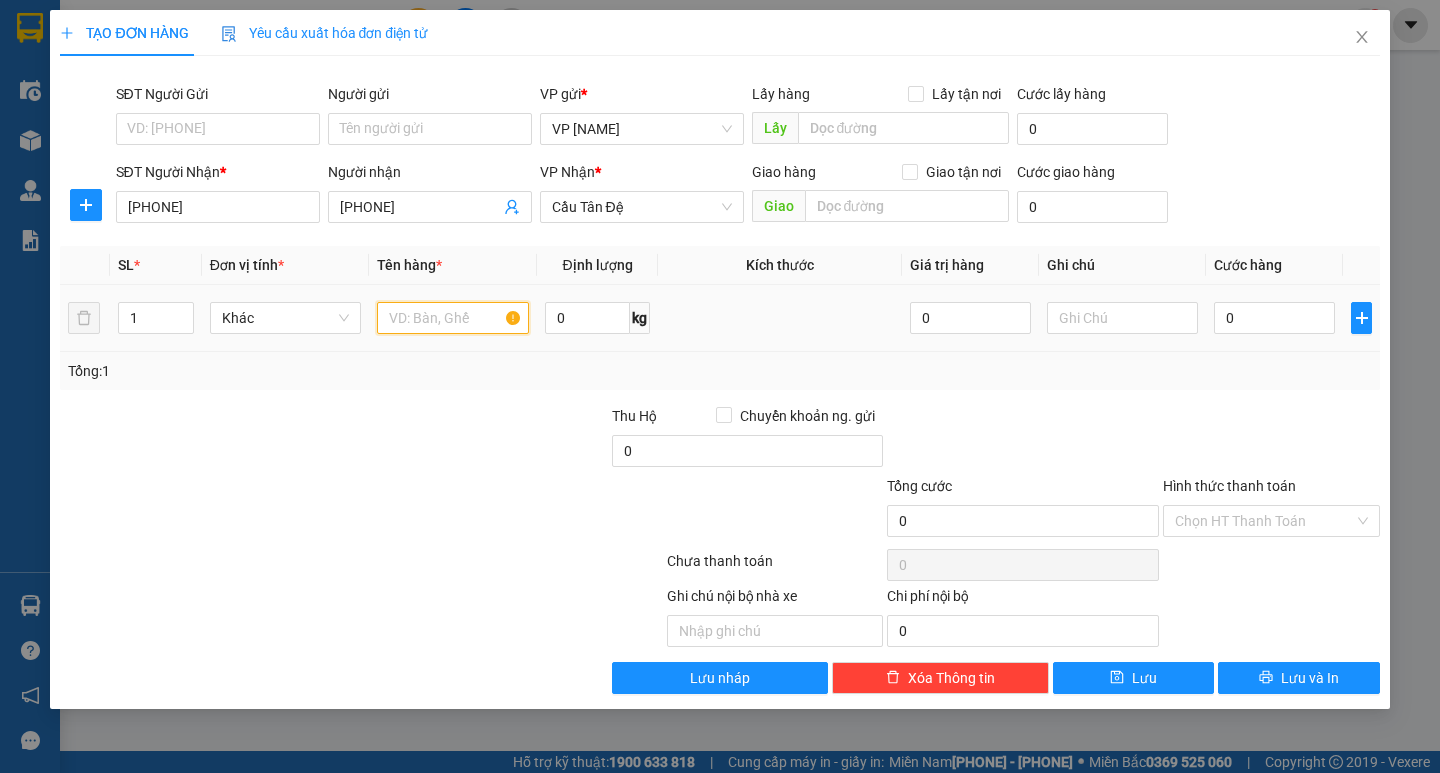 click at bounding box center [452, 318] 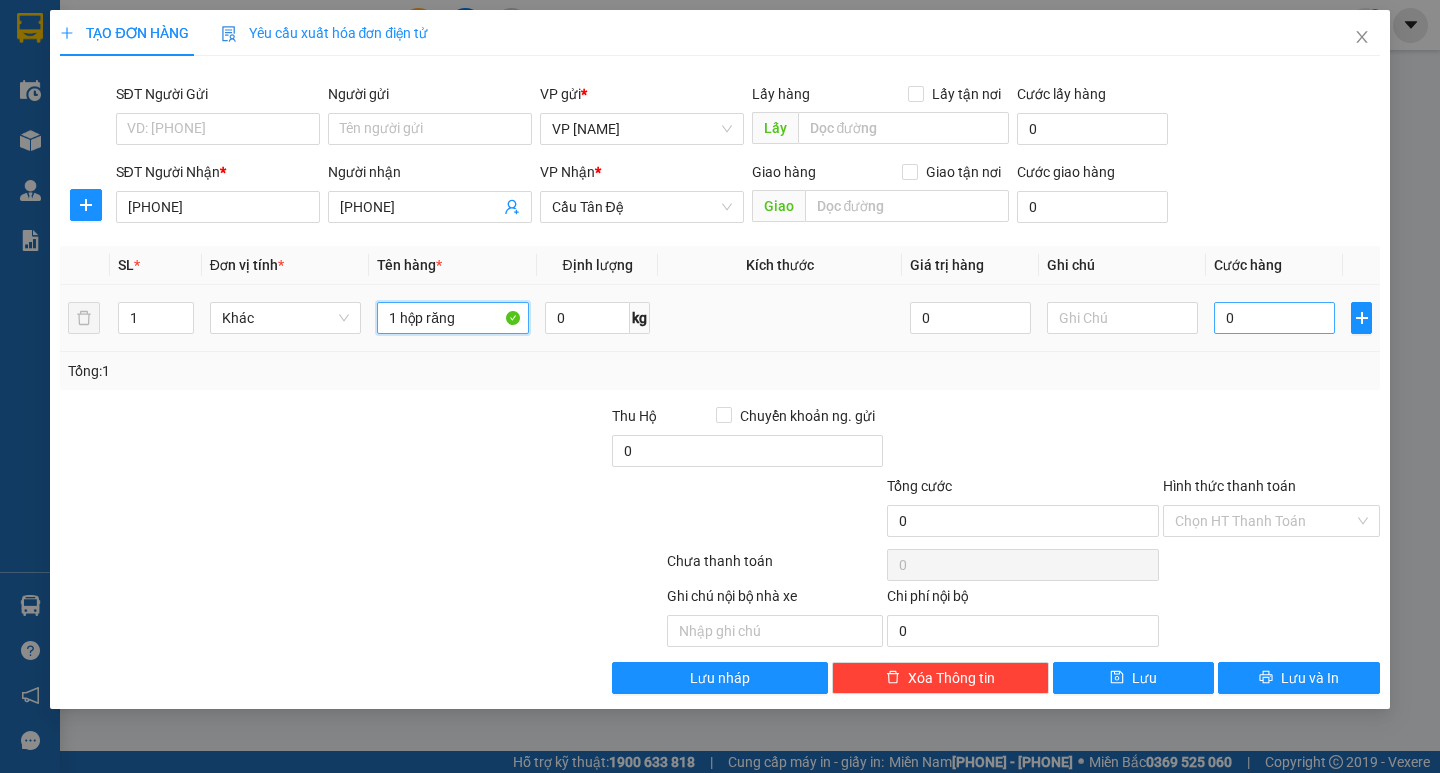 type on "1 hộp răng" 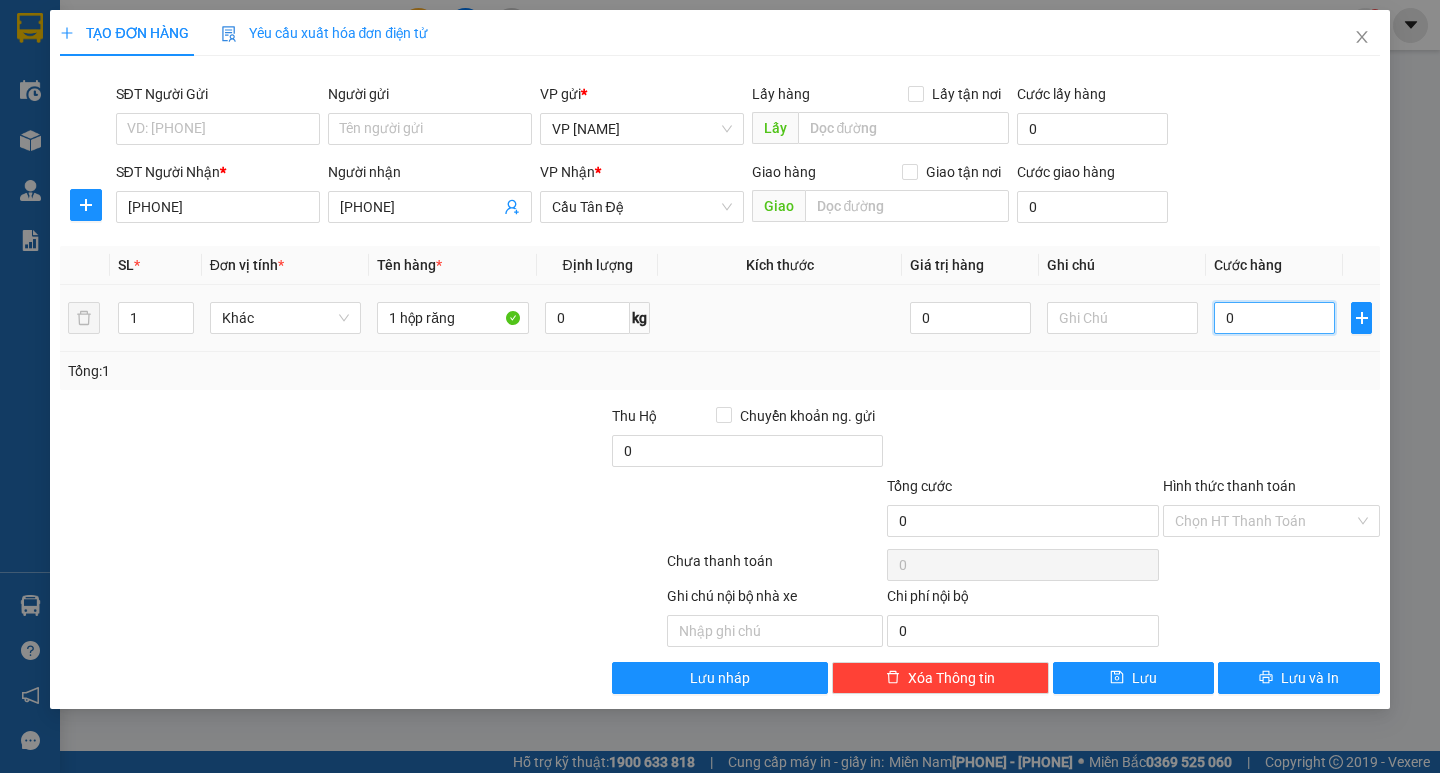 click on "0" at bounding box center (1274, 318) 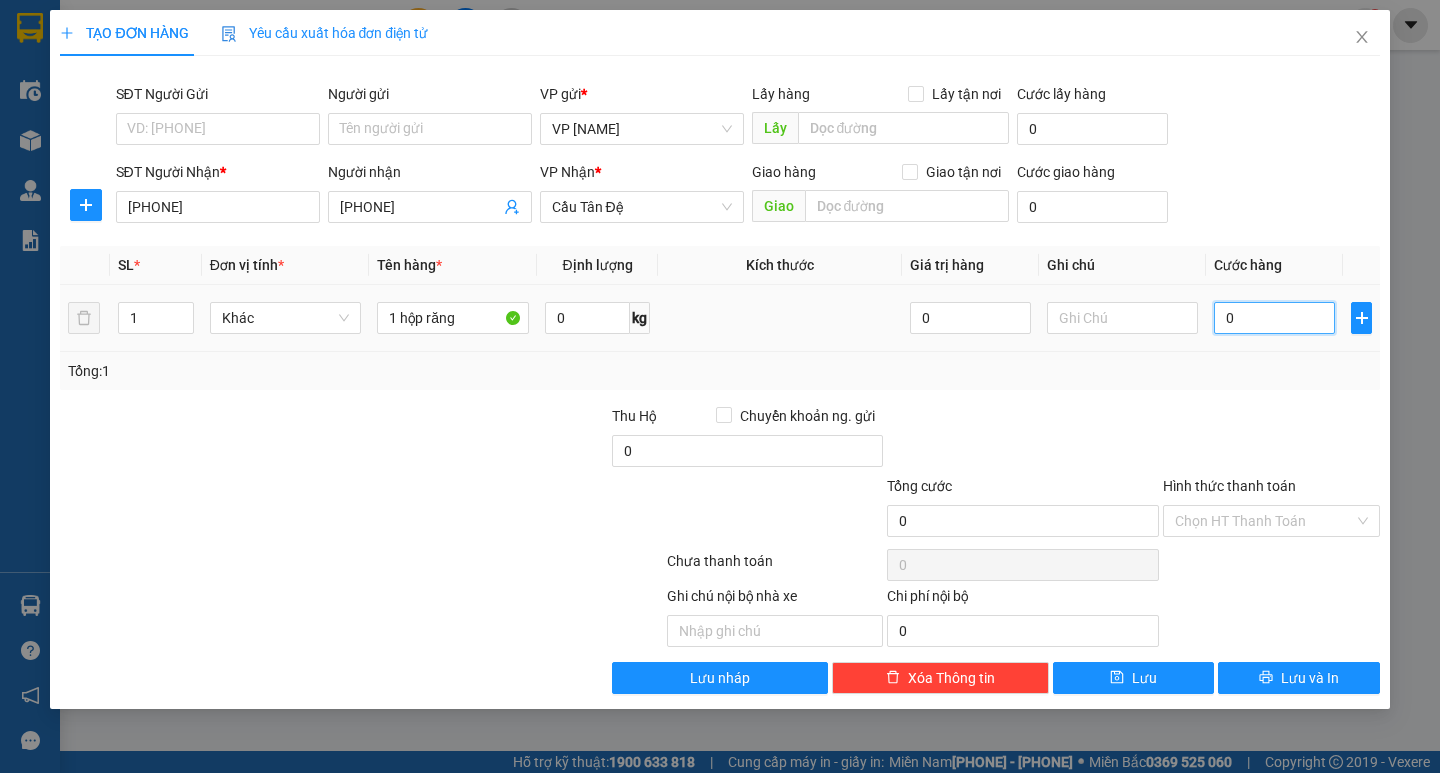 type on "003" 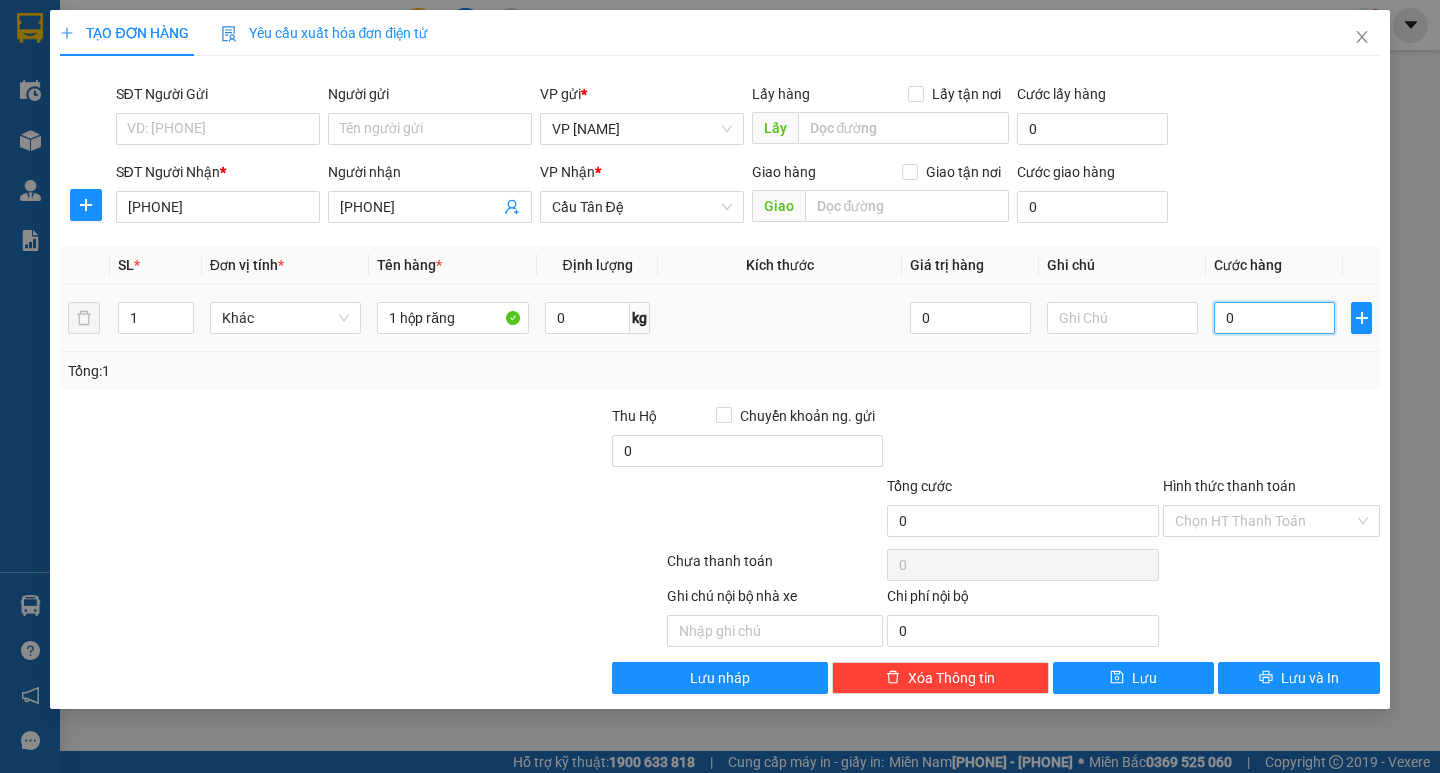 type on "3" 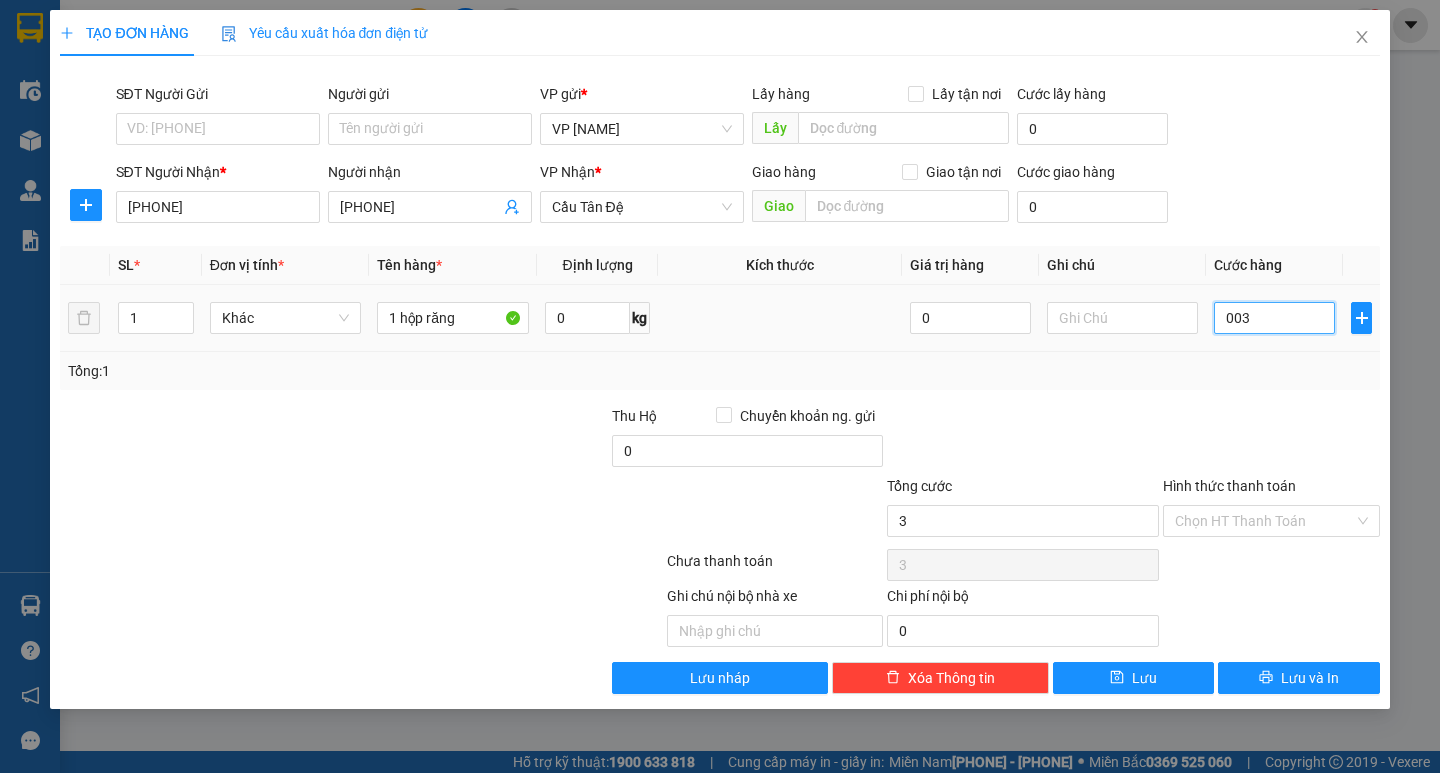 type on "0.030" 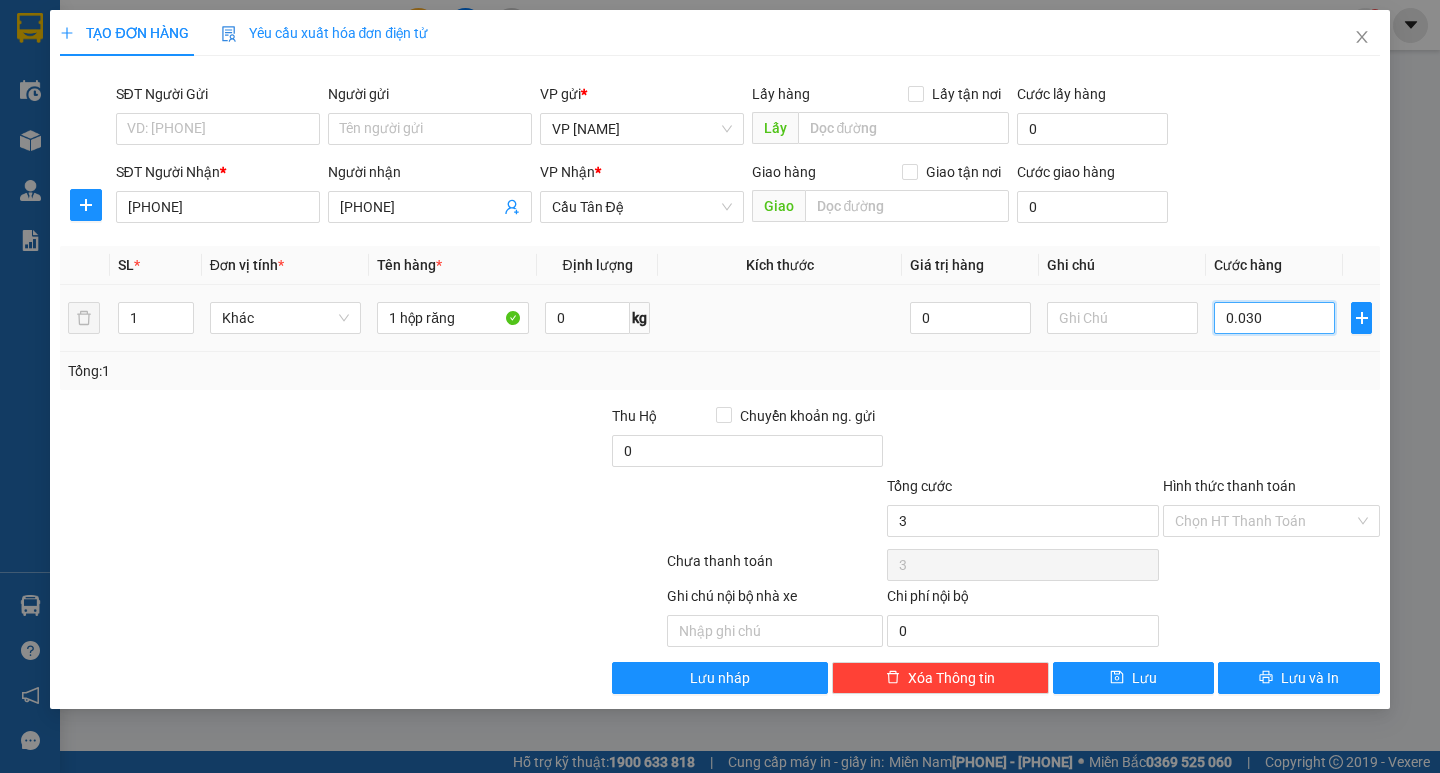 type on "30" 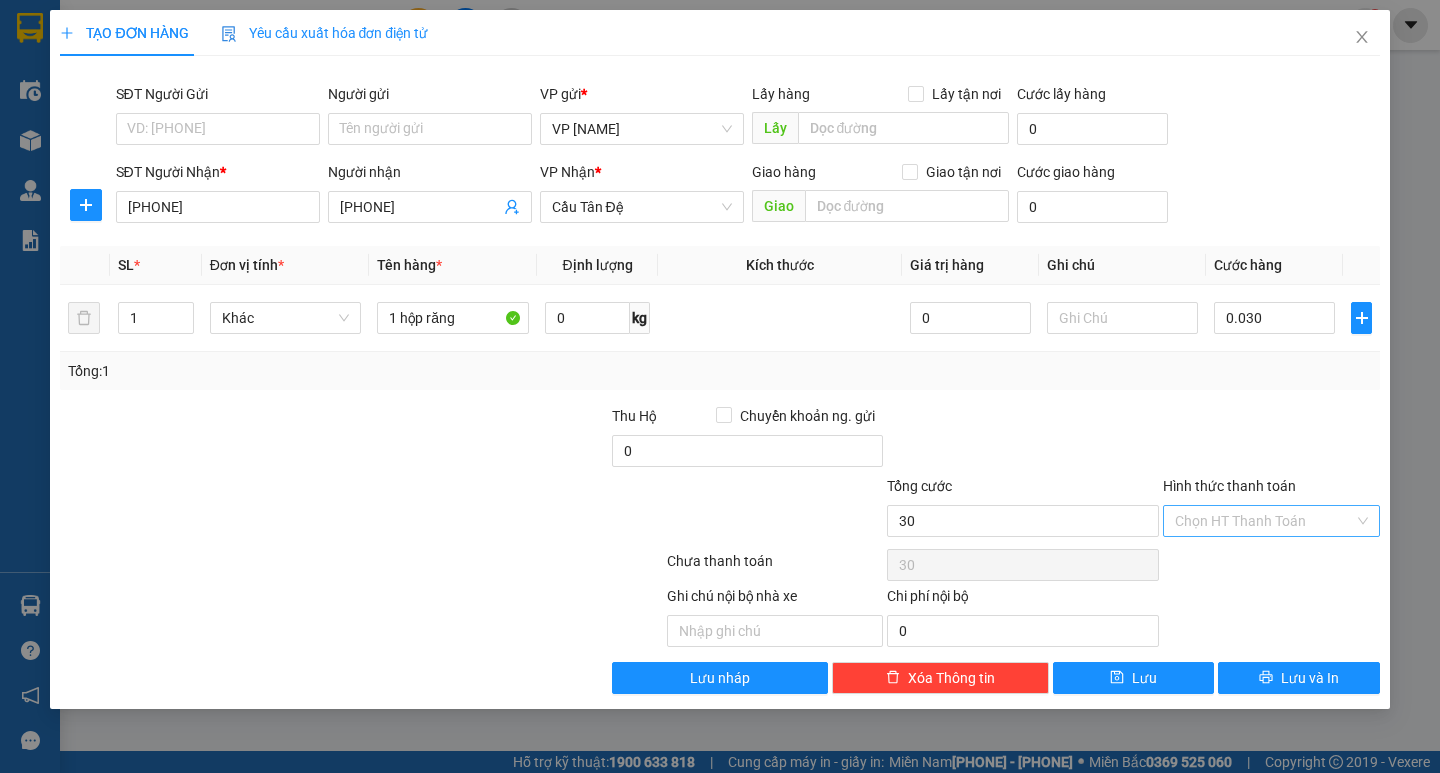 click on "Hình thức thanh toán" at bounding box center [1264, 521] 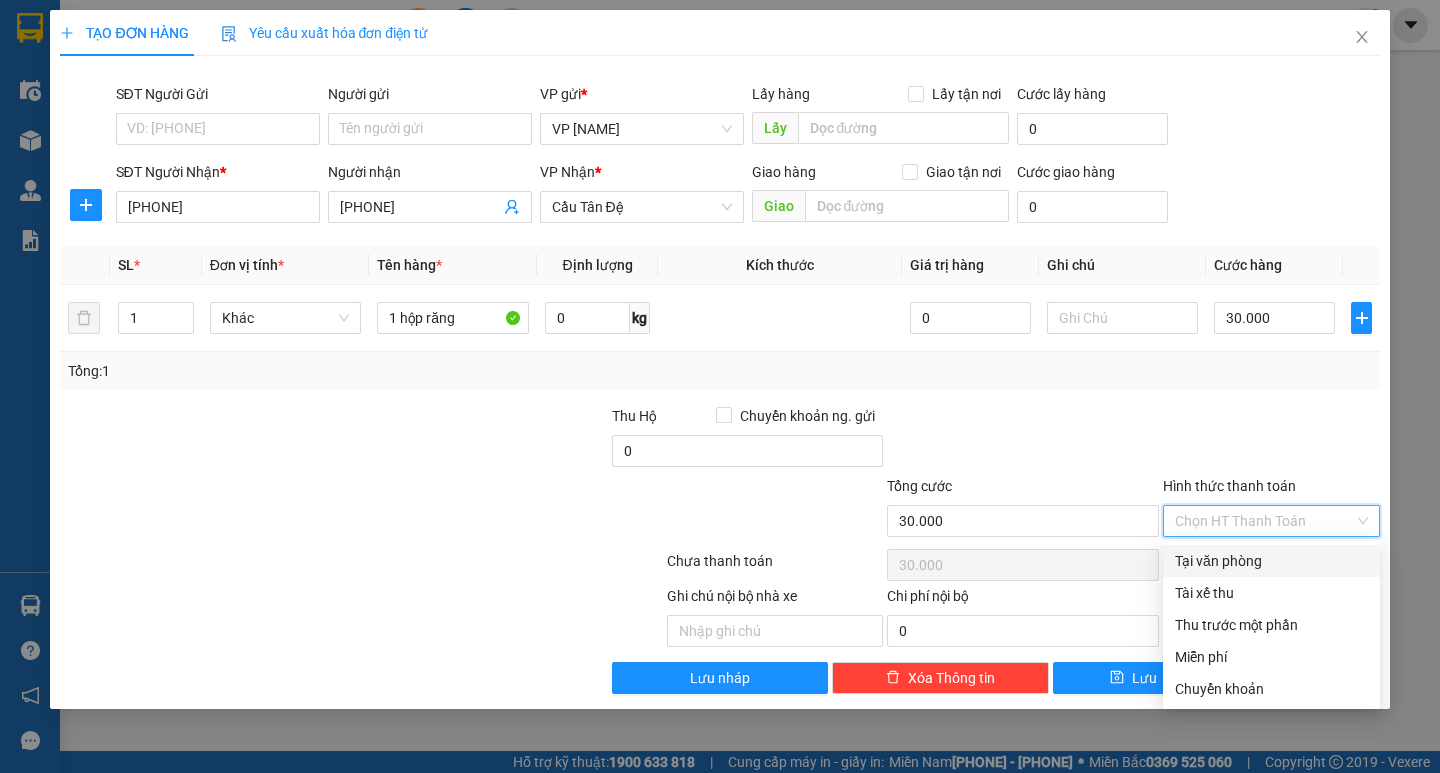 click on "Tại văn phòng" at bounding box center [1271, 561] 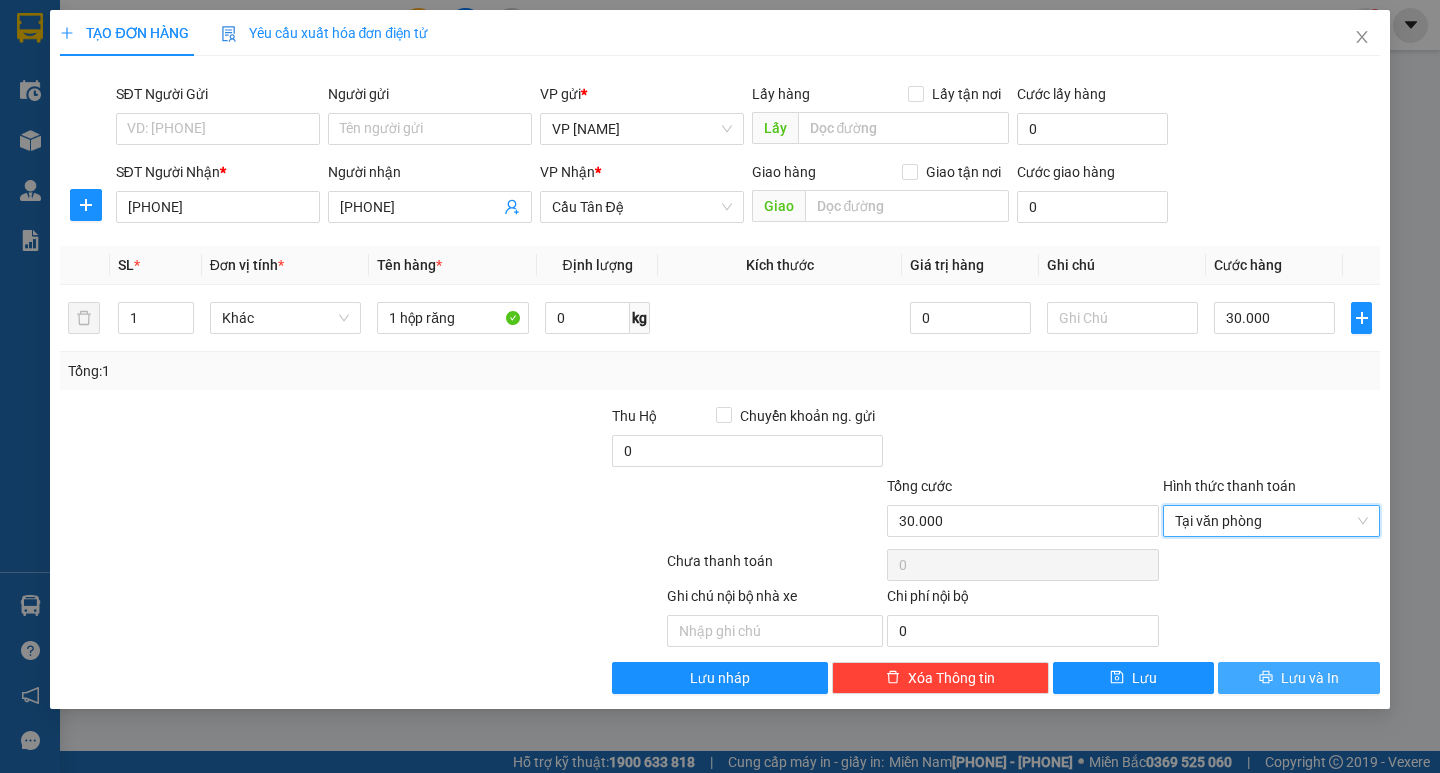 click on "Lưu và In" at bounding box center (1298, 678) 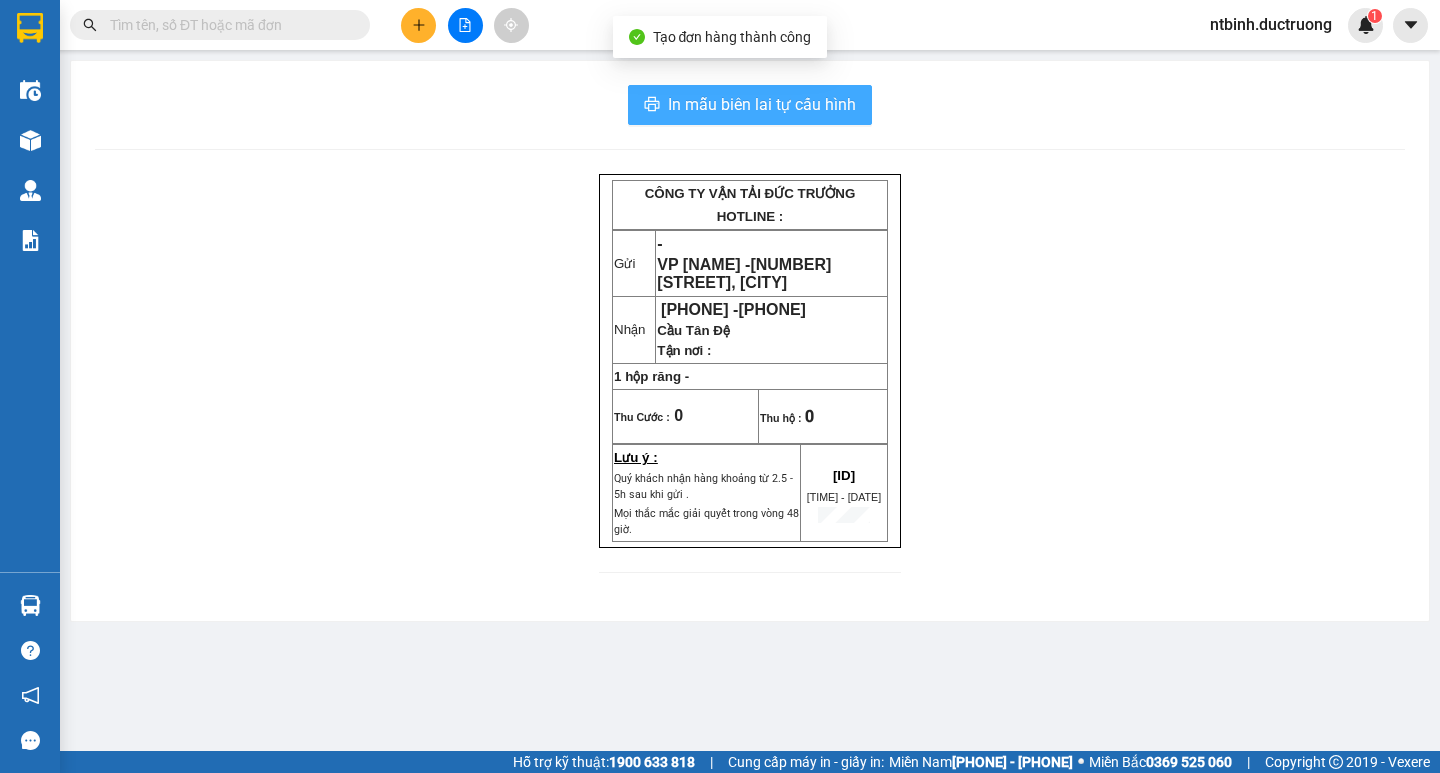 click on "In mẫu biên lai tự cấu hình" at bounding box center (762, 104) 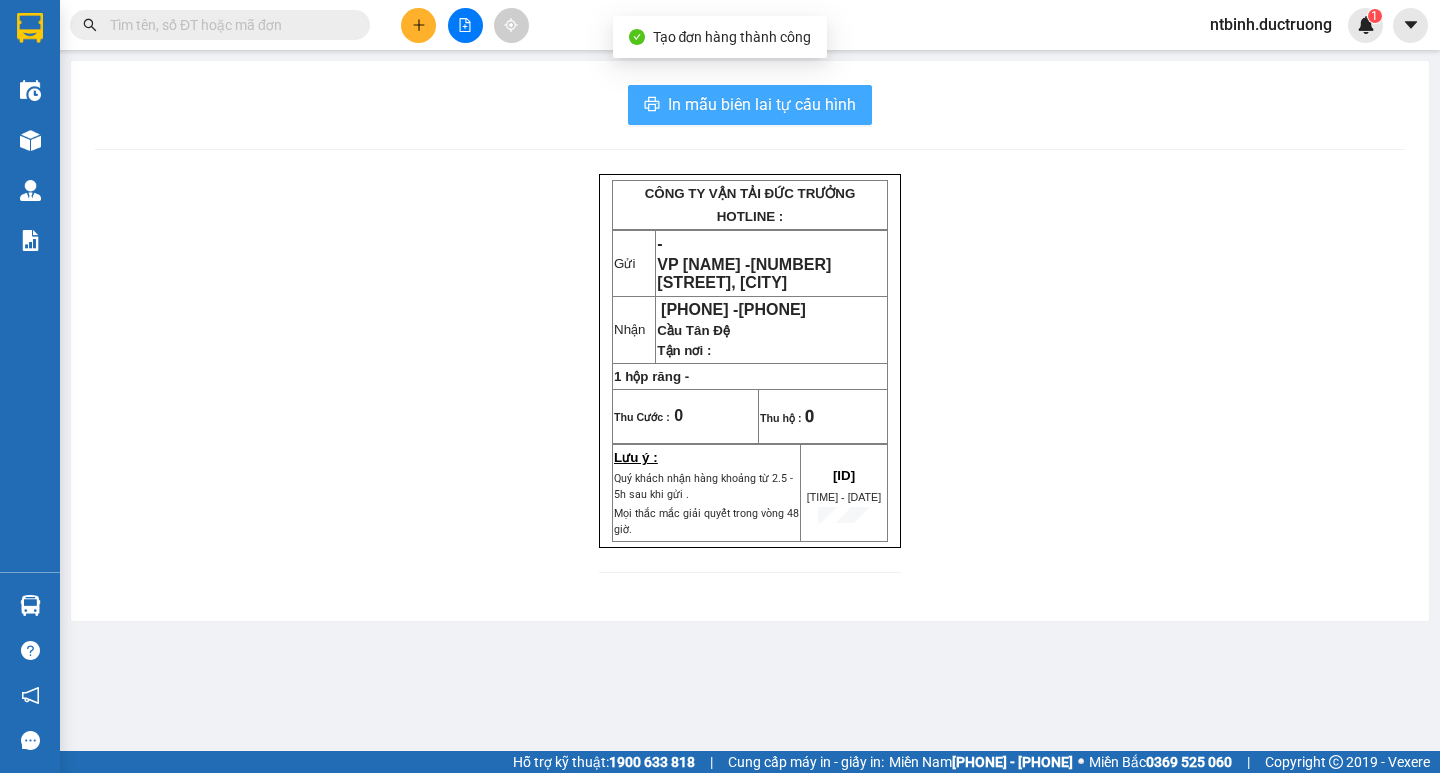 scroll, scrollTop: 0, scrollLeft: 0, axis: both 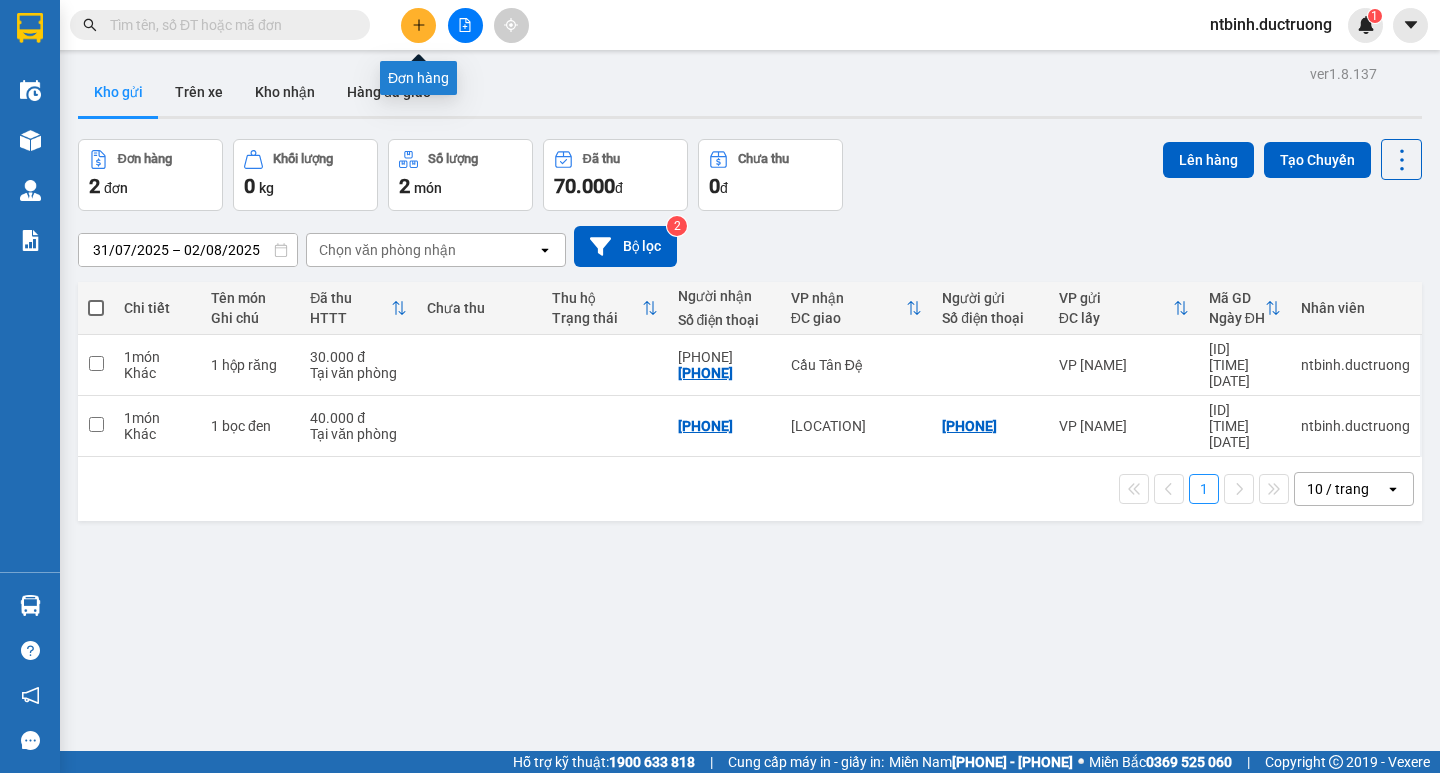 click at bounding box center [418, 25] 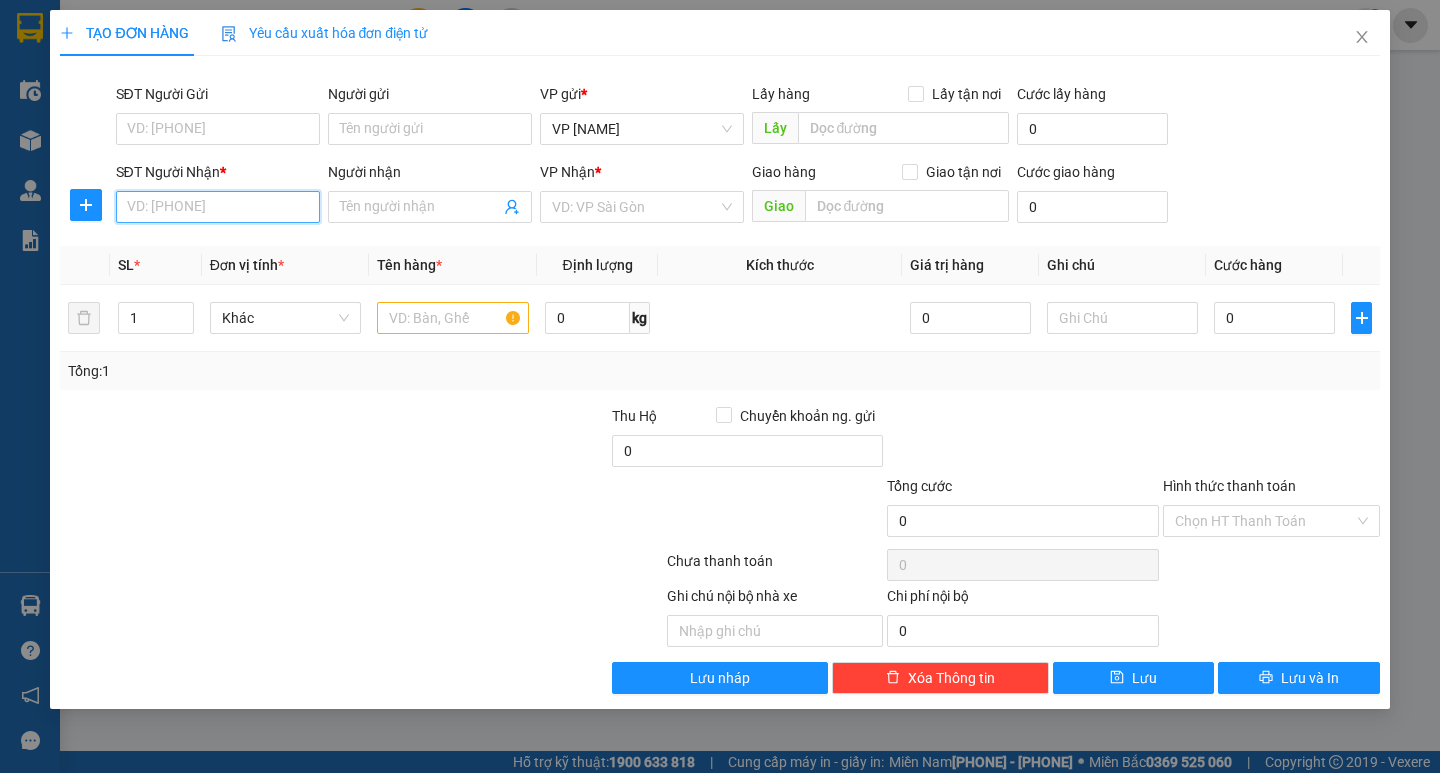 click on "SĐT Người Nhận  *" at bounding box center (218, 207) 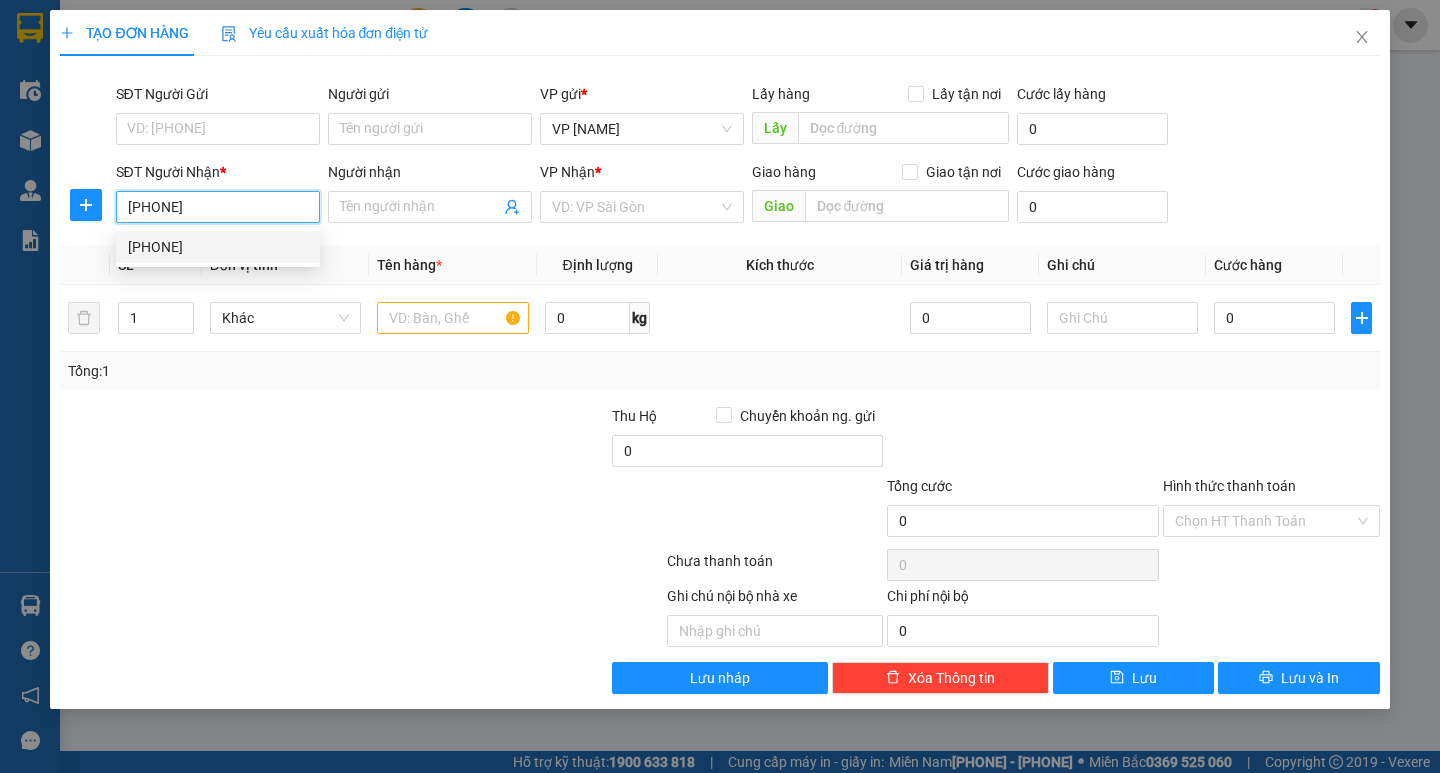 click on "[PHONE]" at bounding box center (218, 247) 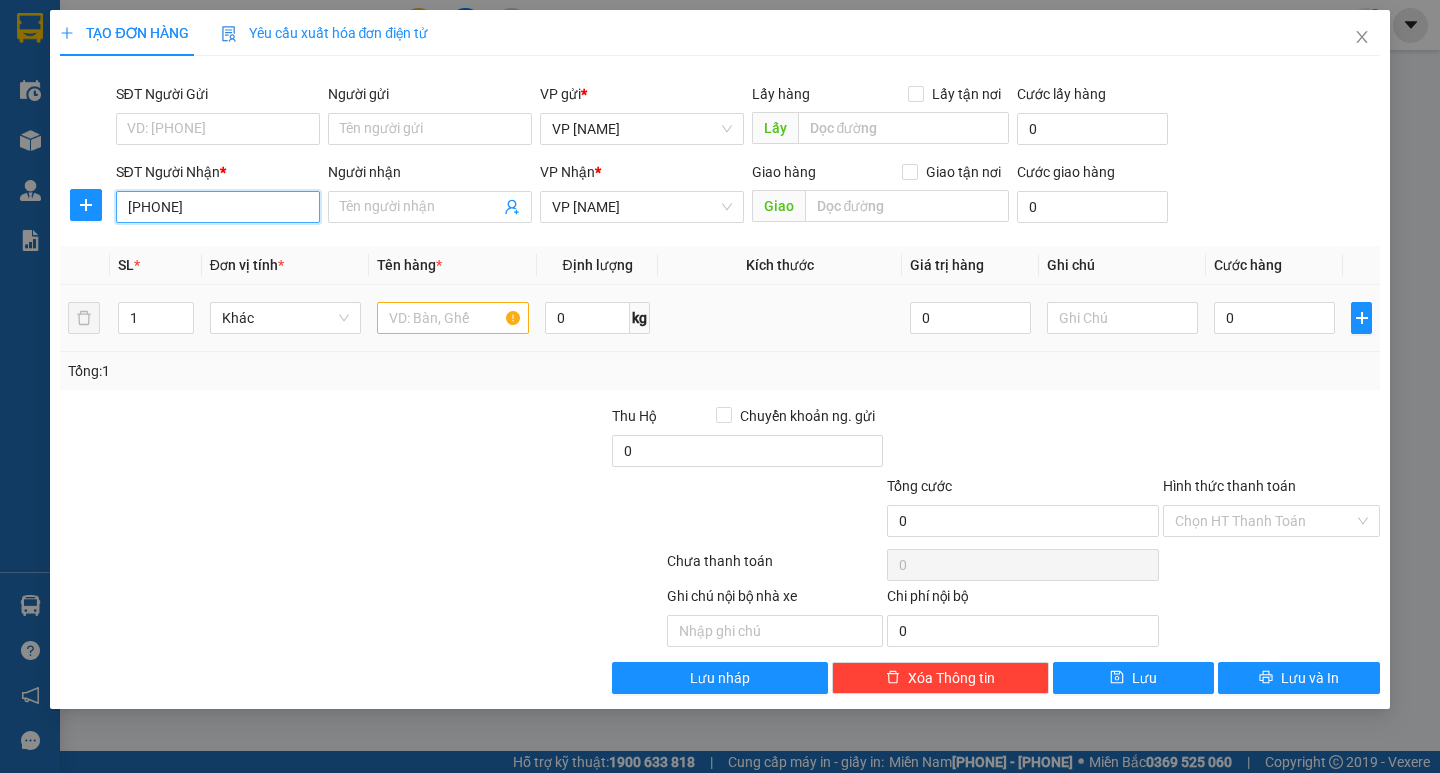 type on "[PHONE]" 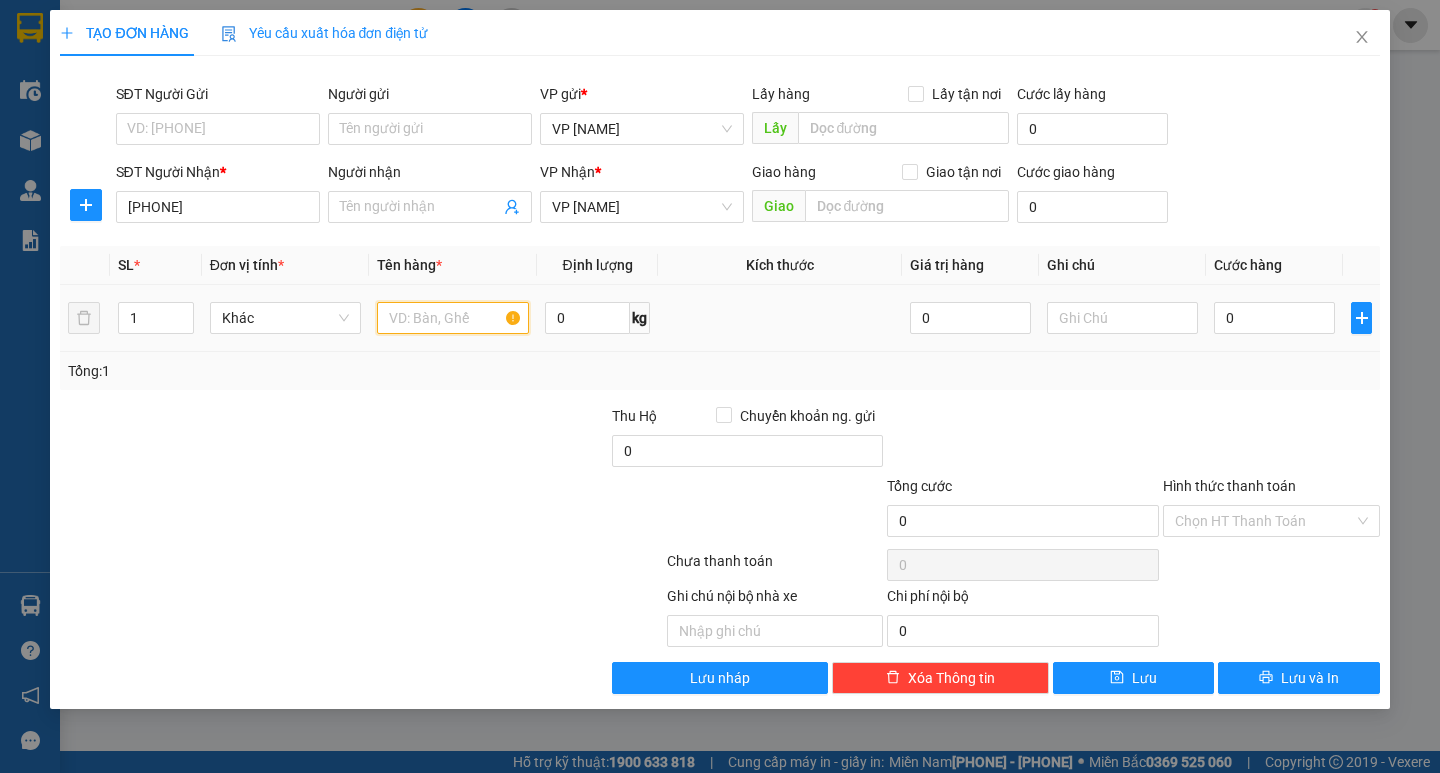 click at bounding box center (452, 318) 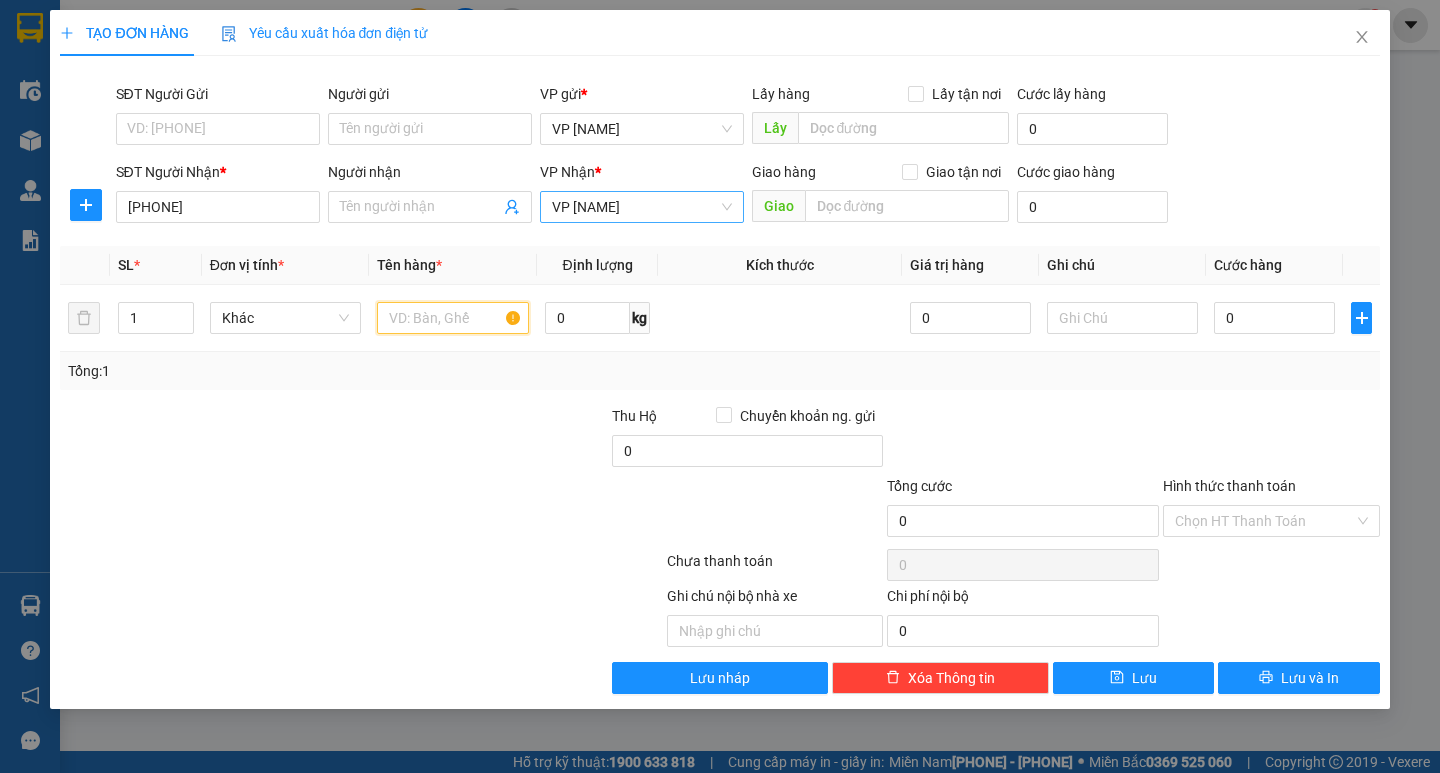 click on "VP [NAME]" at bounding box center (642, 207) 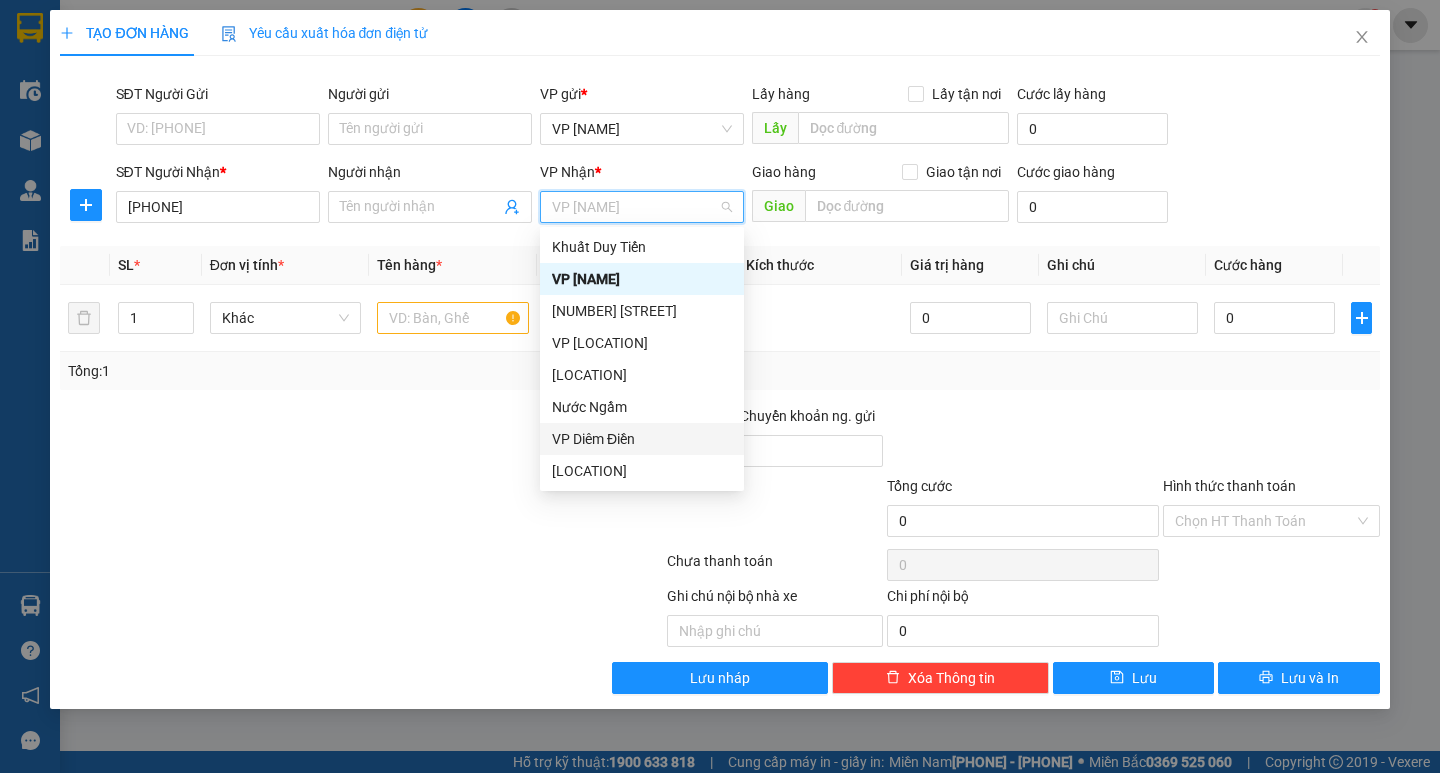 click on "VP Diêm Điền" at bounding box center [642, 439] 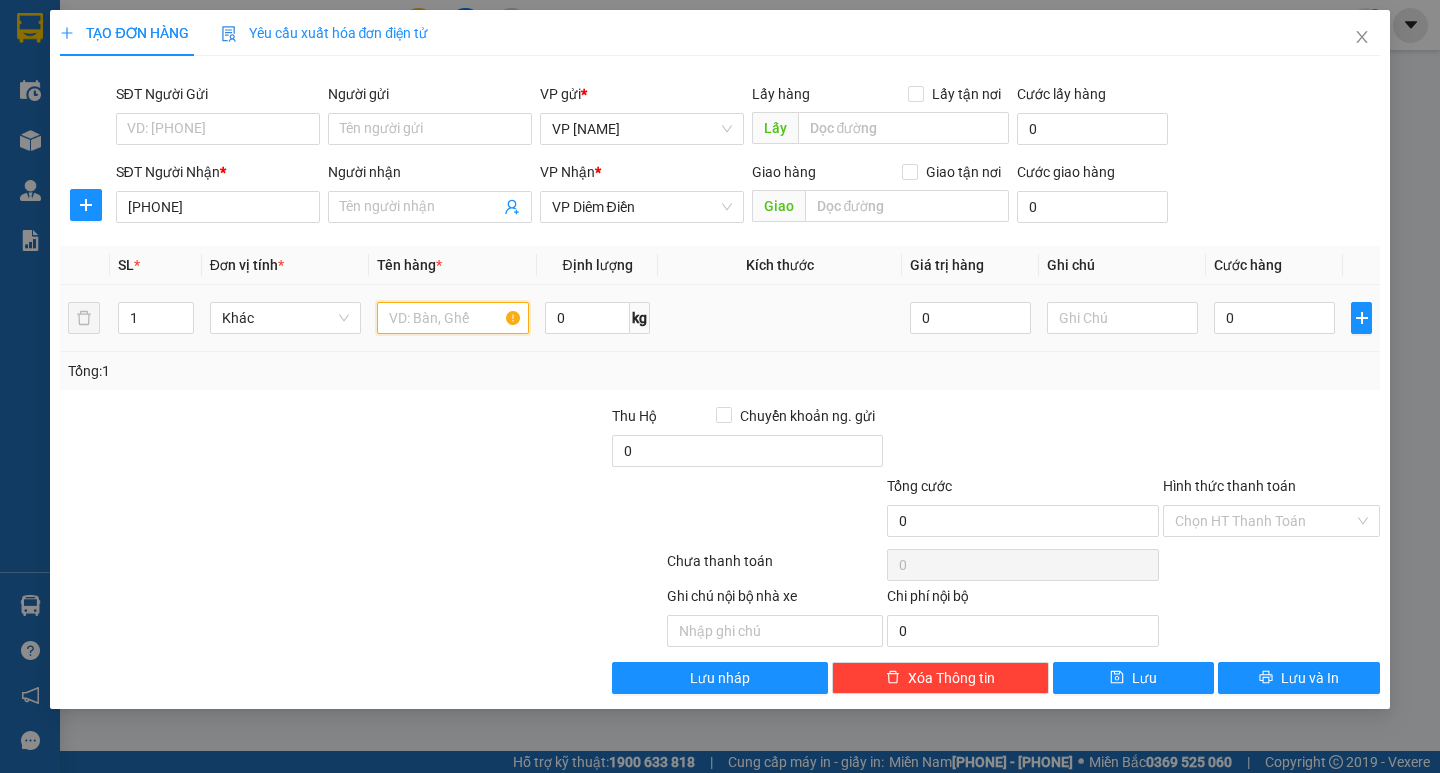 click at bounding box center [452, 318] 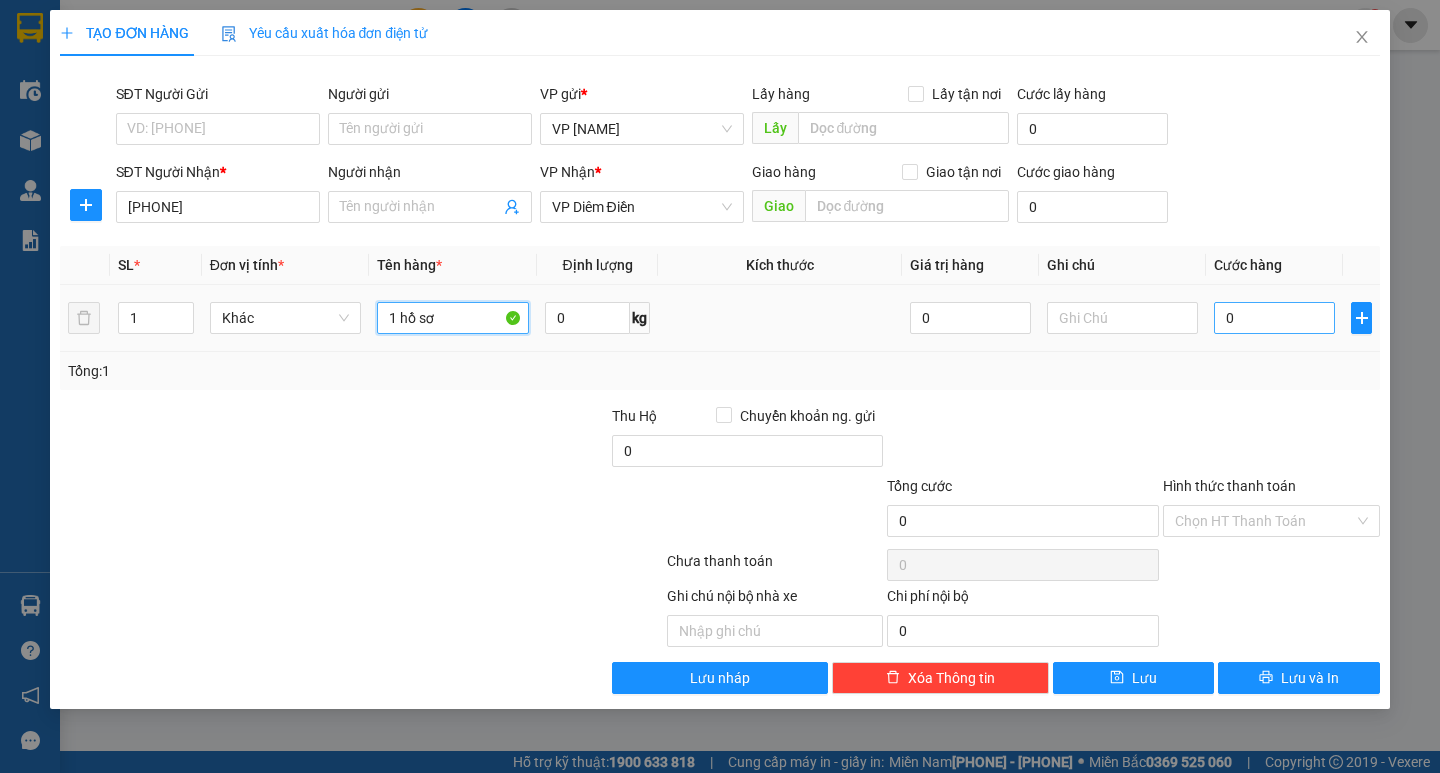 type on "1 hồ sơ" 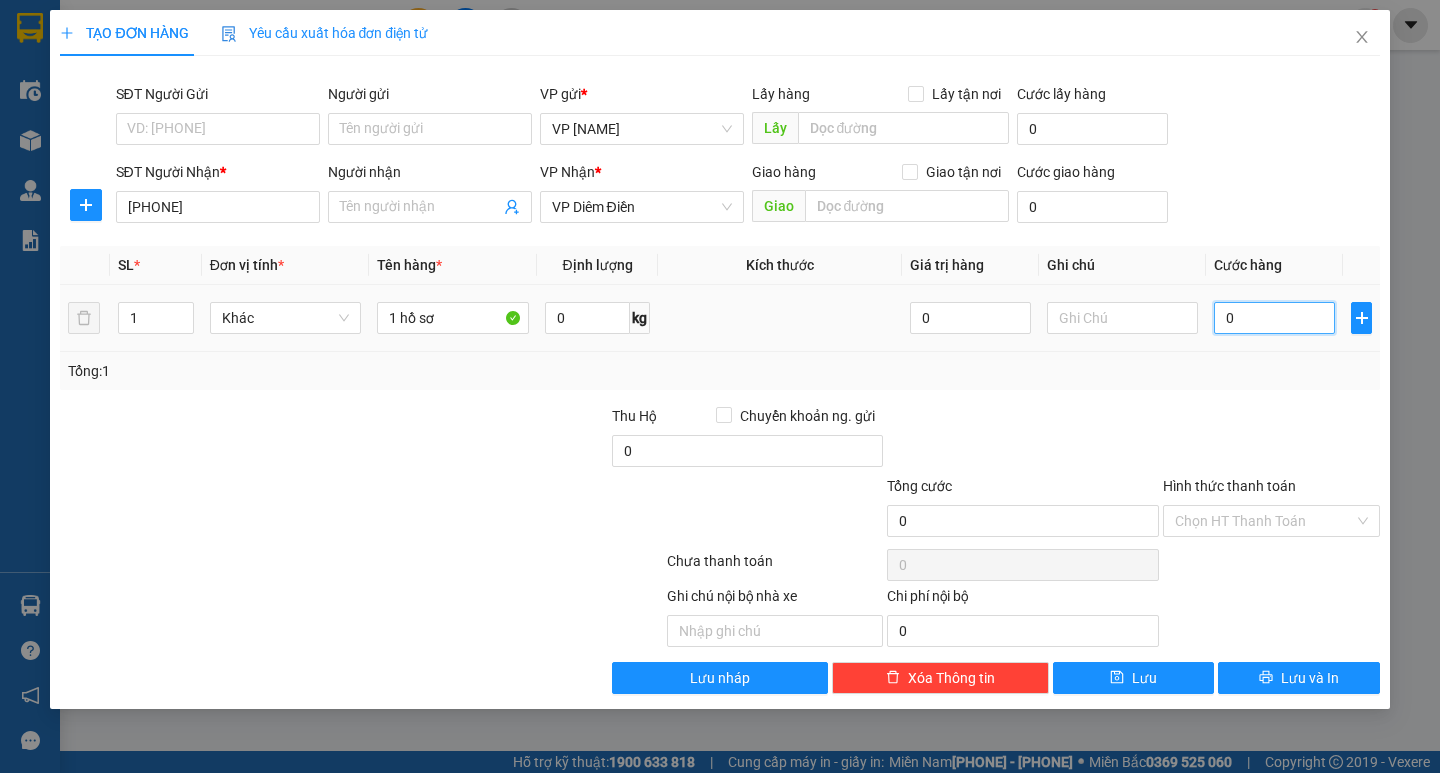 click on "0" at bounding box center (1274, 318) 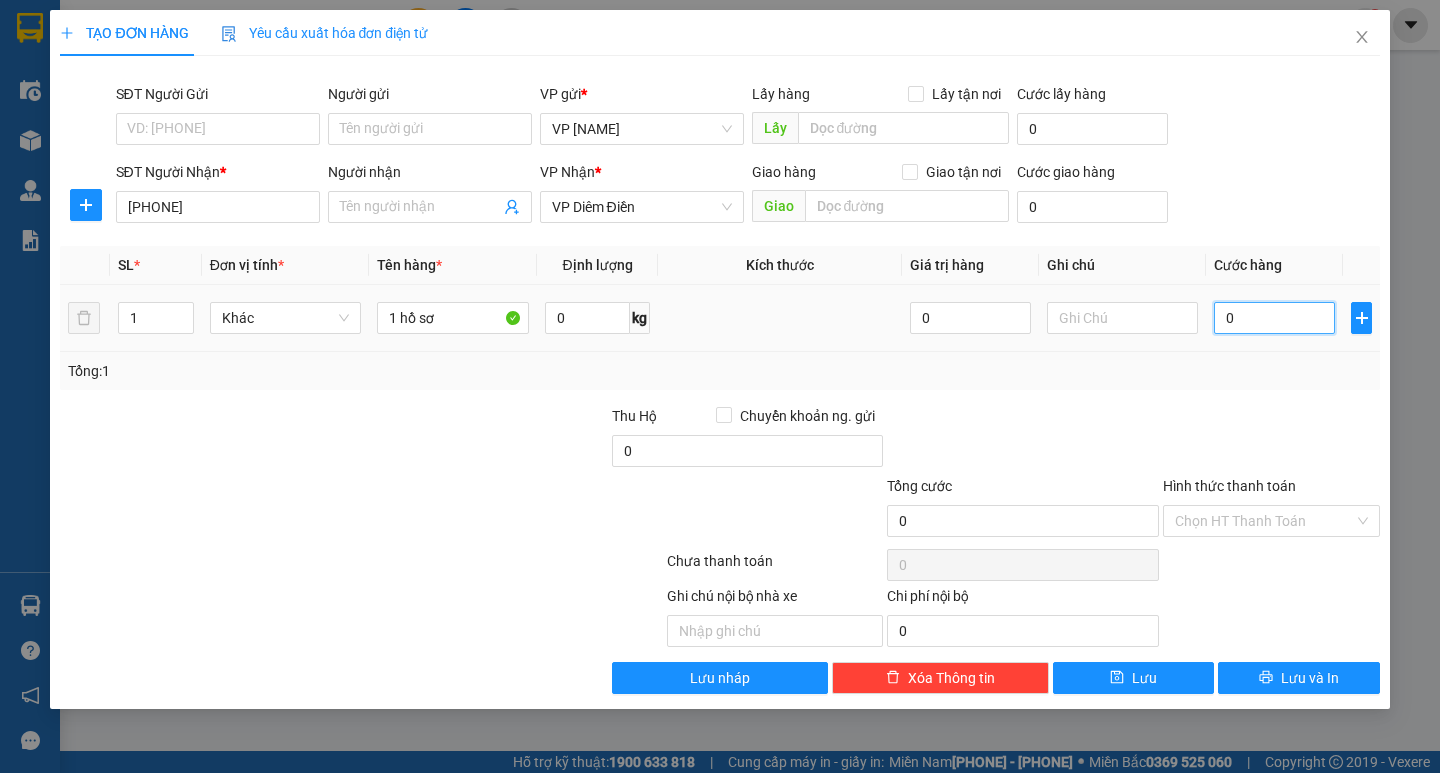 type on "003" 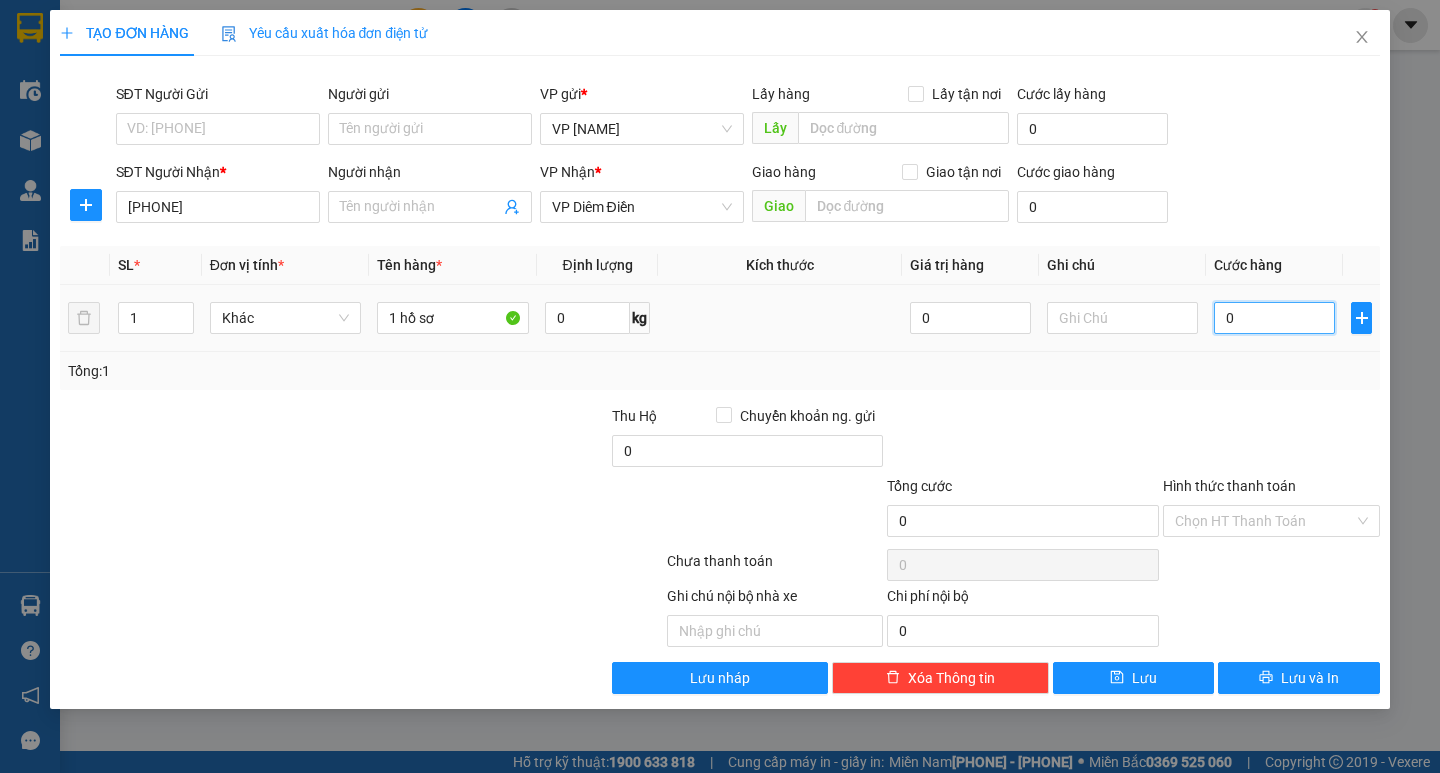 type on "3" 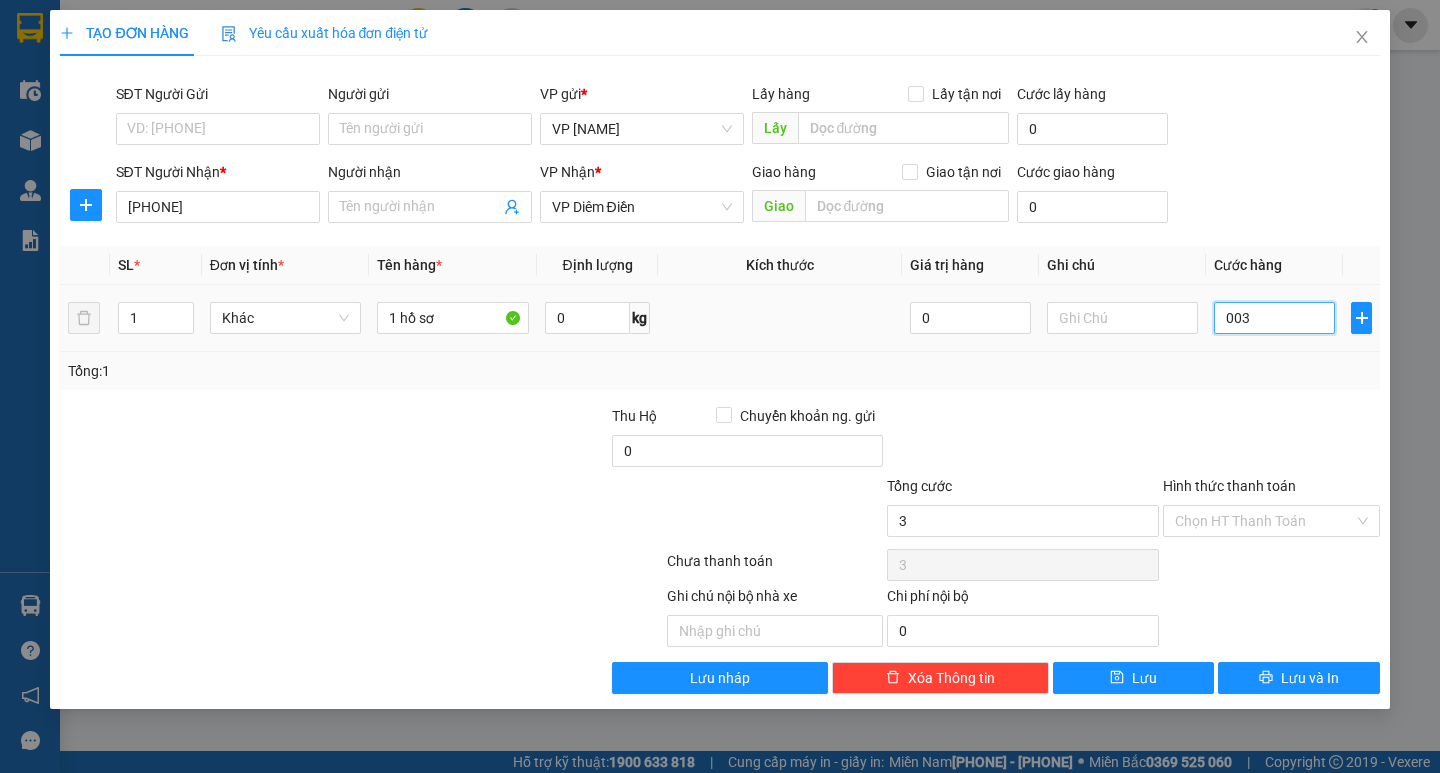 type on "0.030" 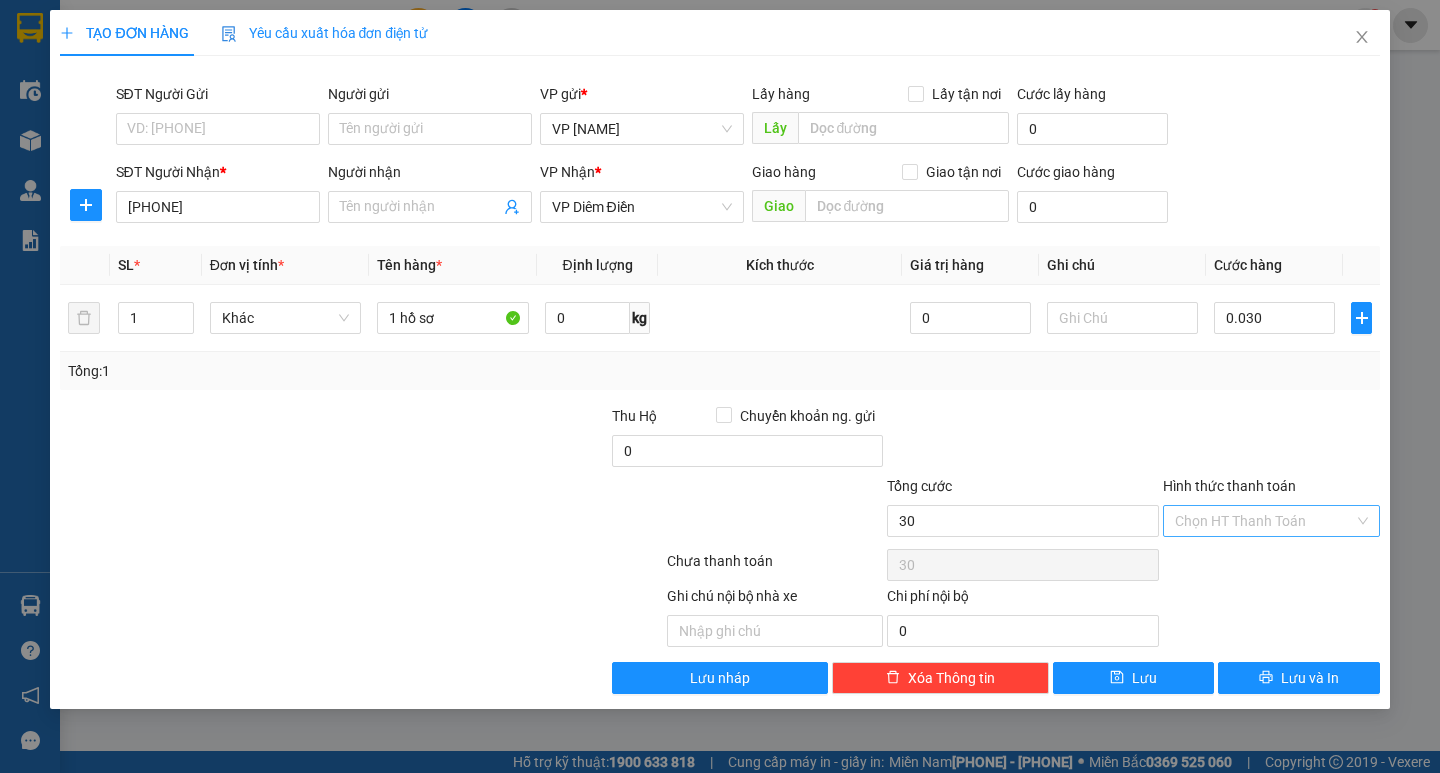 click on "Hình thức thanh toán" at bounding box center (1264, 521) 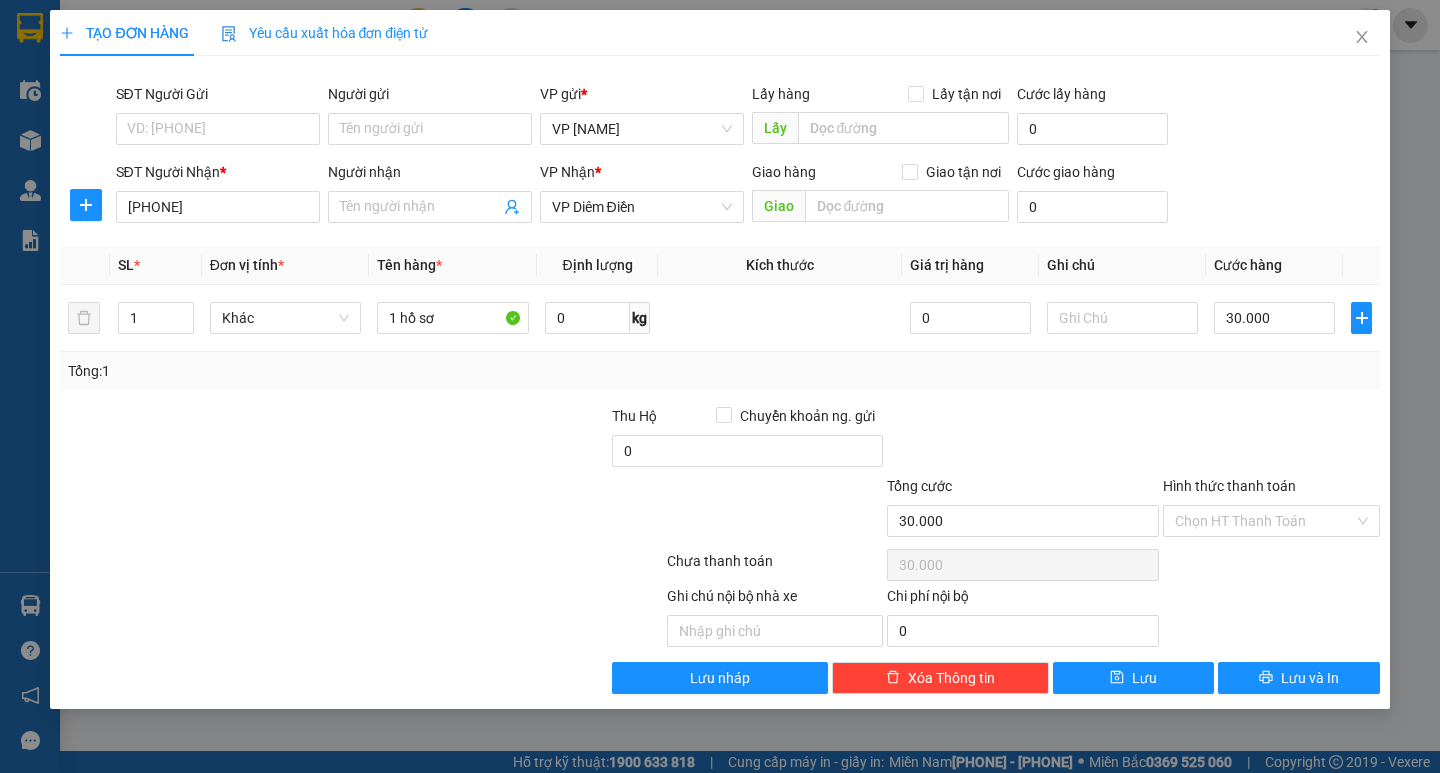 click at bounding box center [1023, 440] 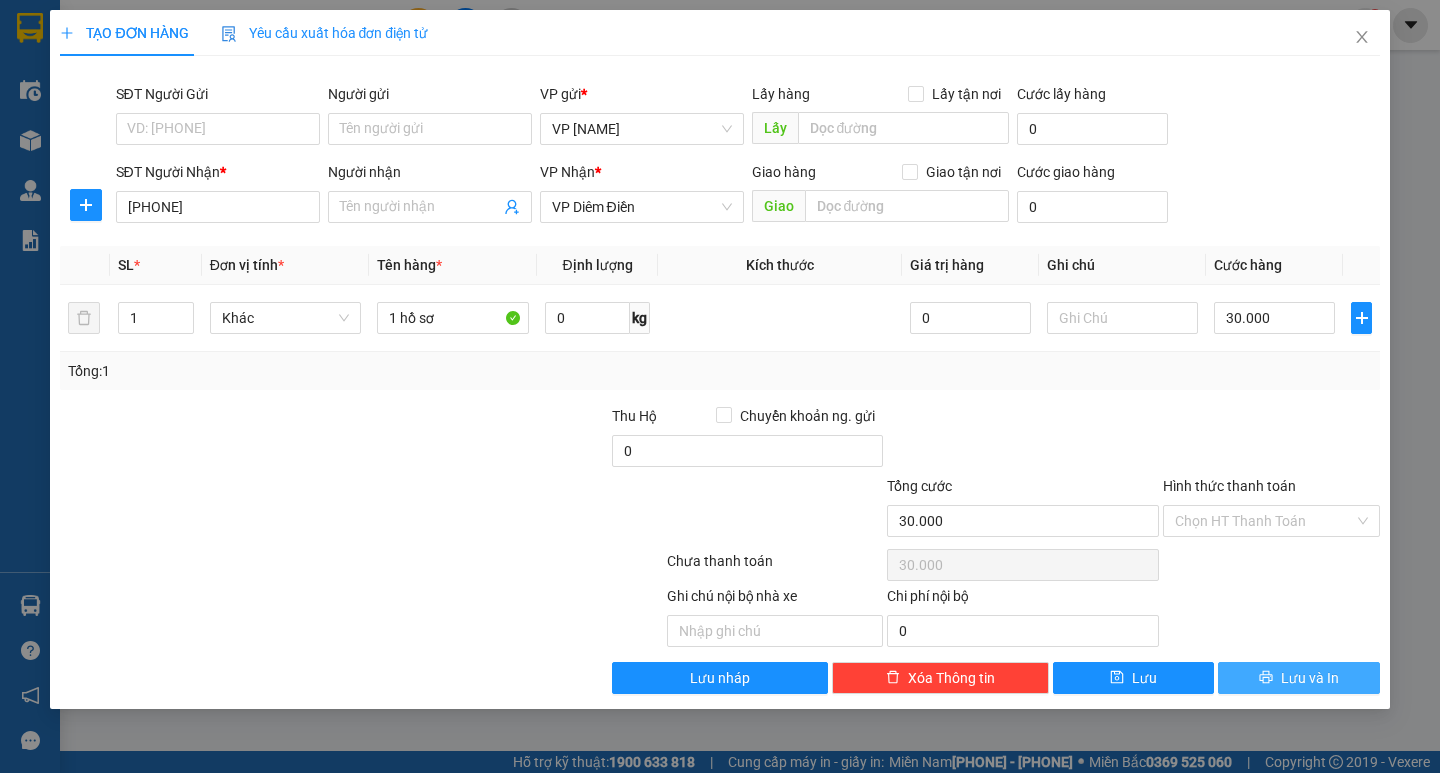 click on "Lưu và In" at bounding box center (1298, 678) 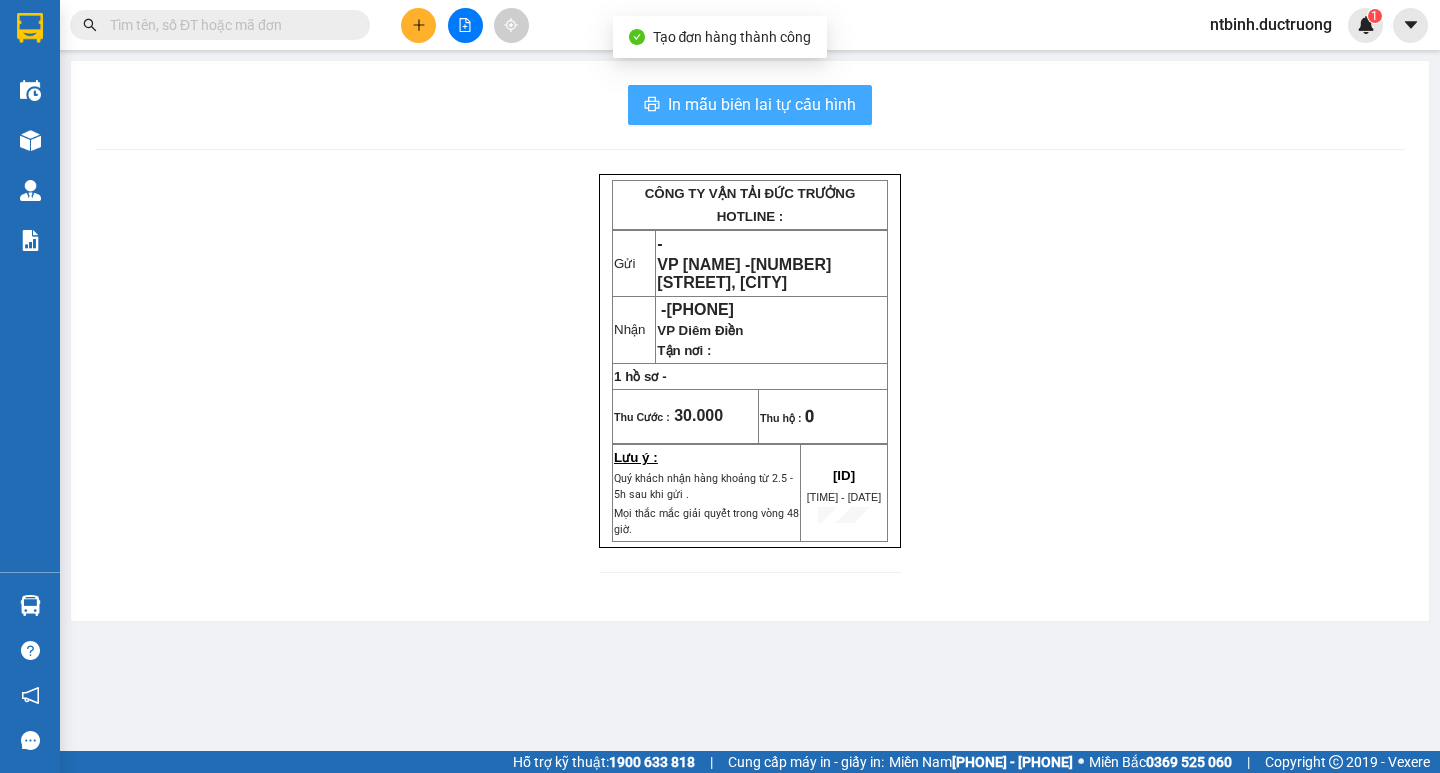 click on "In mẫu biên lai tự cấu hình" at bounding box center (762, 104) 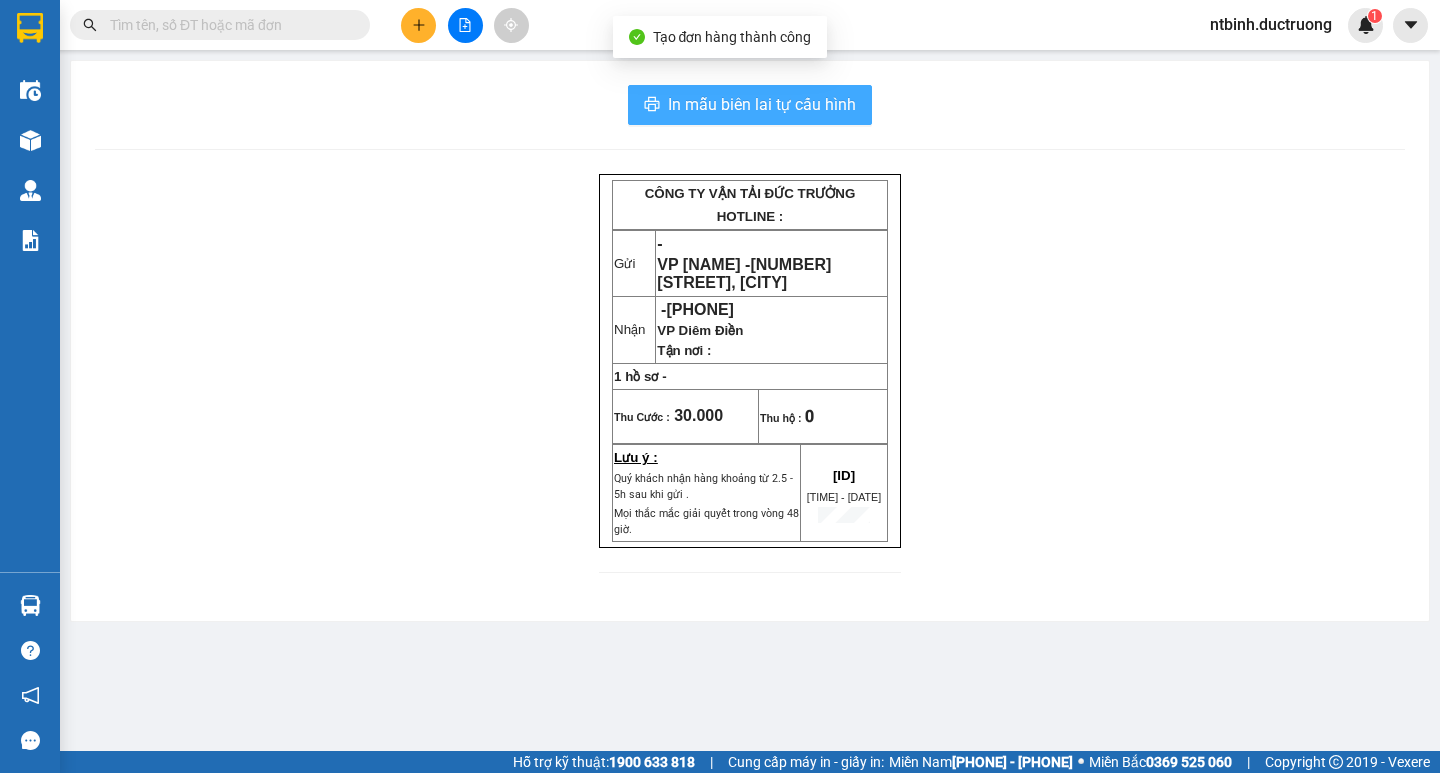 scroll, scrollTop: 0, scrollLeft: 0, axis: both 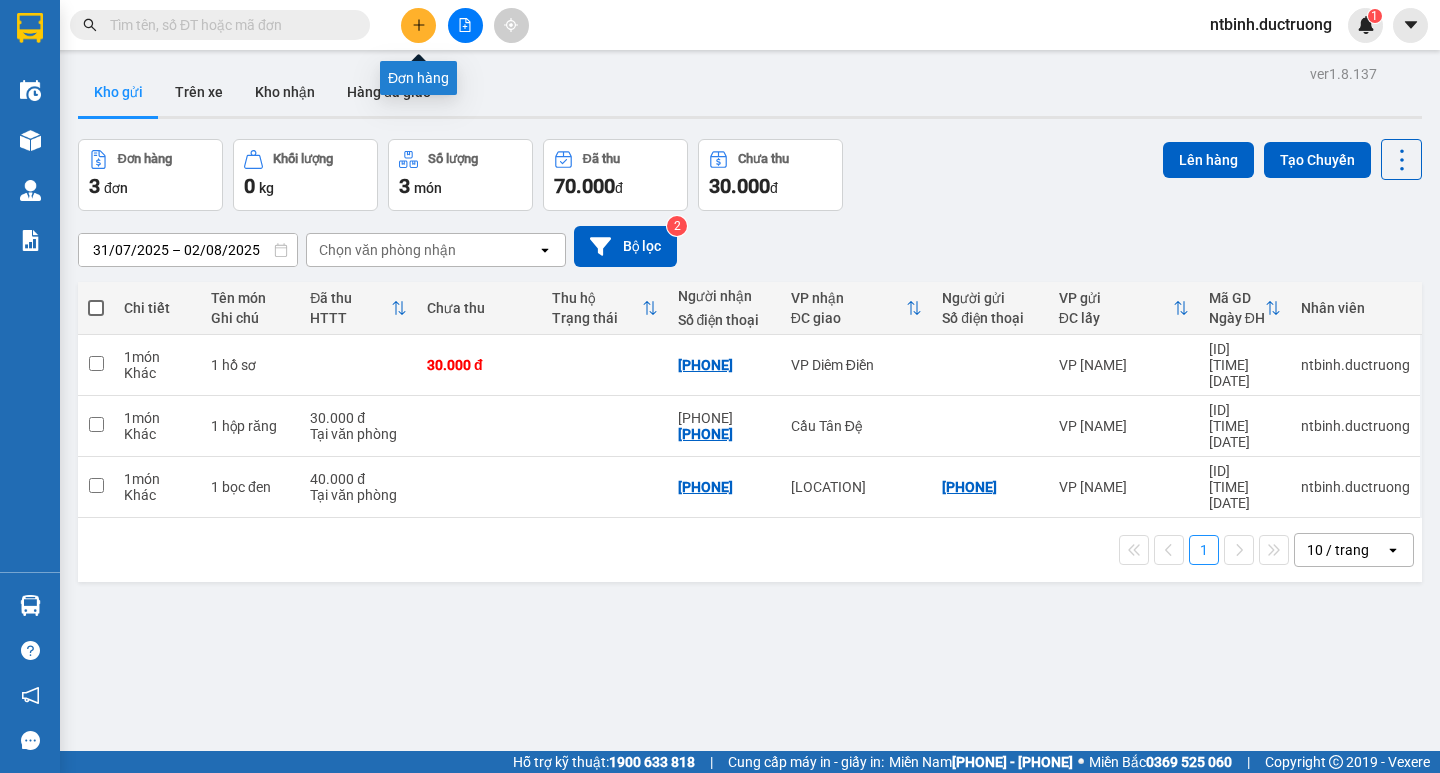 click 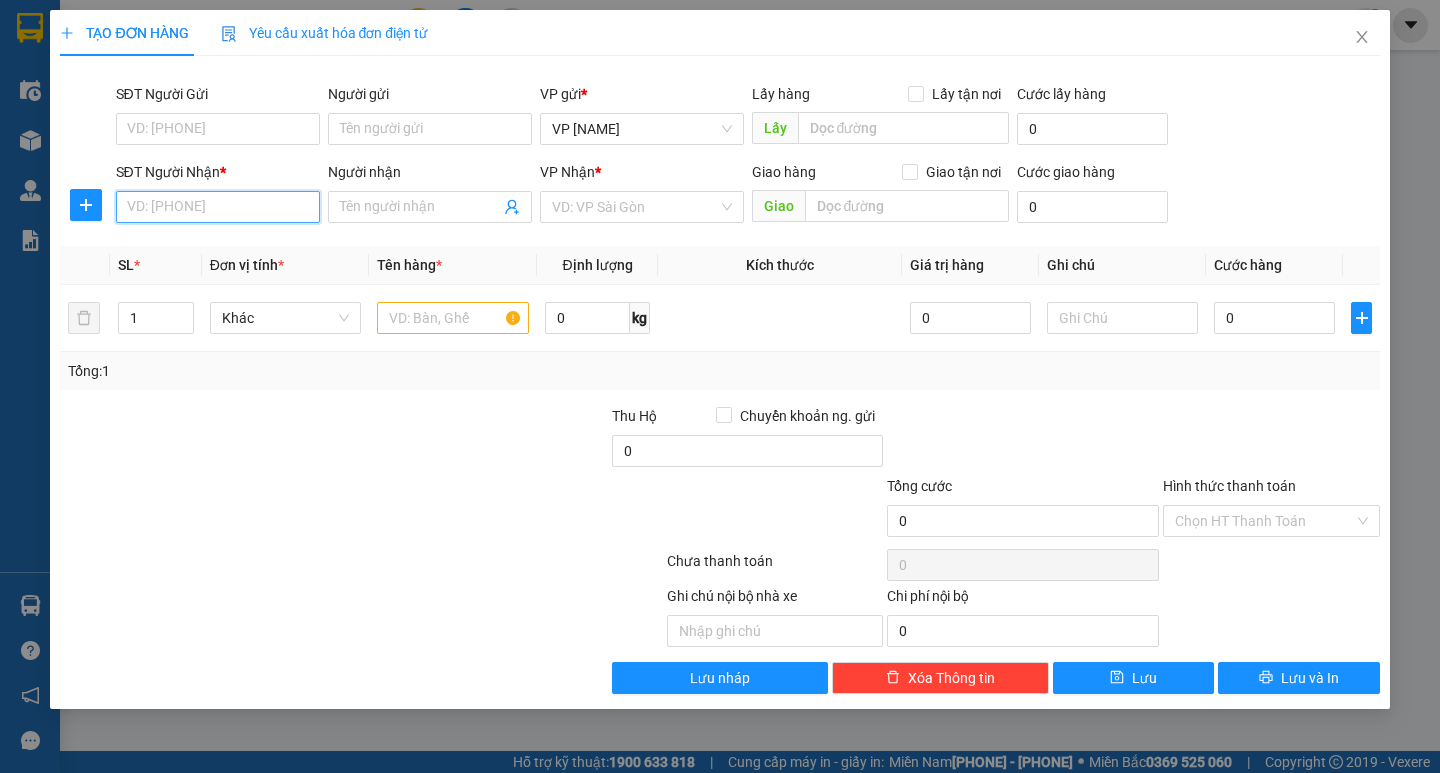 click on "SĐT Người Nhận  *" at bounding box center (218, 207) 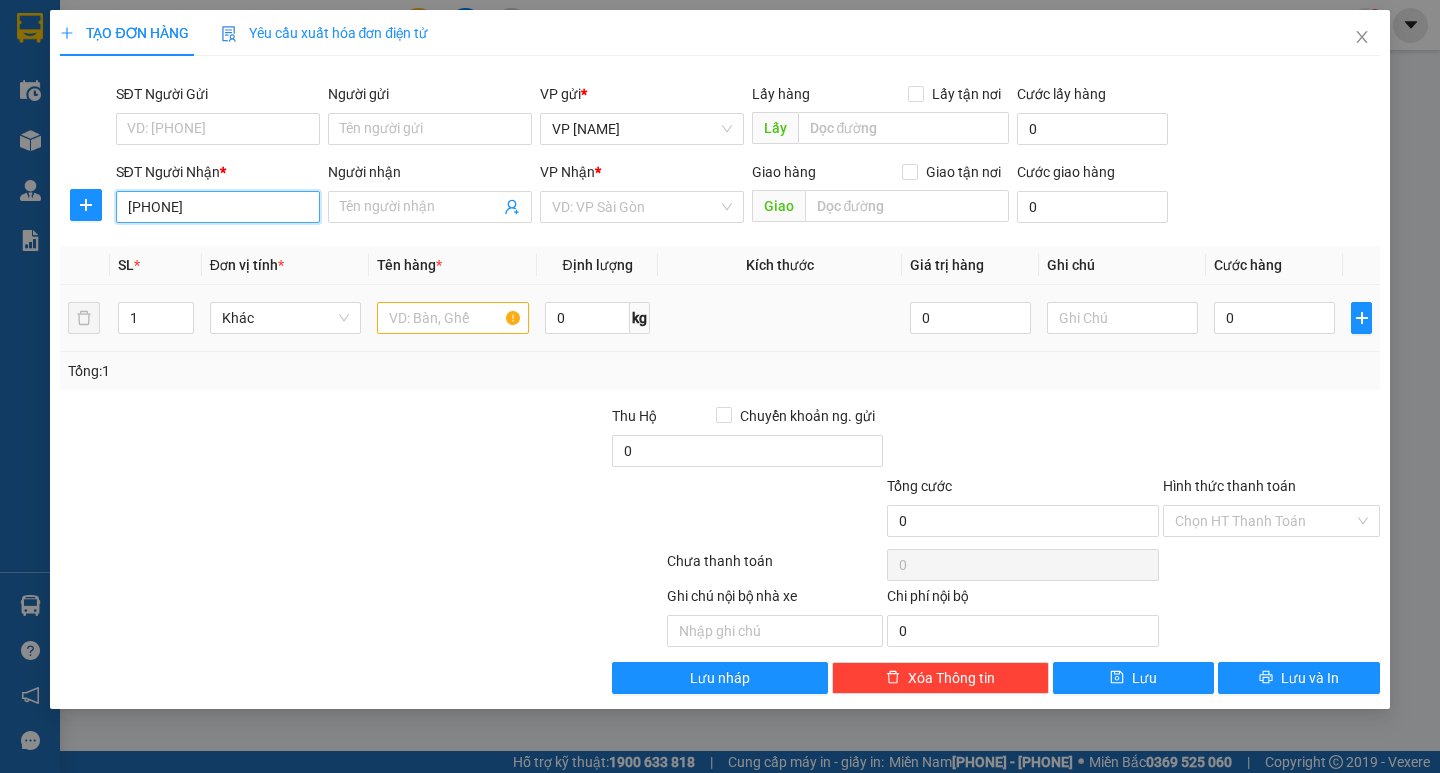 type on "[PHONE]" 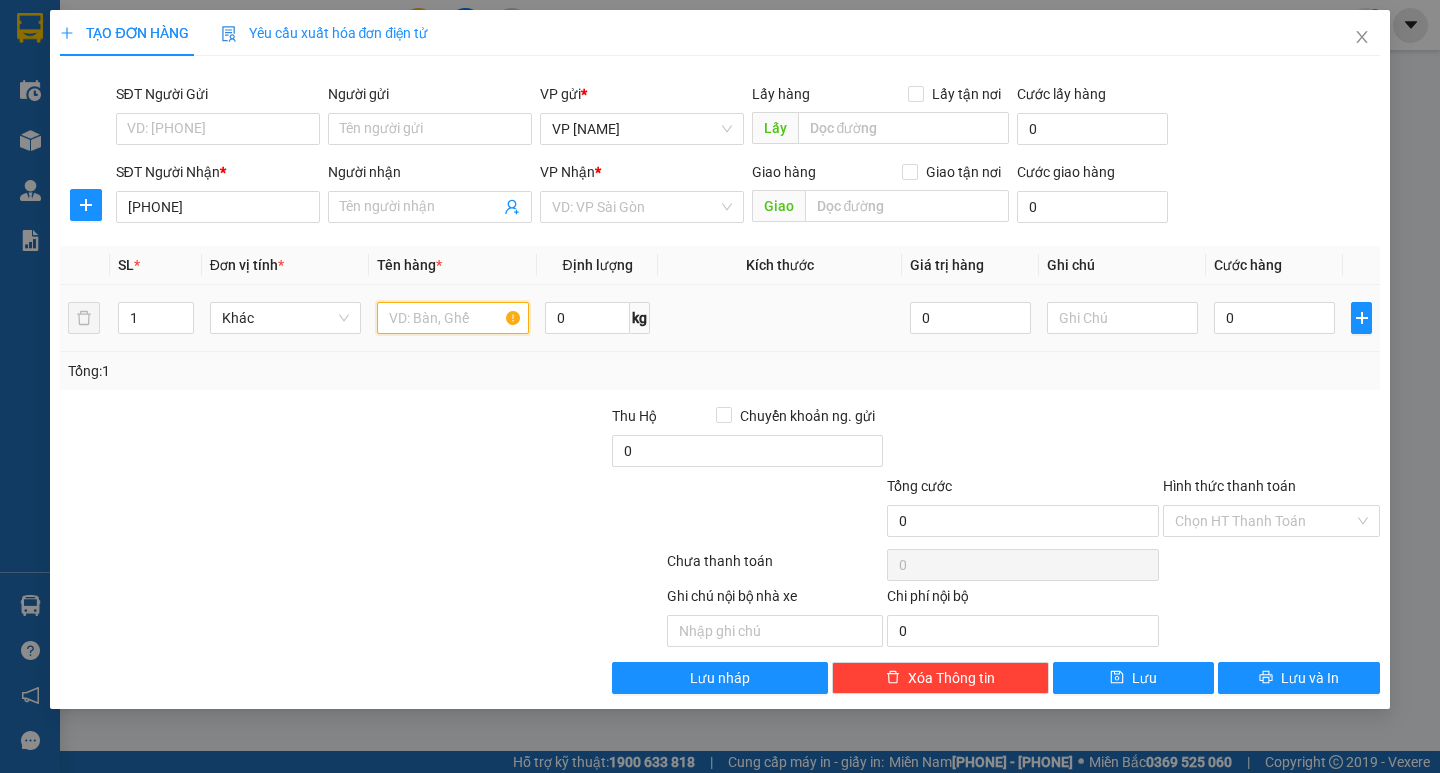 click at bounding box center (452, 318) 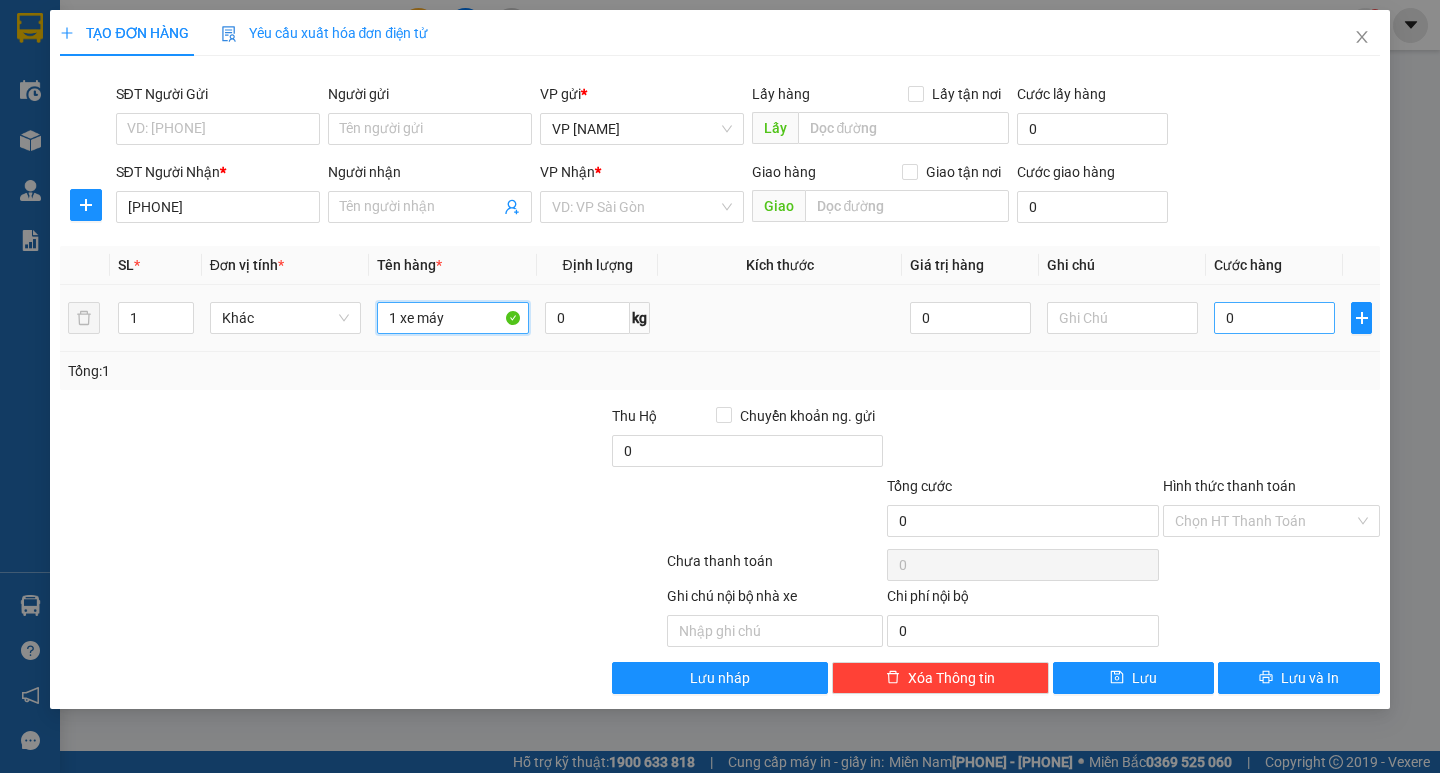type on "1 xe máy" 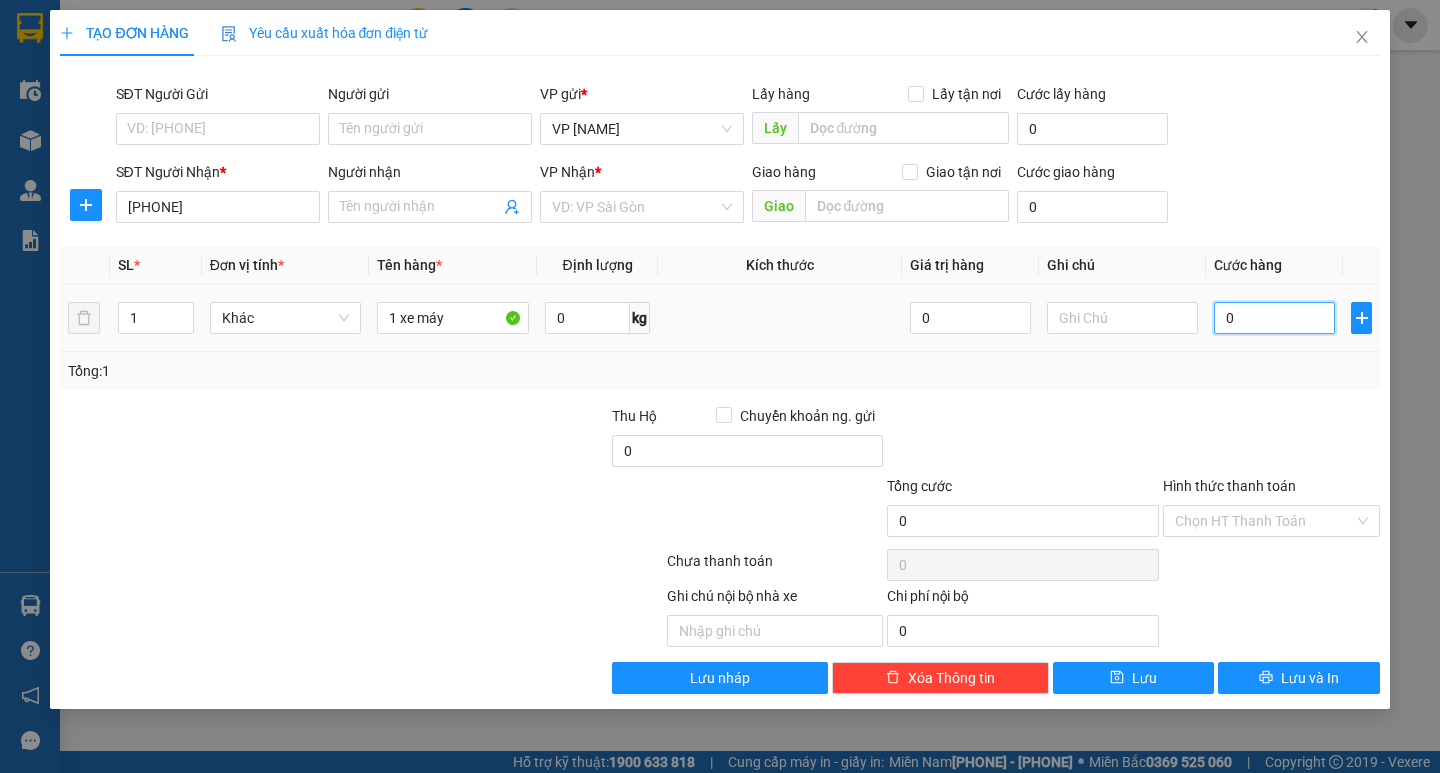 click on "0" at bounding box center (1274, 318) 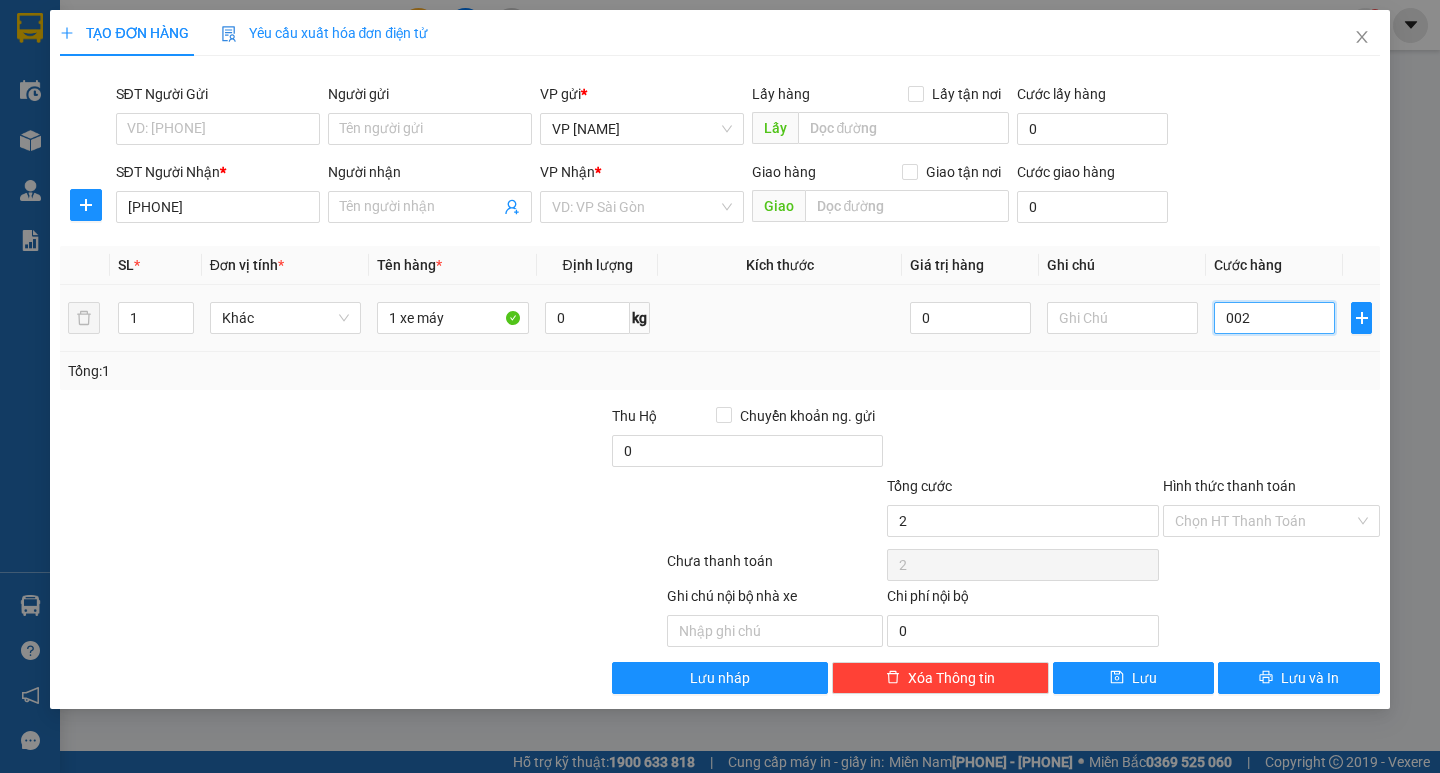 type on "00" 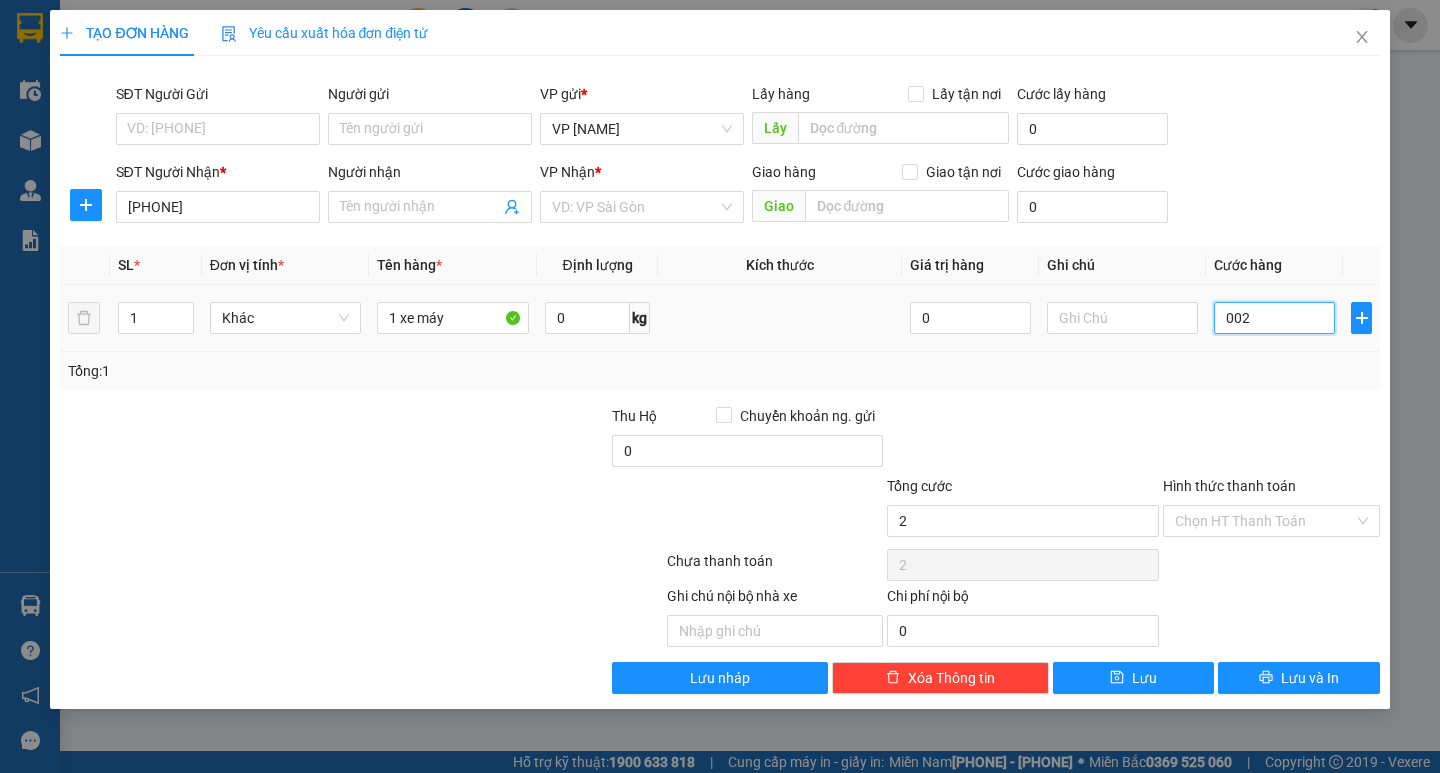 type on "0" 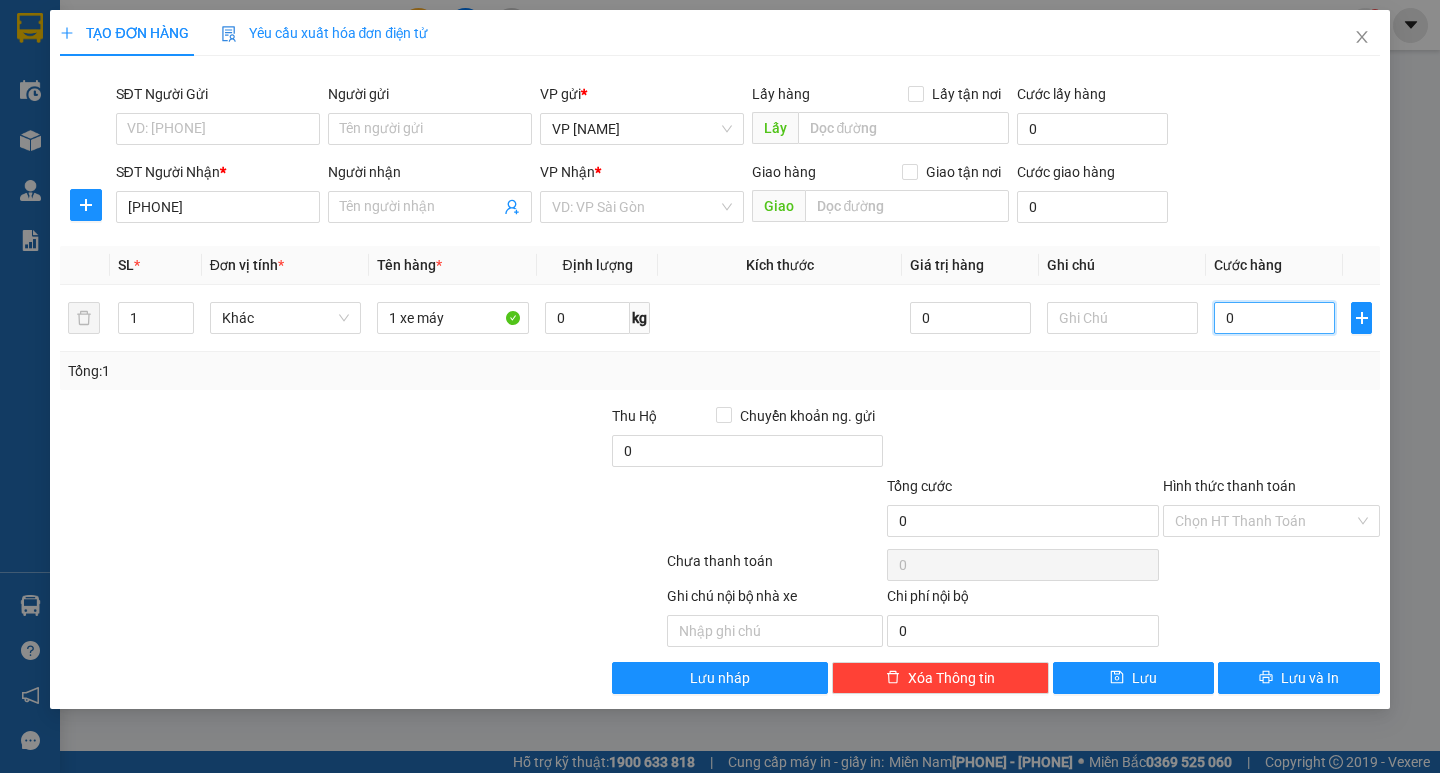 type on "002" 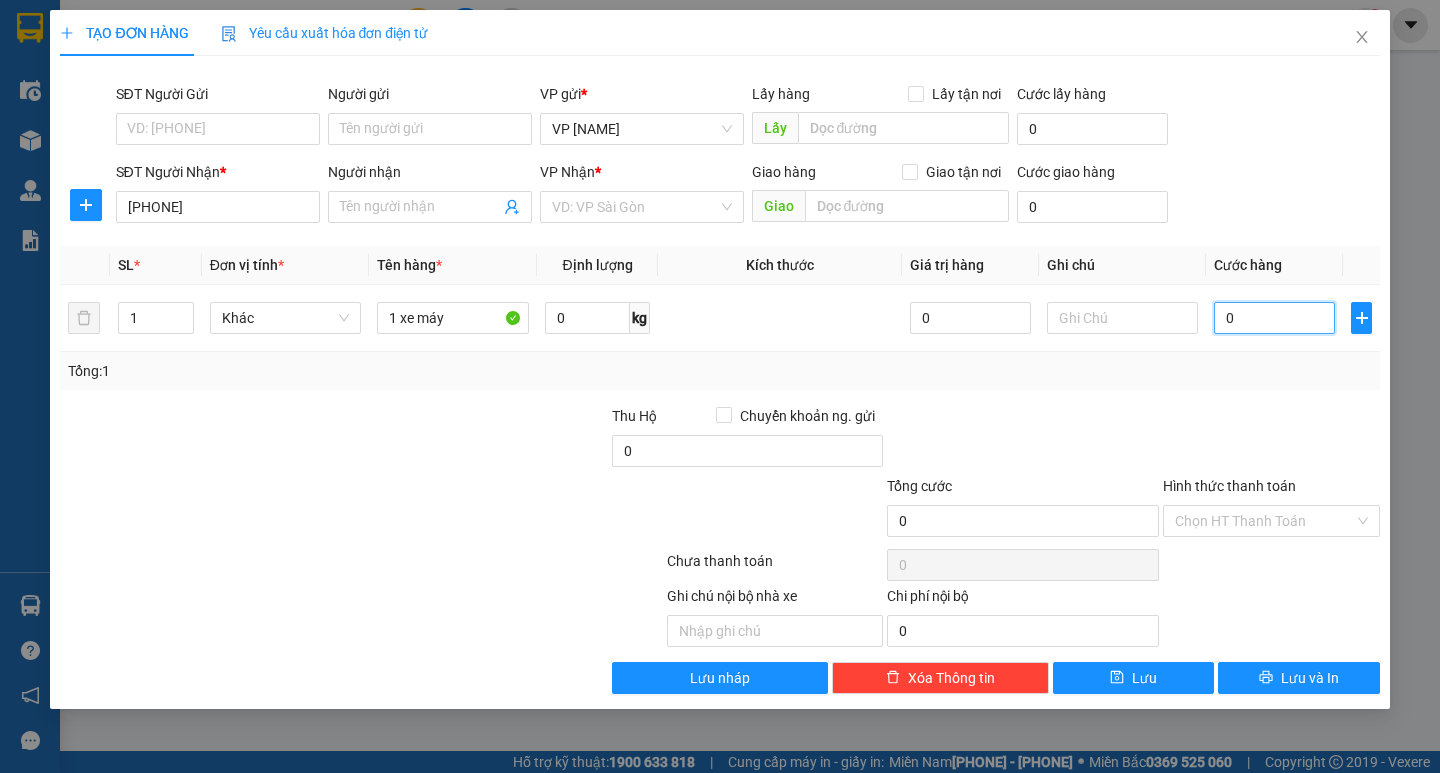 type on "2" 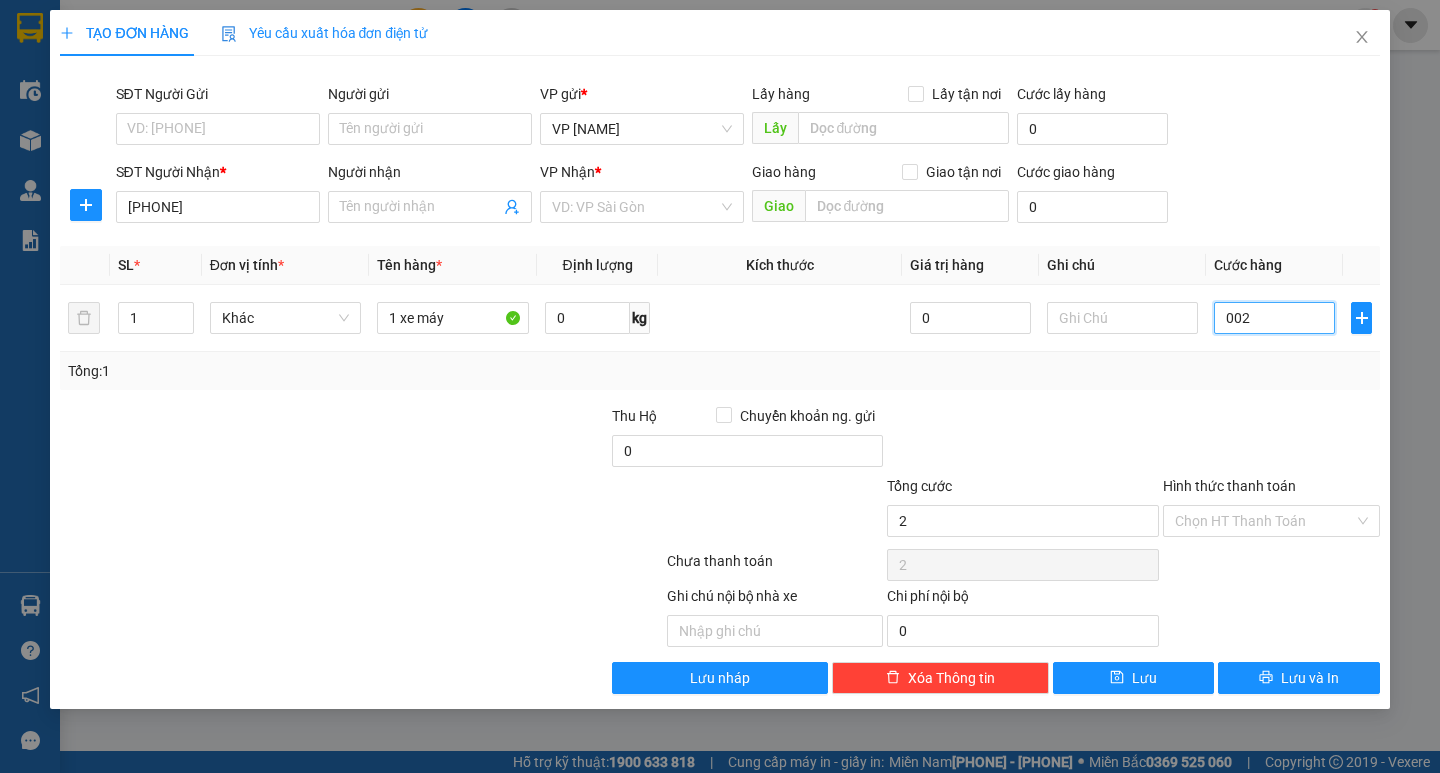 type on "0.025" 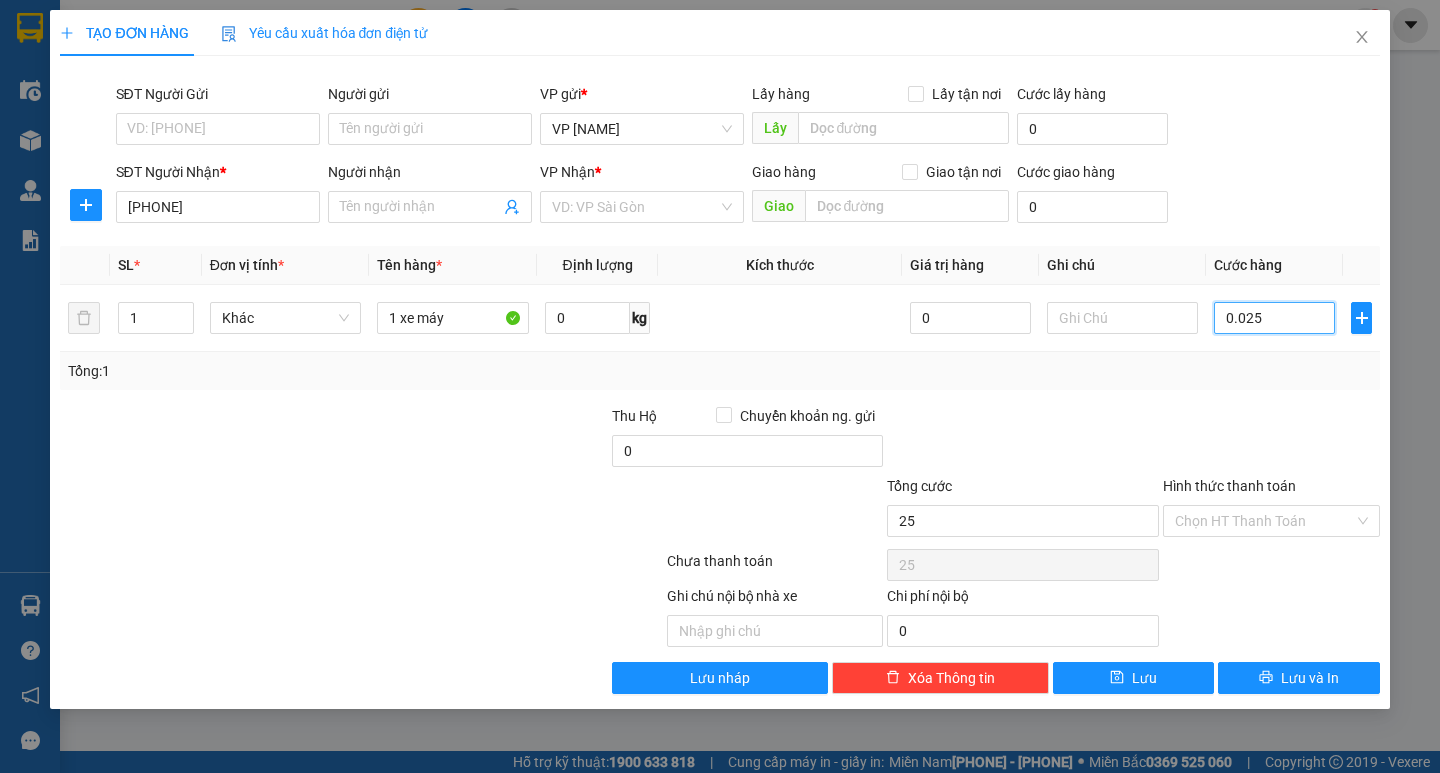 type on "00.250" 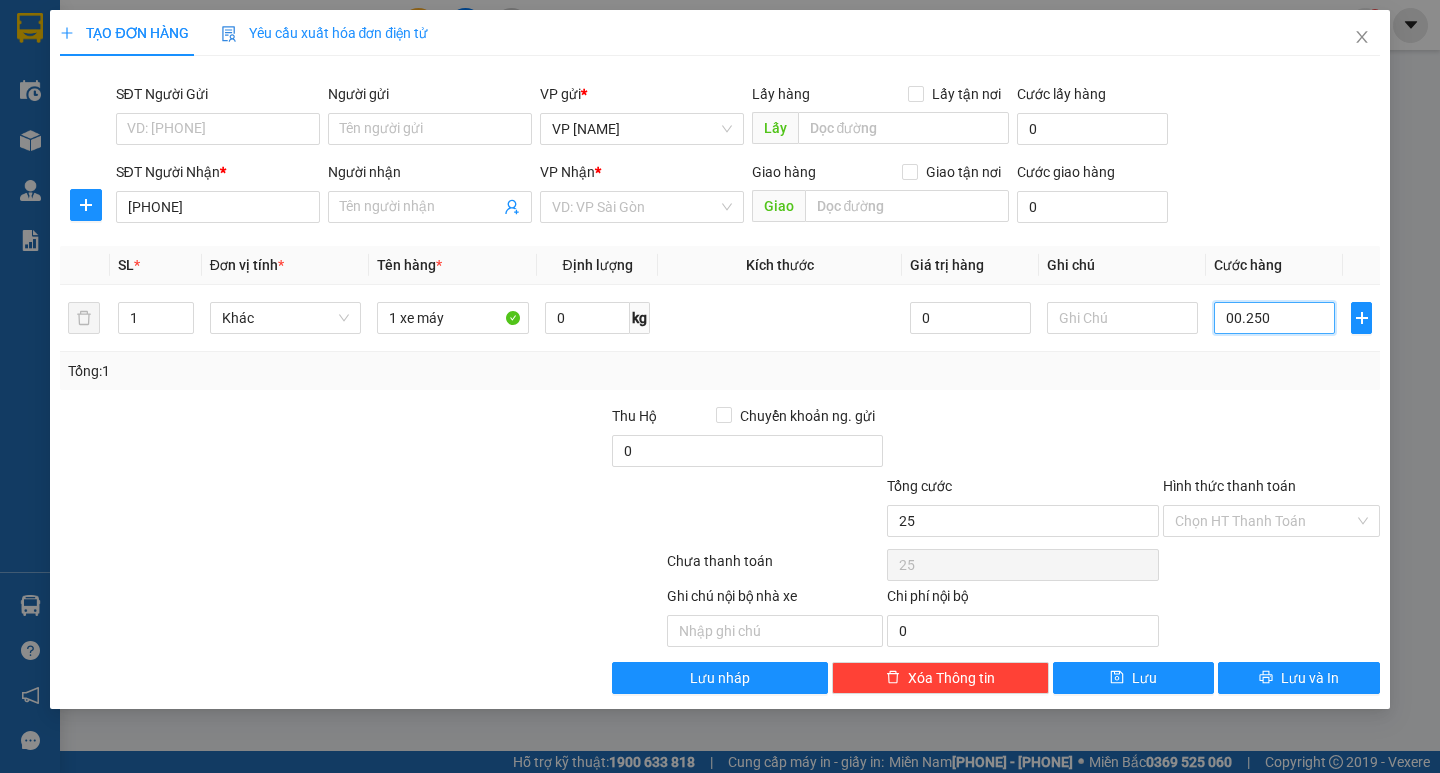 type on "250" 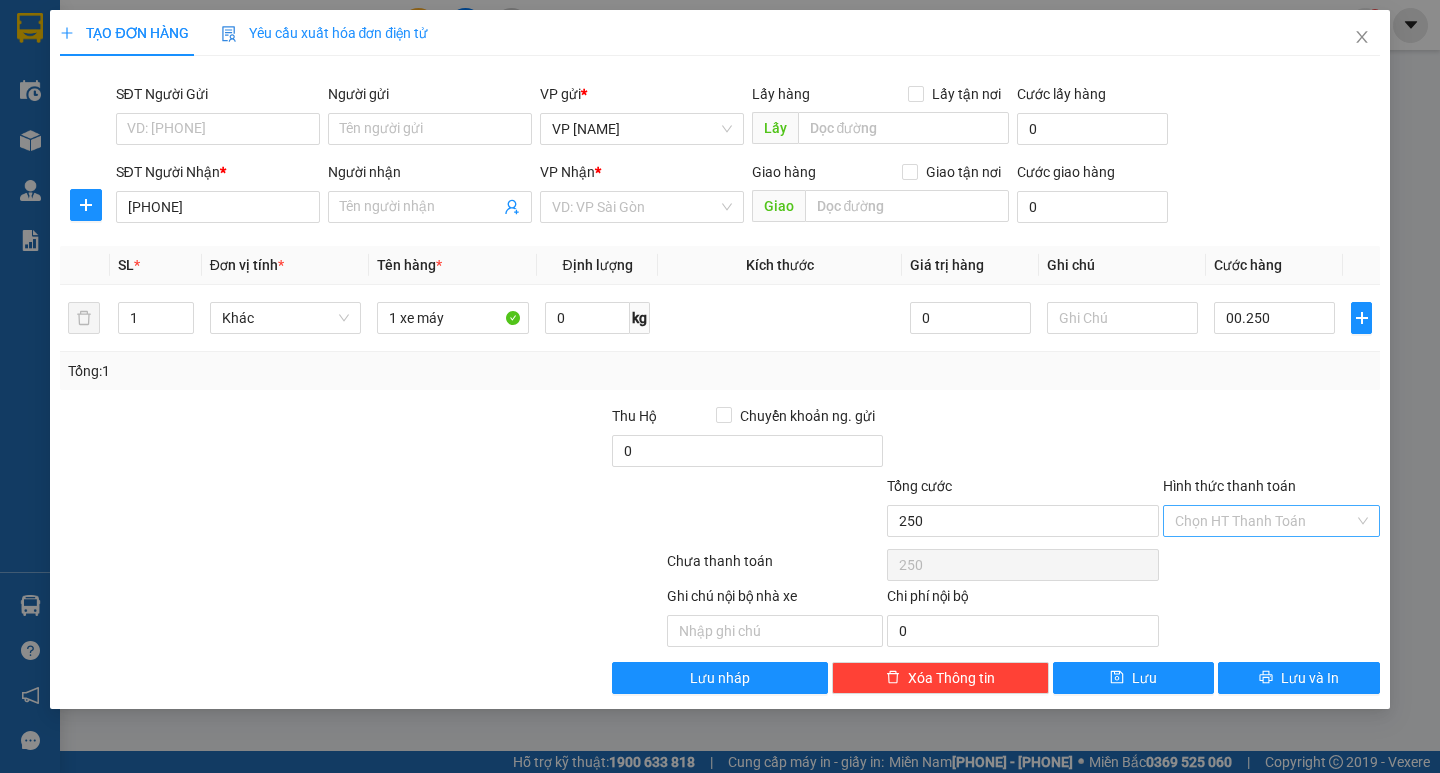 click on "Hình thức thanh toán" at bounding box center (1264, 521) 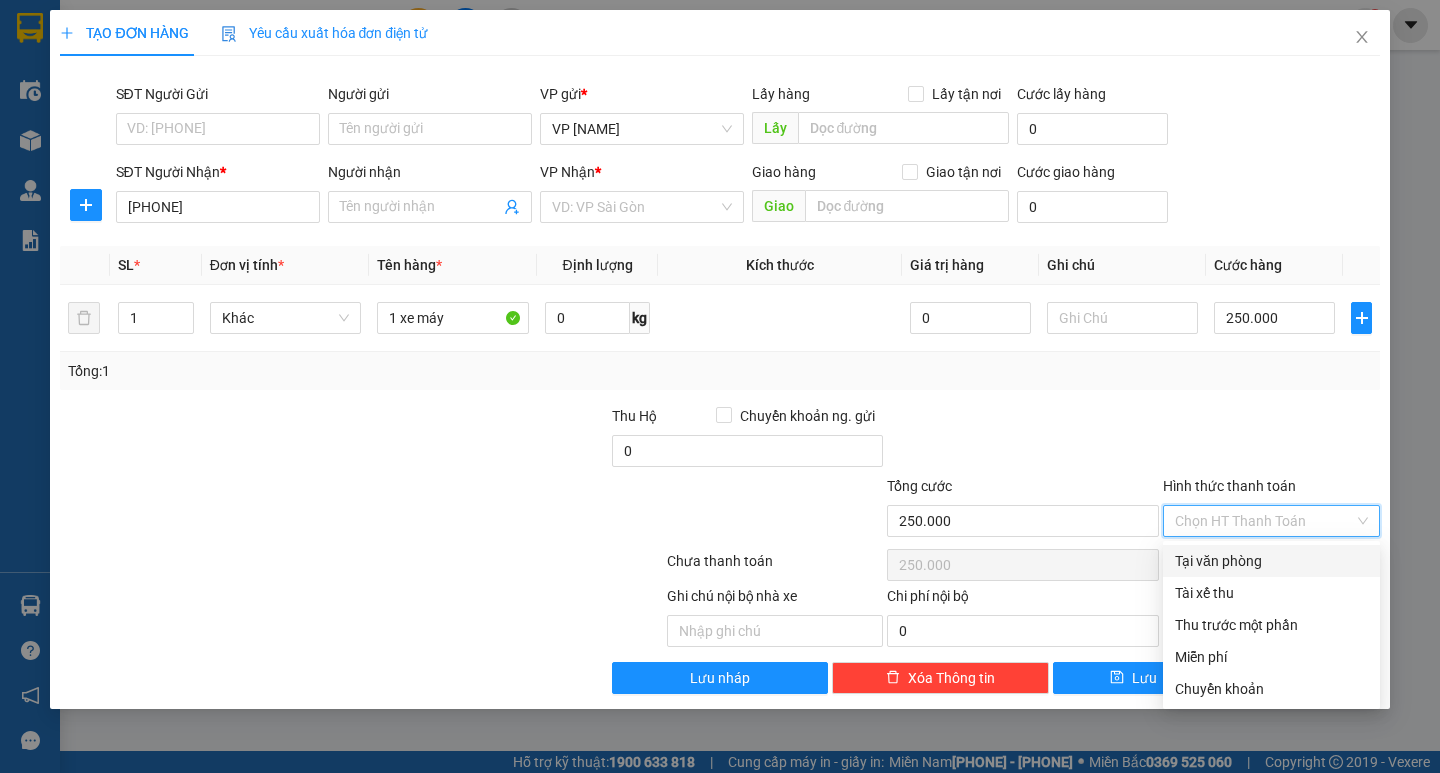 click on "Tại văn phòng" at bounding box center [1271, 561] 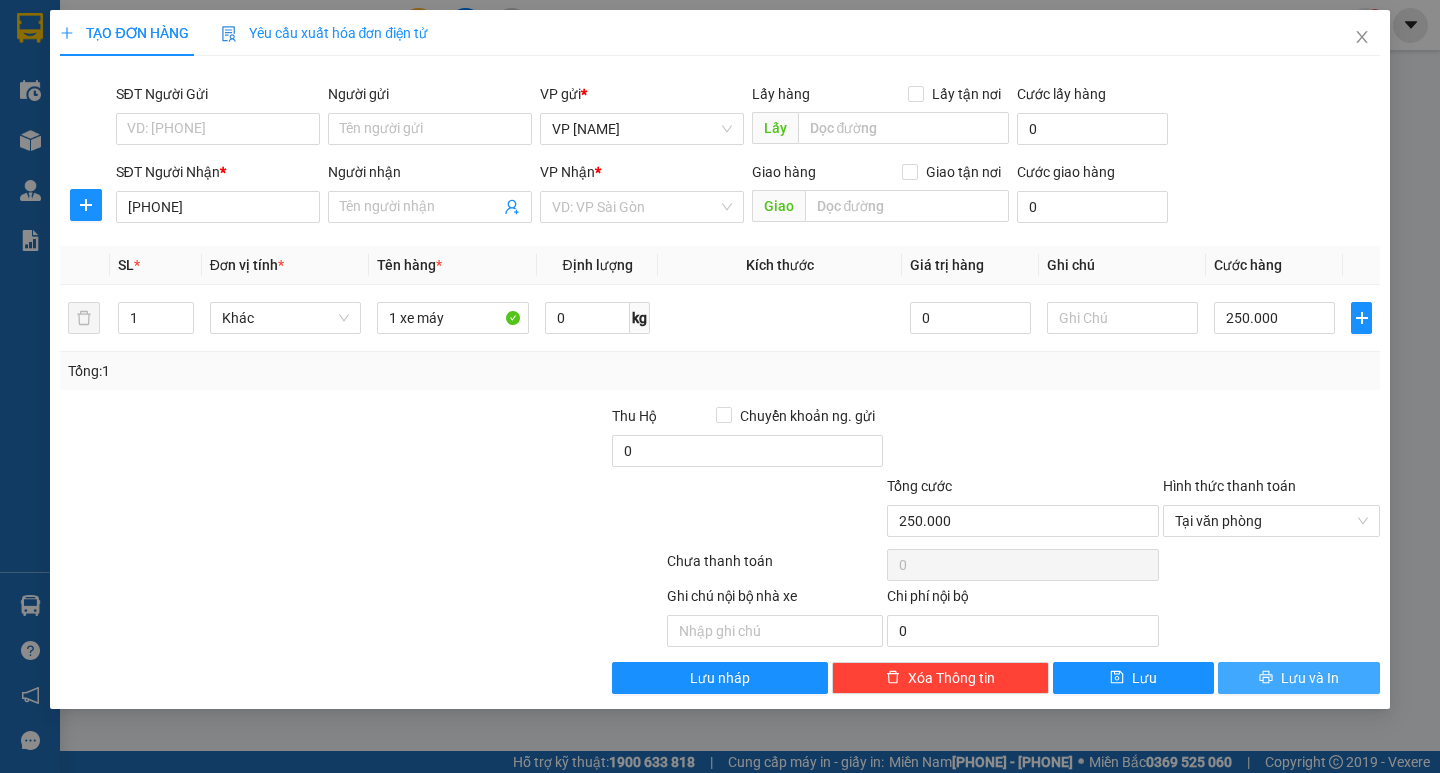 click on "Lưu và In" at bounding box center (1298, 678) 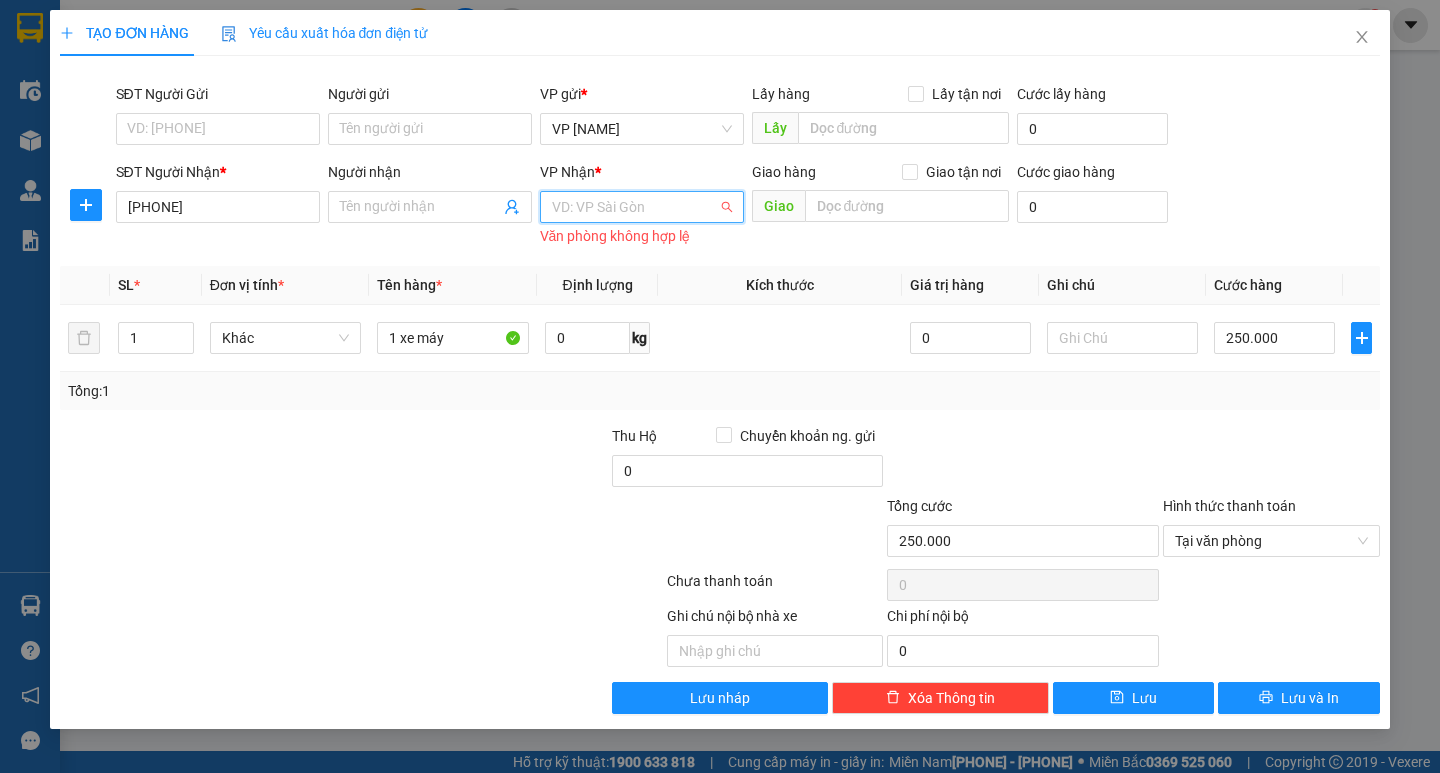 click at bounding box center (635, 207) 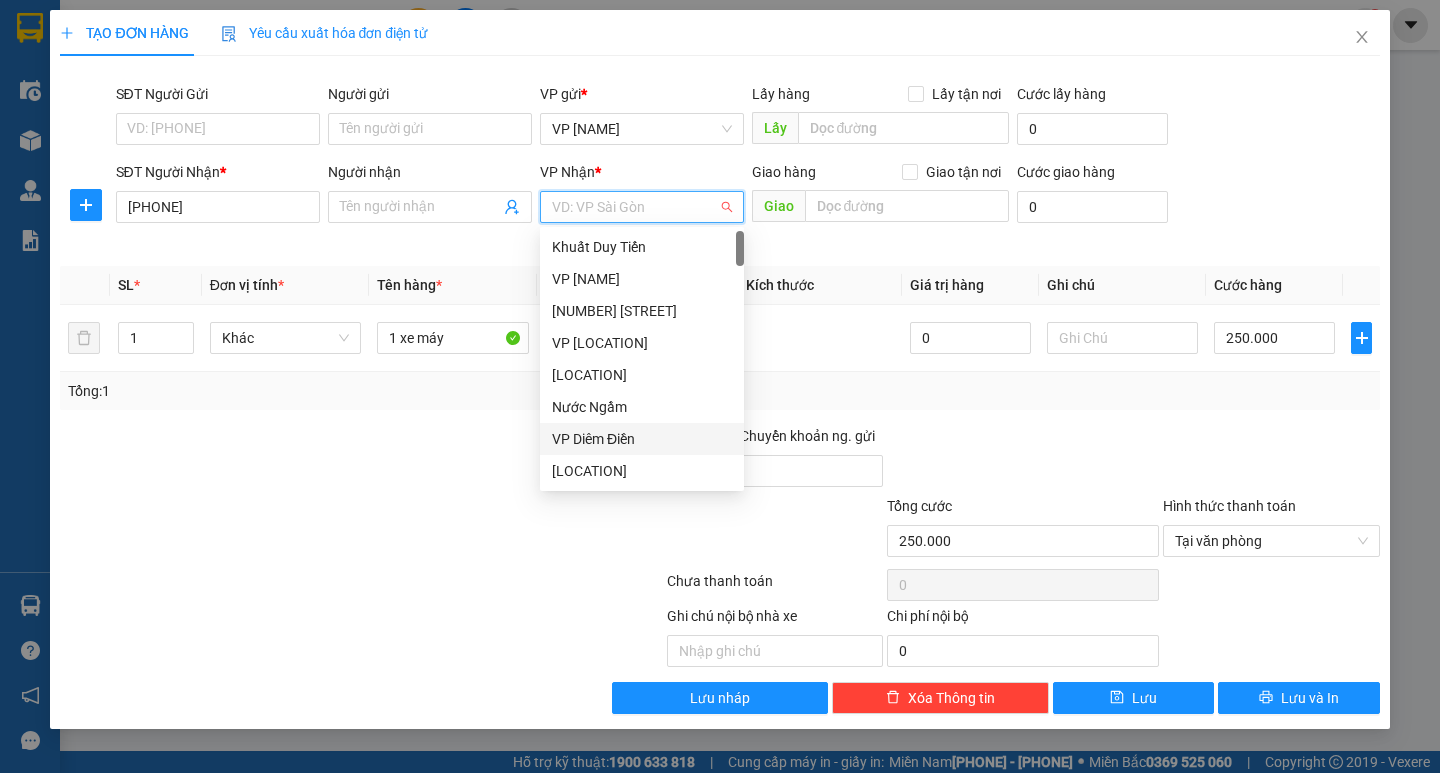click on "VP Diêm Điền" at bounding box center (642, 439) 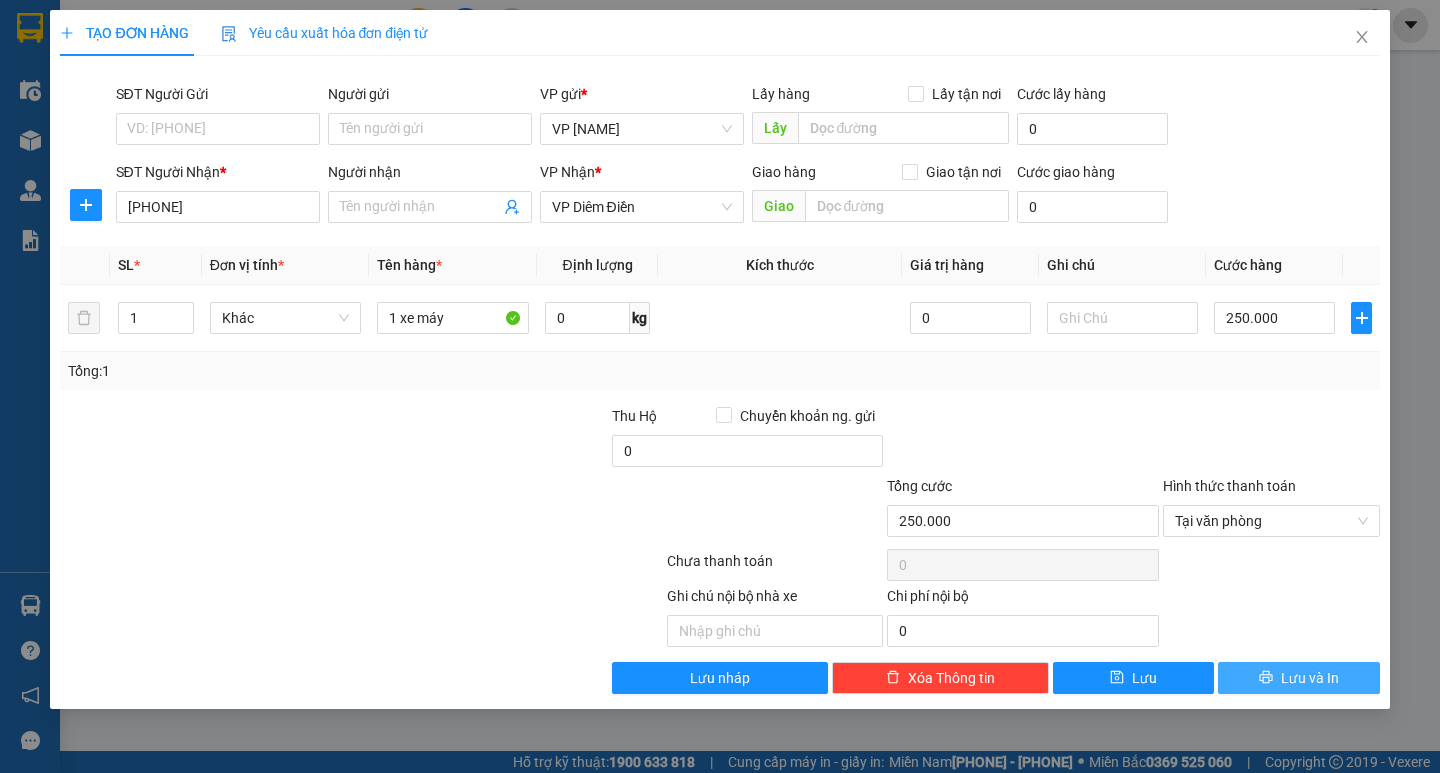 click on "Lưu và In" at bounding box center (1310, 678) 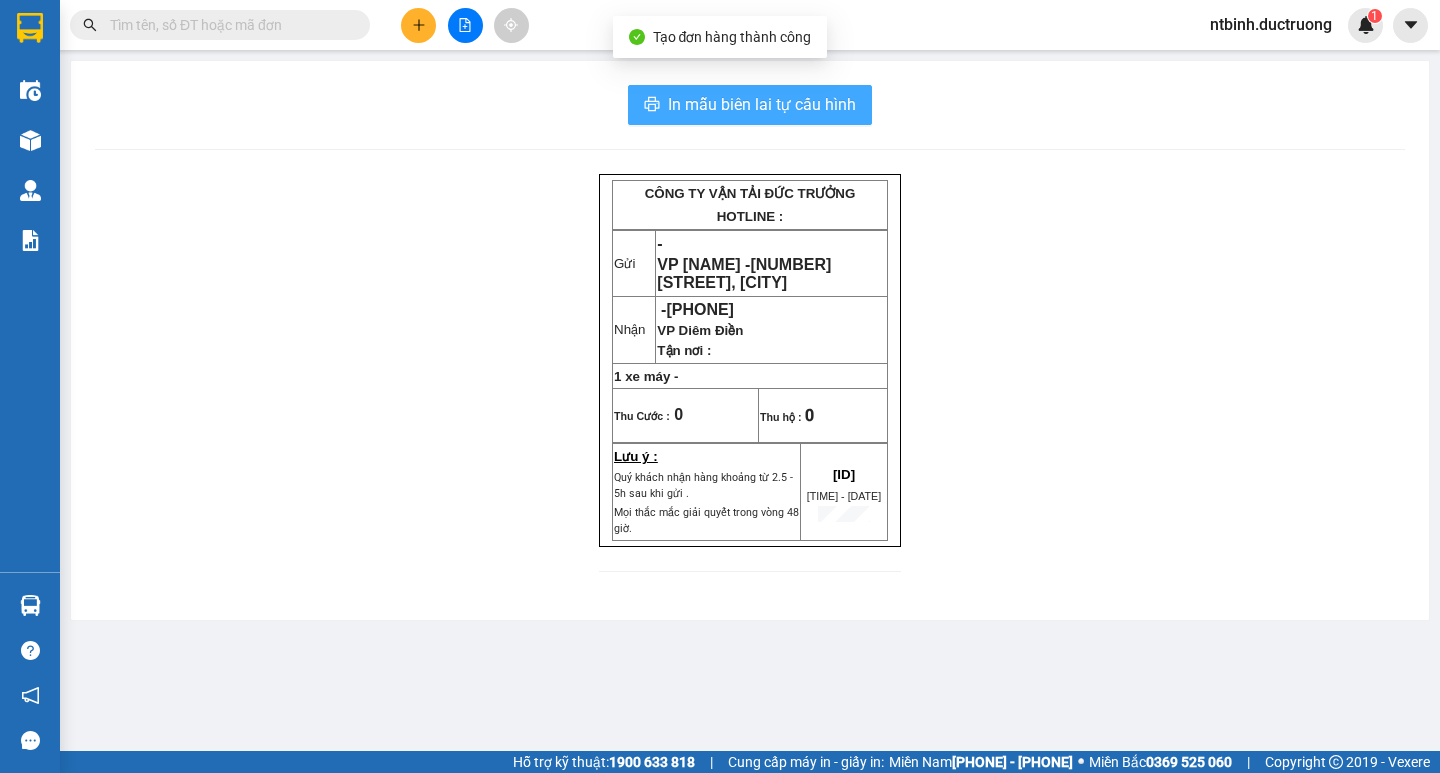 click on "In mẫu biên lai tự cấu hình" at bounding box center (750, 105) 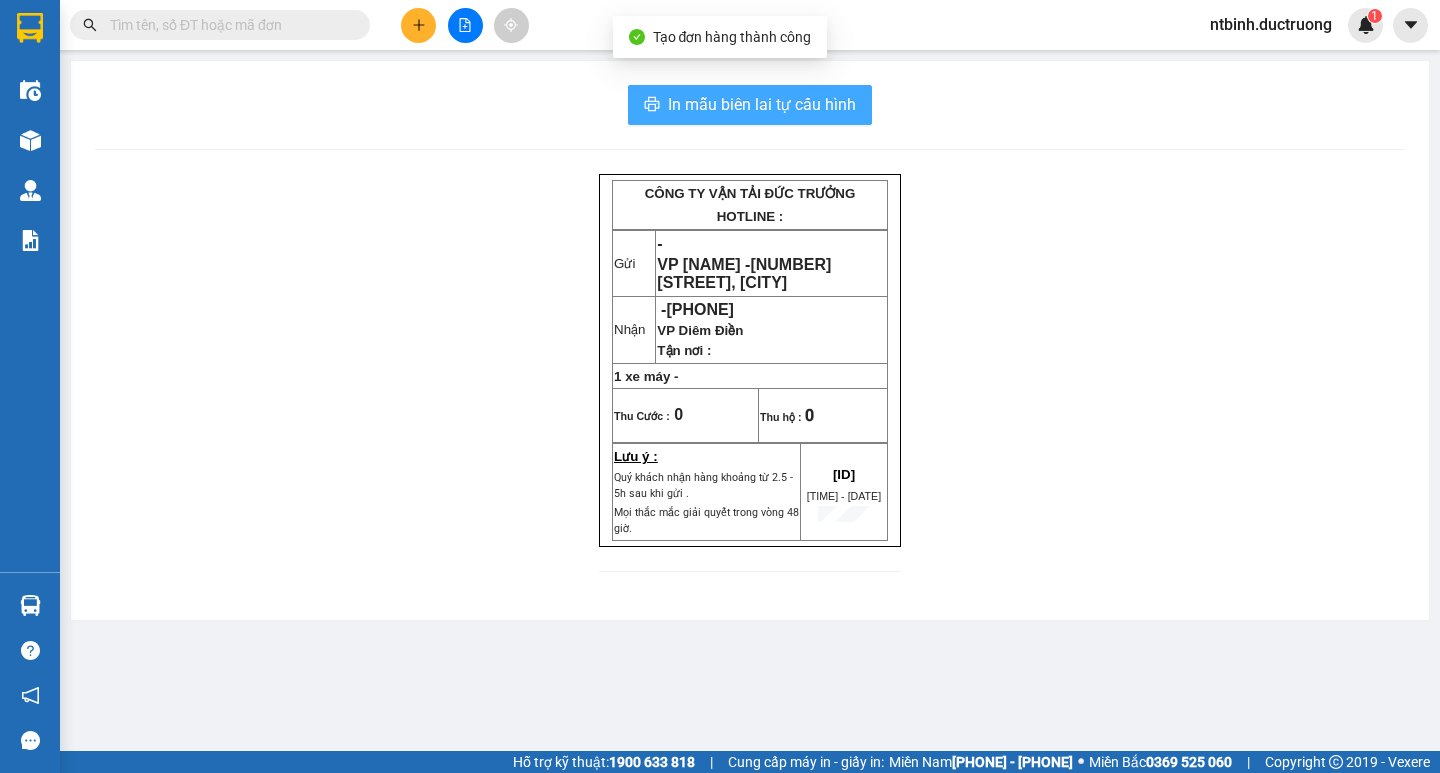 scroll, scrollTop: 0, scrollLeft: 0, axis: both 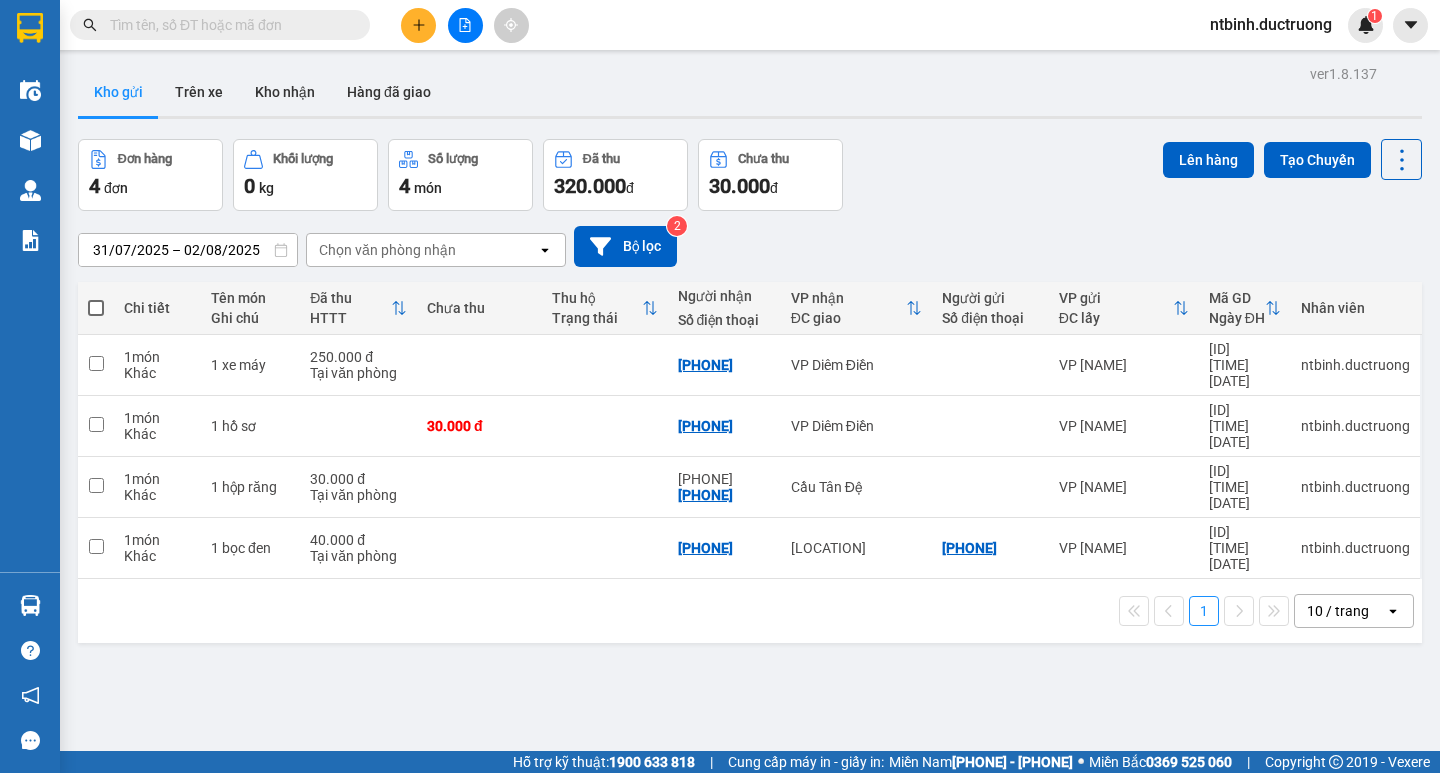 click at bounding box center (96, 308) 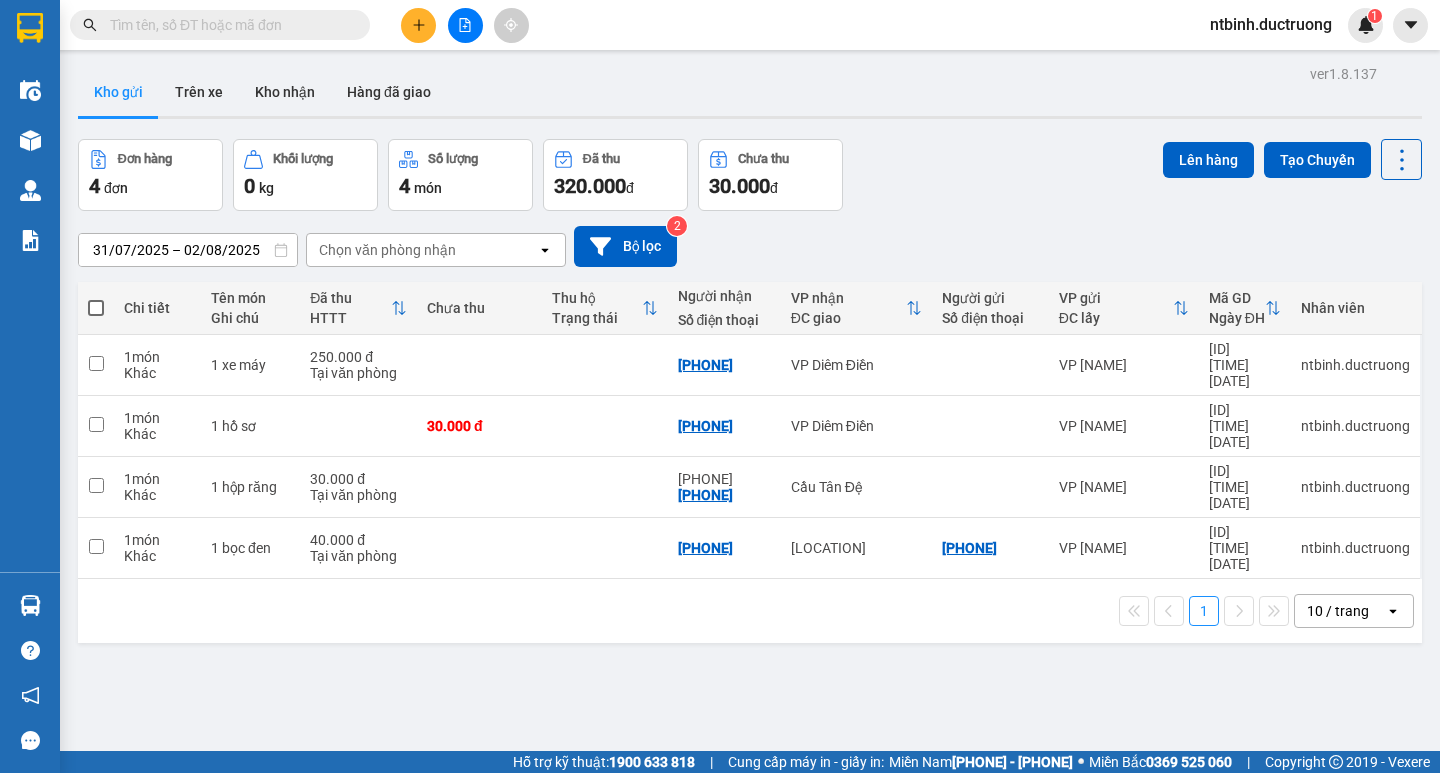 click at bounding box center (96, 298) 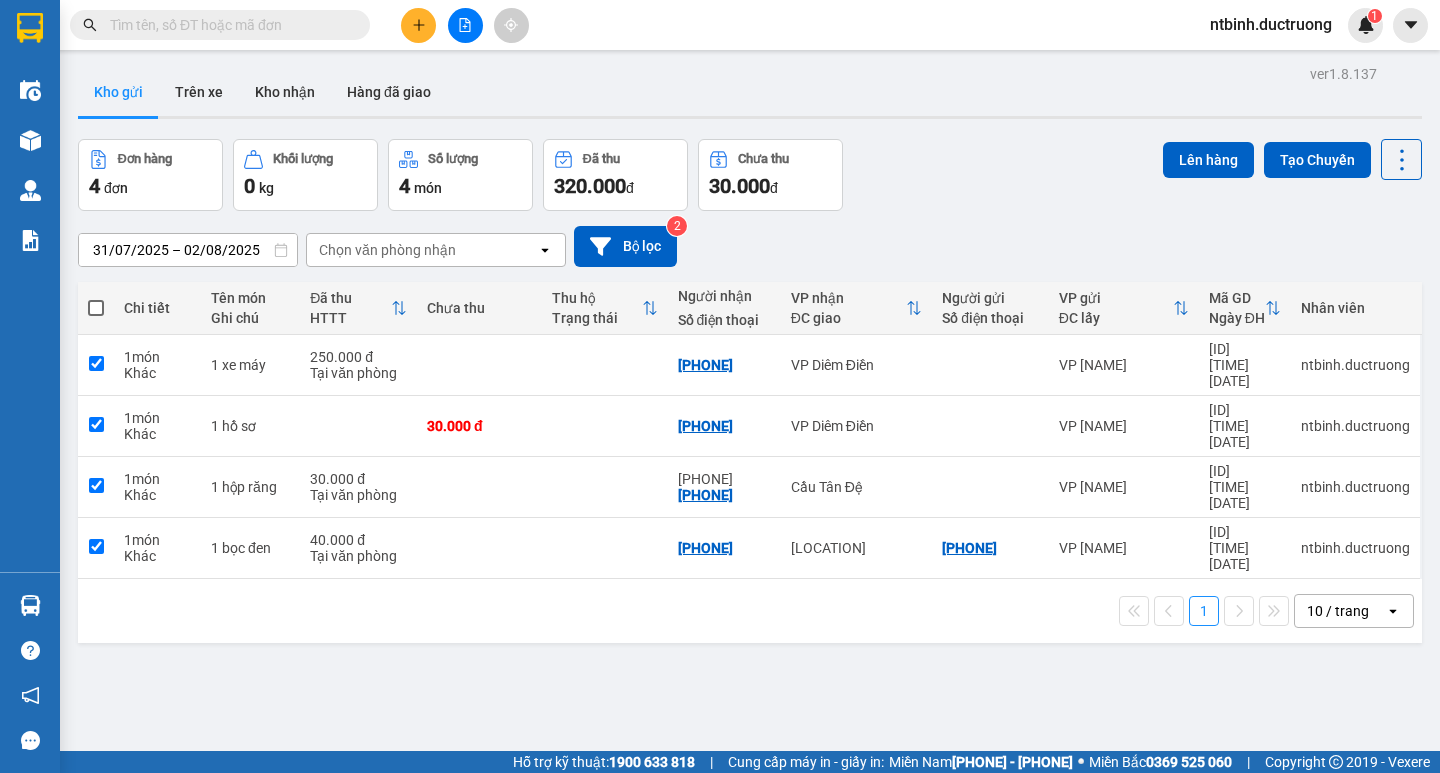 checkbox on "true" 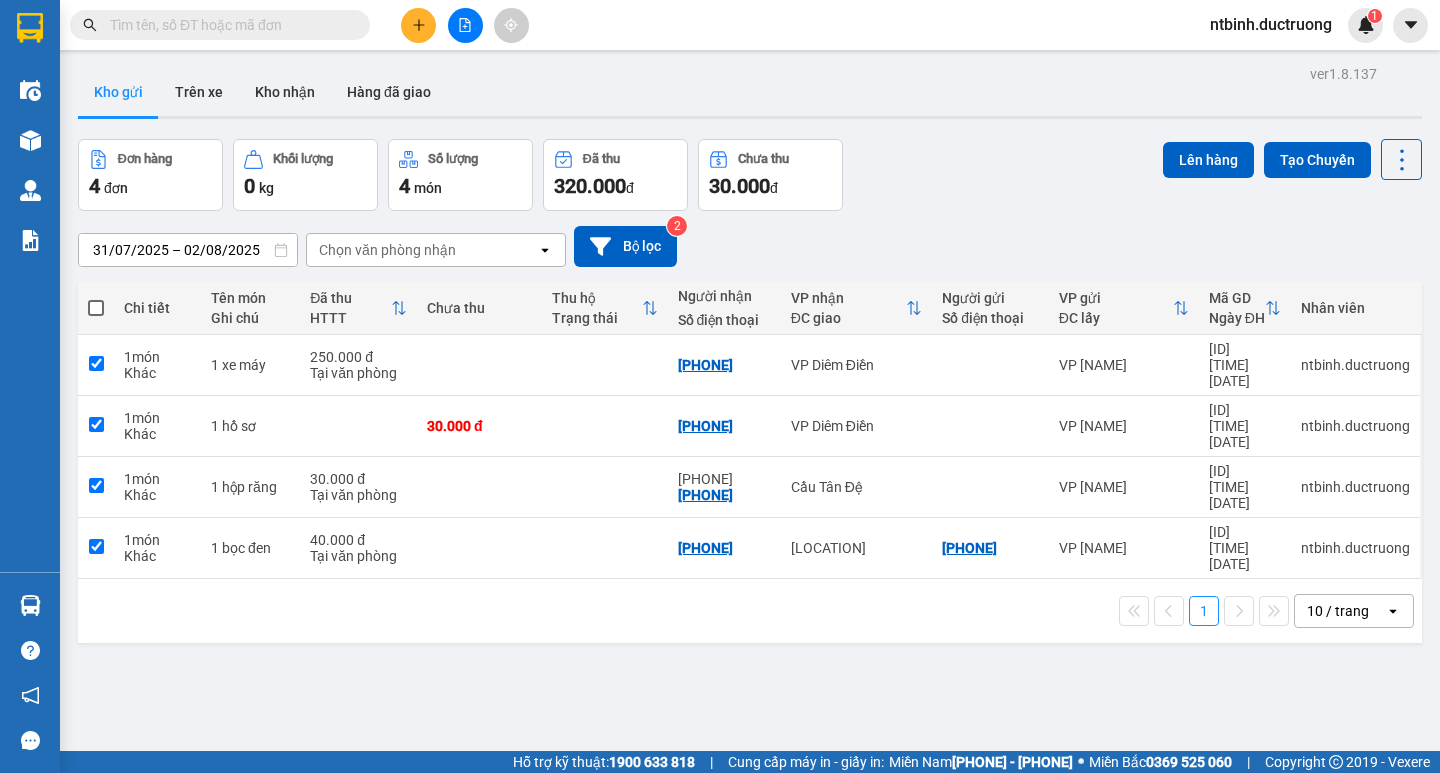 checkbox on "true" 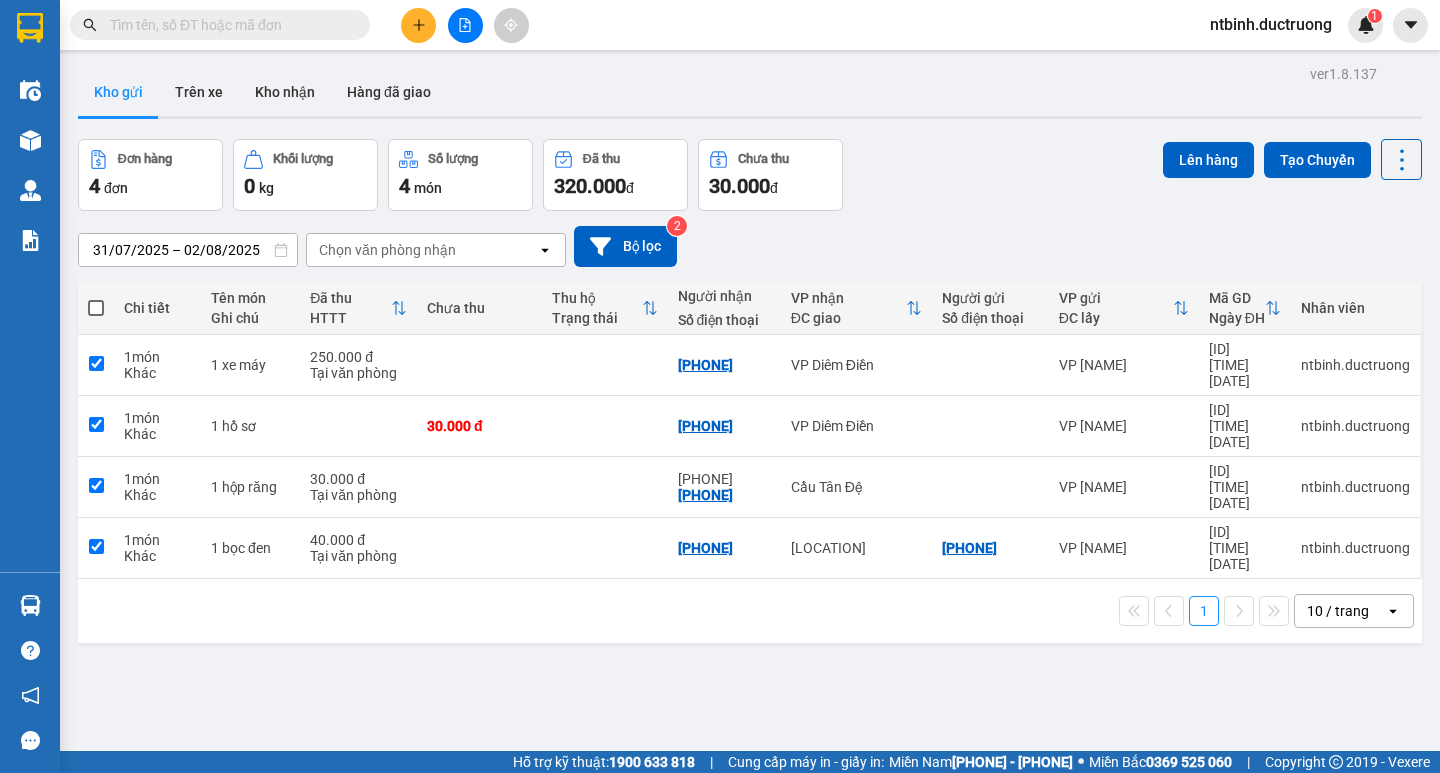 checkbox on "true" 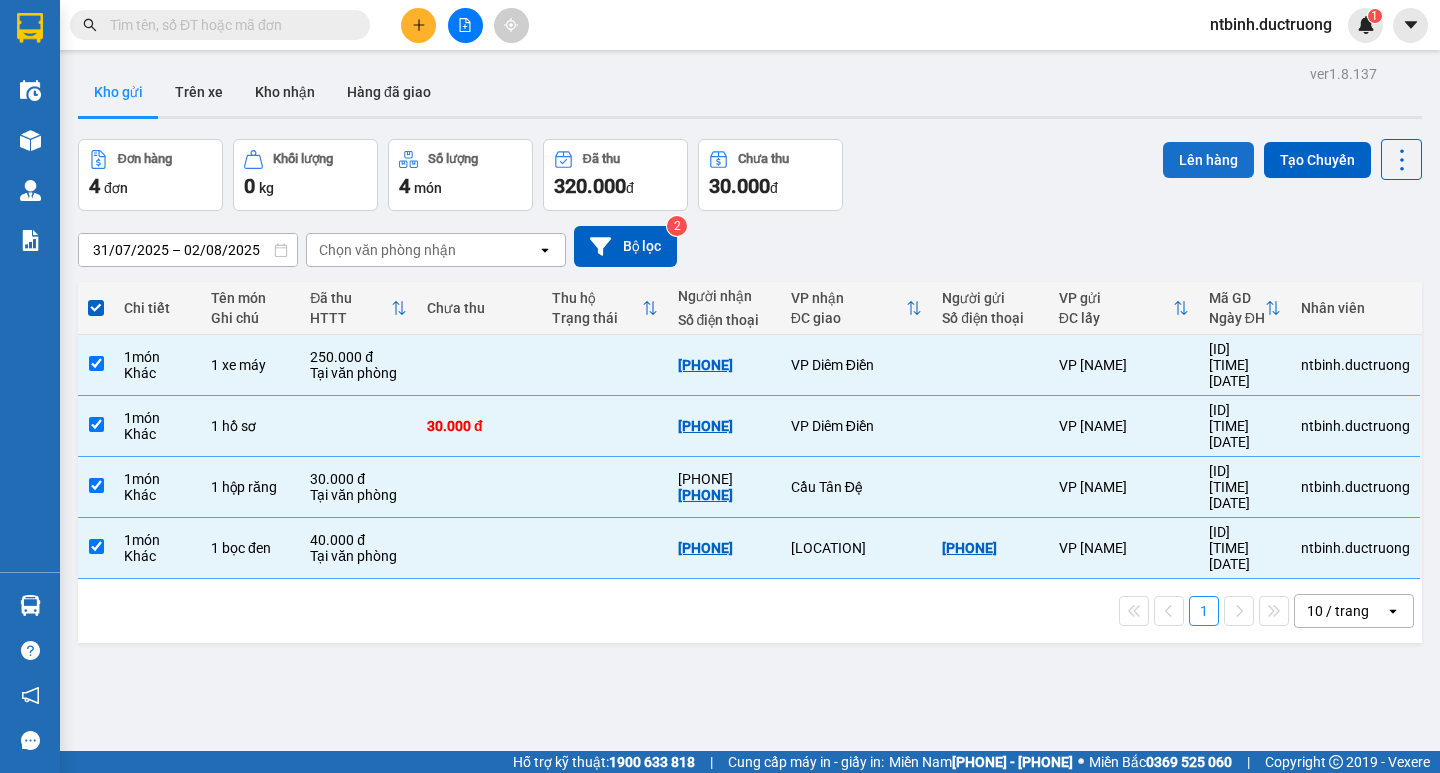 click on "Lên hàng" at bounding box center (1208, 160) 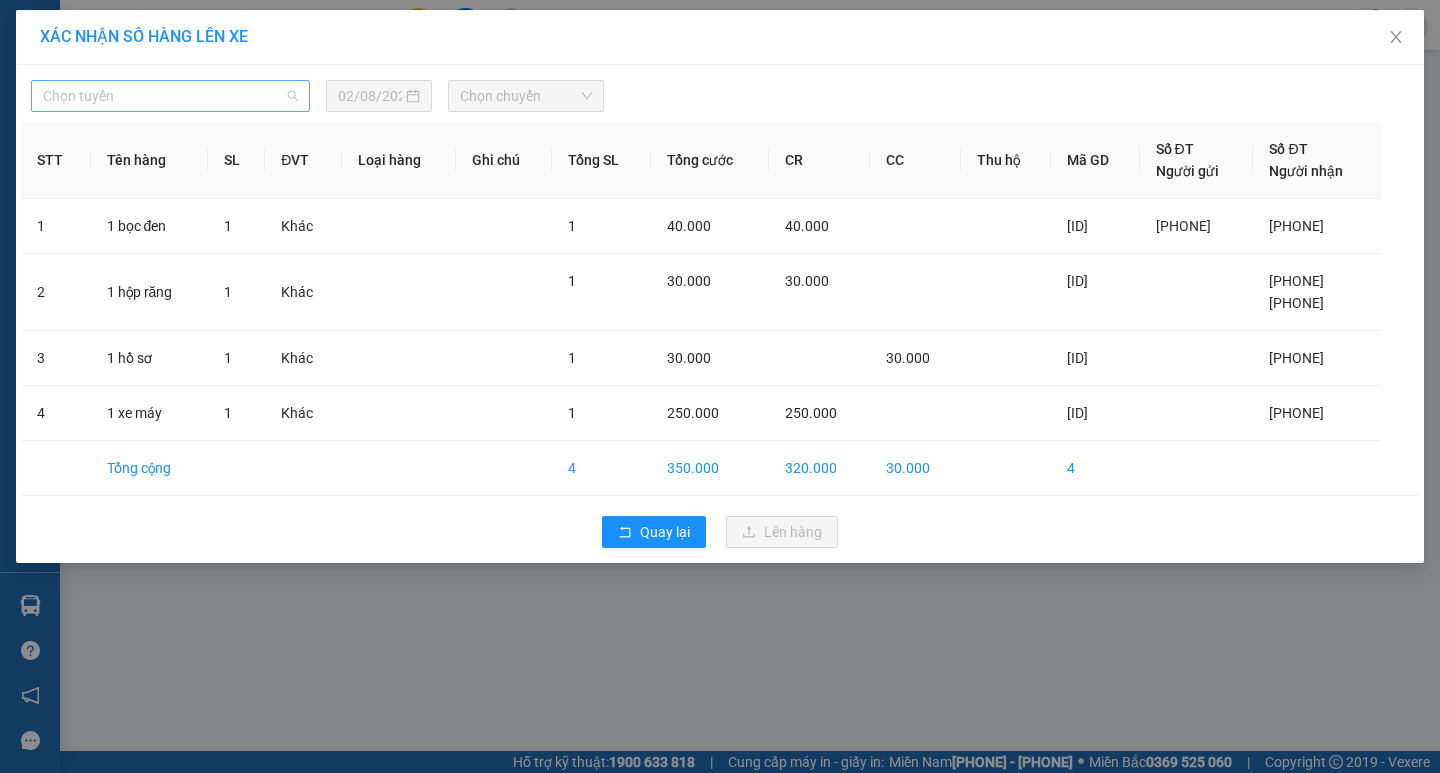 drag, startPoint x: 271, startPoint y: 94, endPoint x: 258, endPoint y: 95, distance: 13.038404 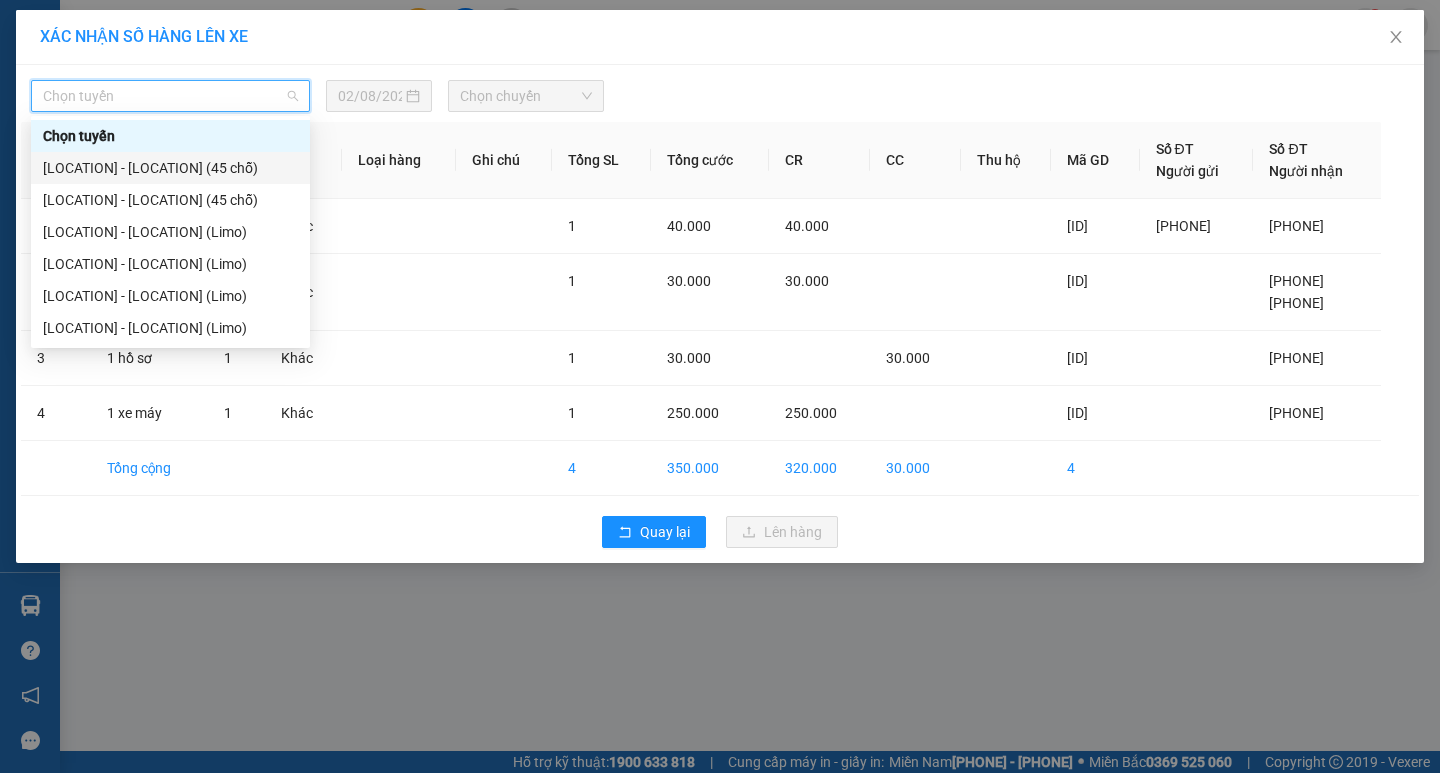 click on "[LOCATION] - [LOCATION] (45 chỗ)" at bounding box center (170, 168) 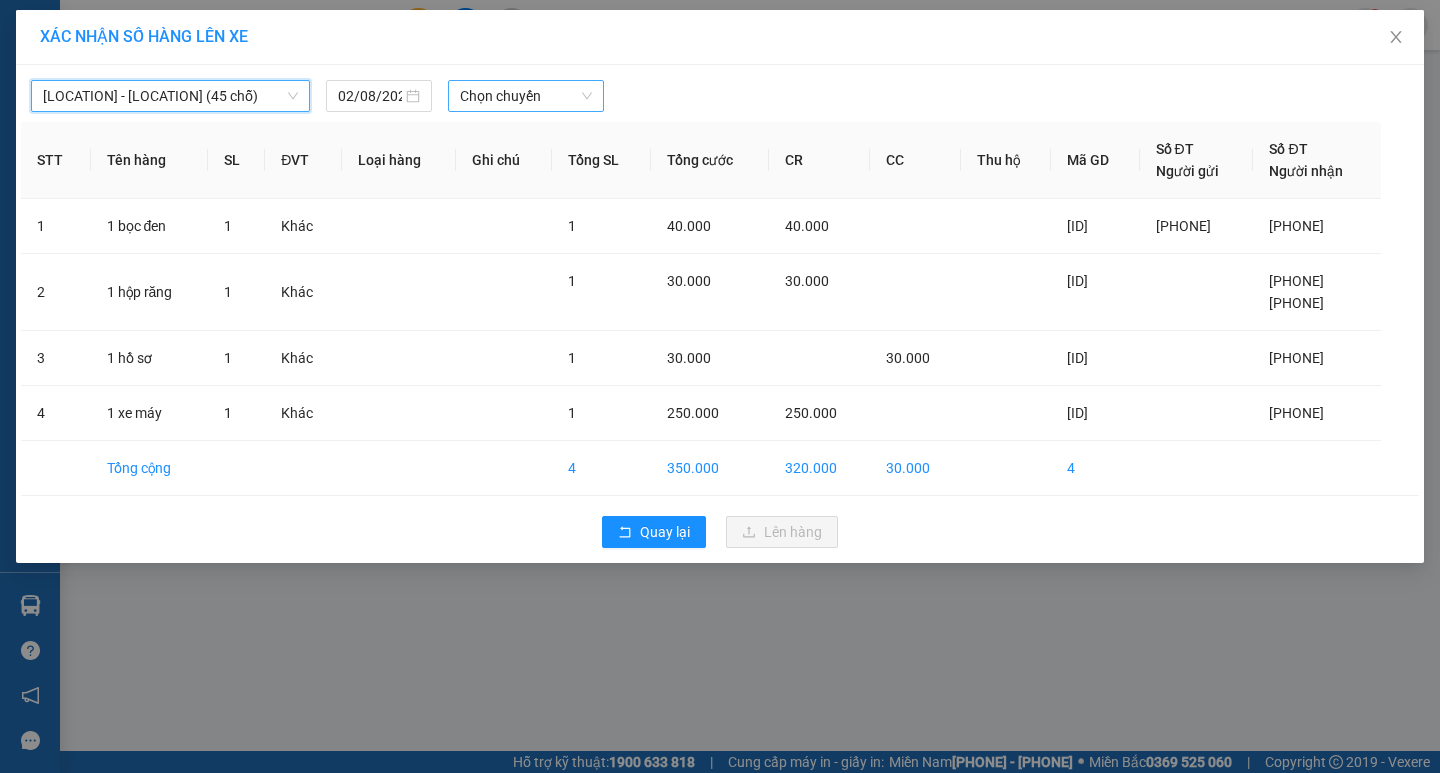 click on "Chọn chuyến" at bounding box center (526, 96) 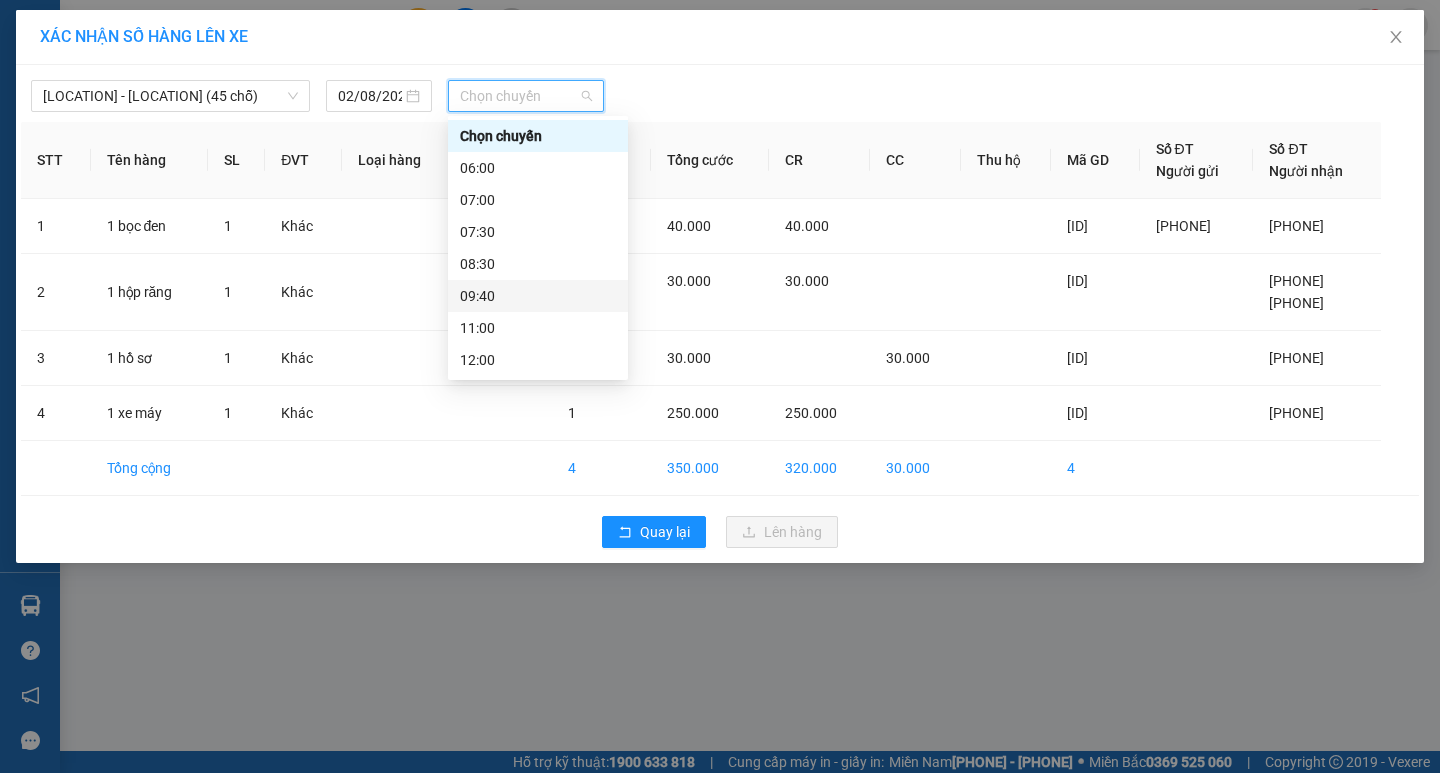 click on "09:40" at bounding box center (538, 296) 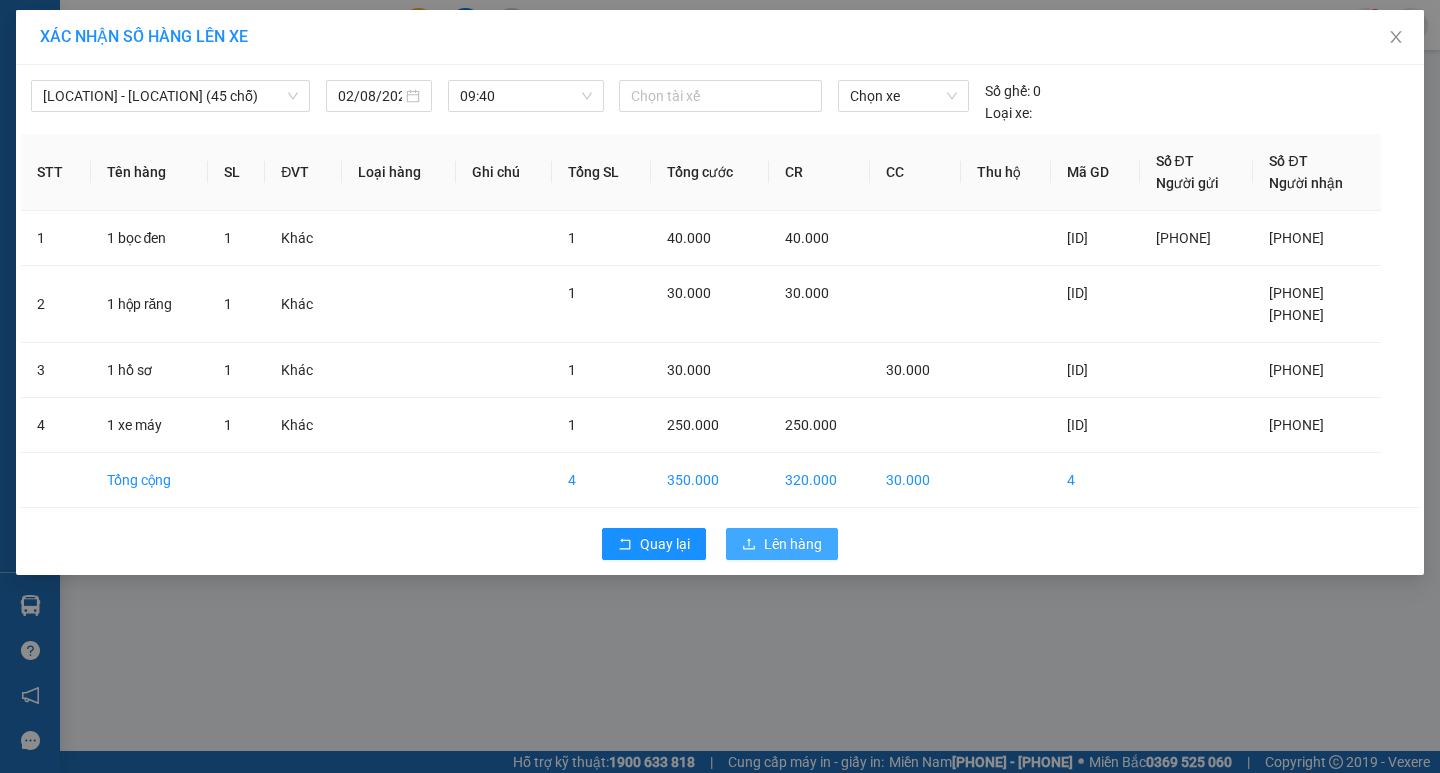 click on "Lên hàng" at bounding box center (793, 544) 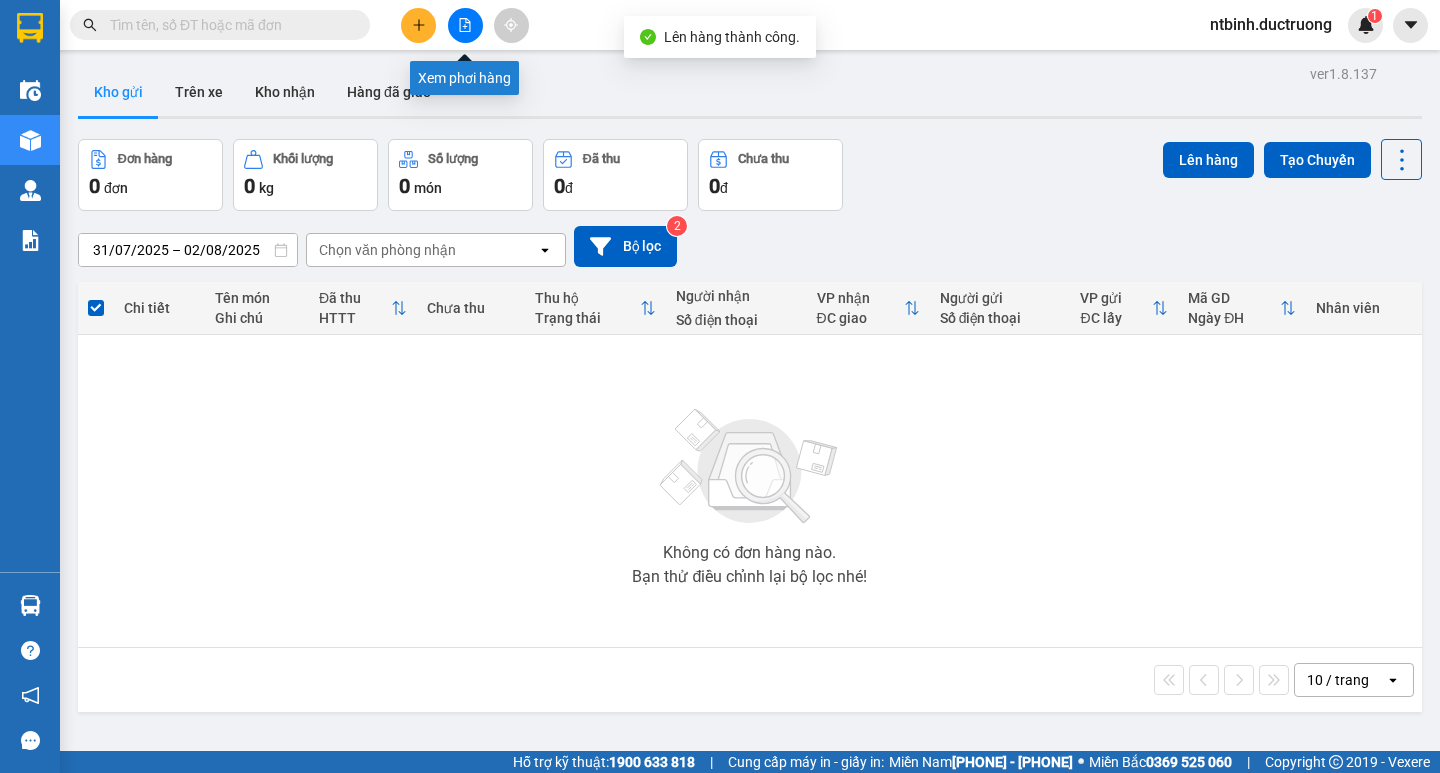click at bounding box center [465, 25] 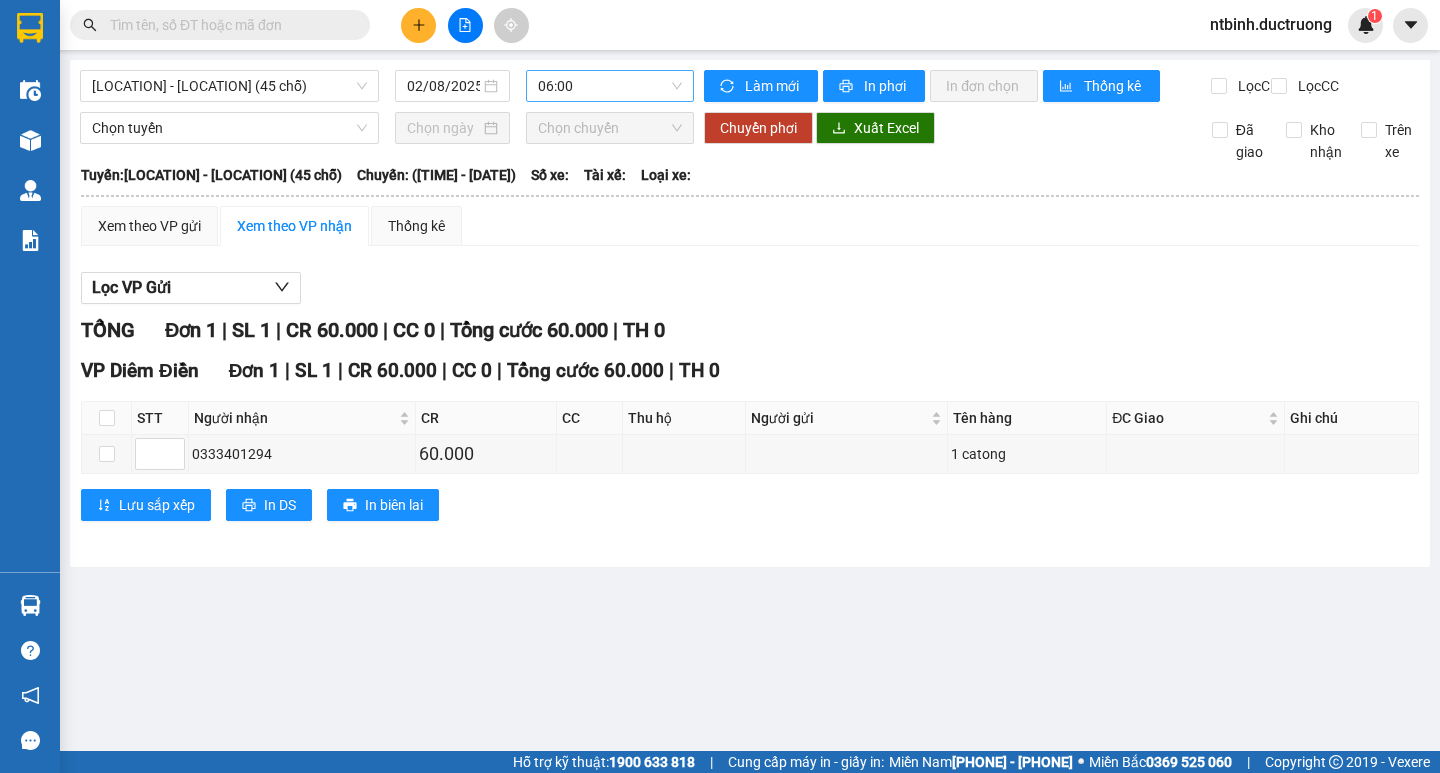 click on "06:00" at bounding box center (610, 86) 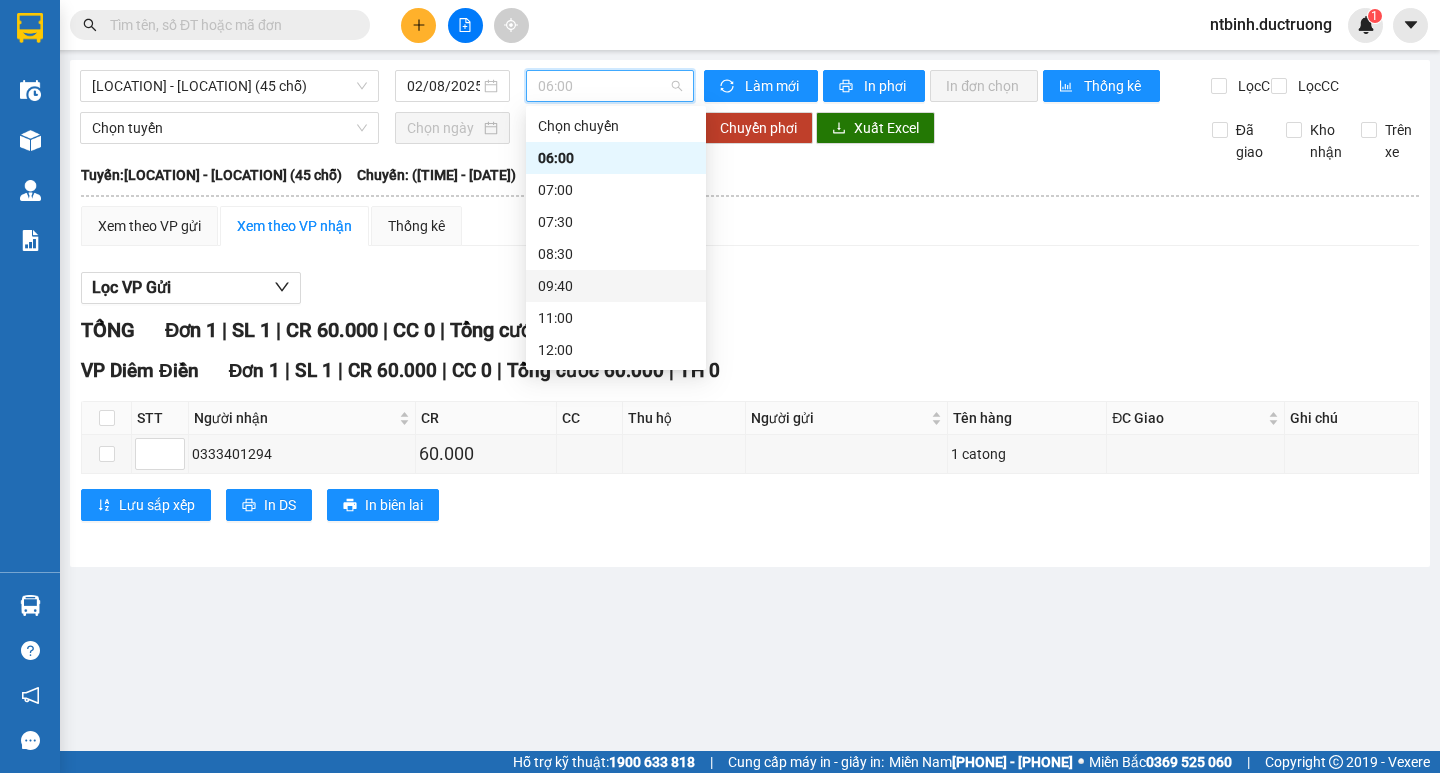 click on "09:40" at bounding box center (616, 286) 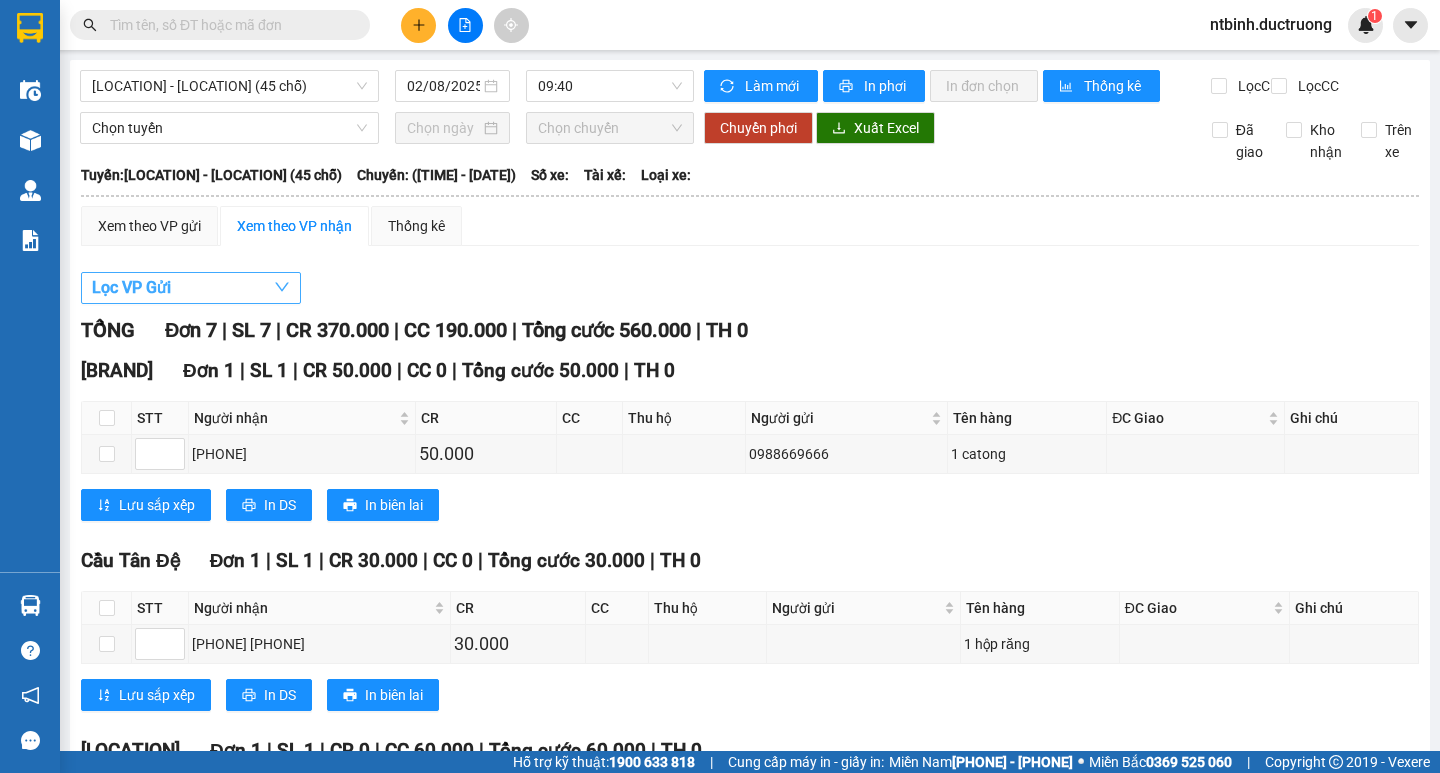 click on "Lọc VP Gửi" at bounding box center [131, 287] 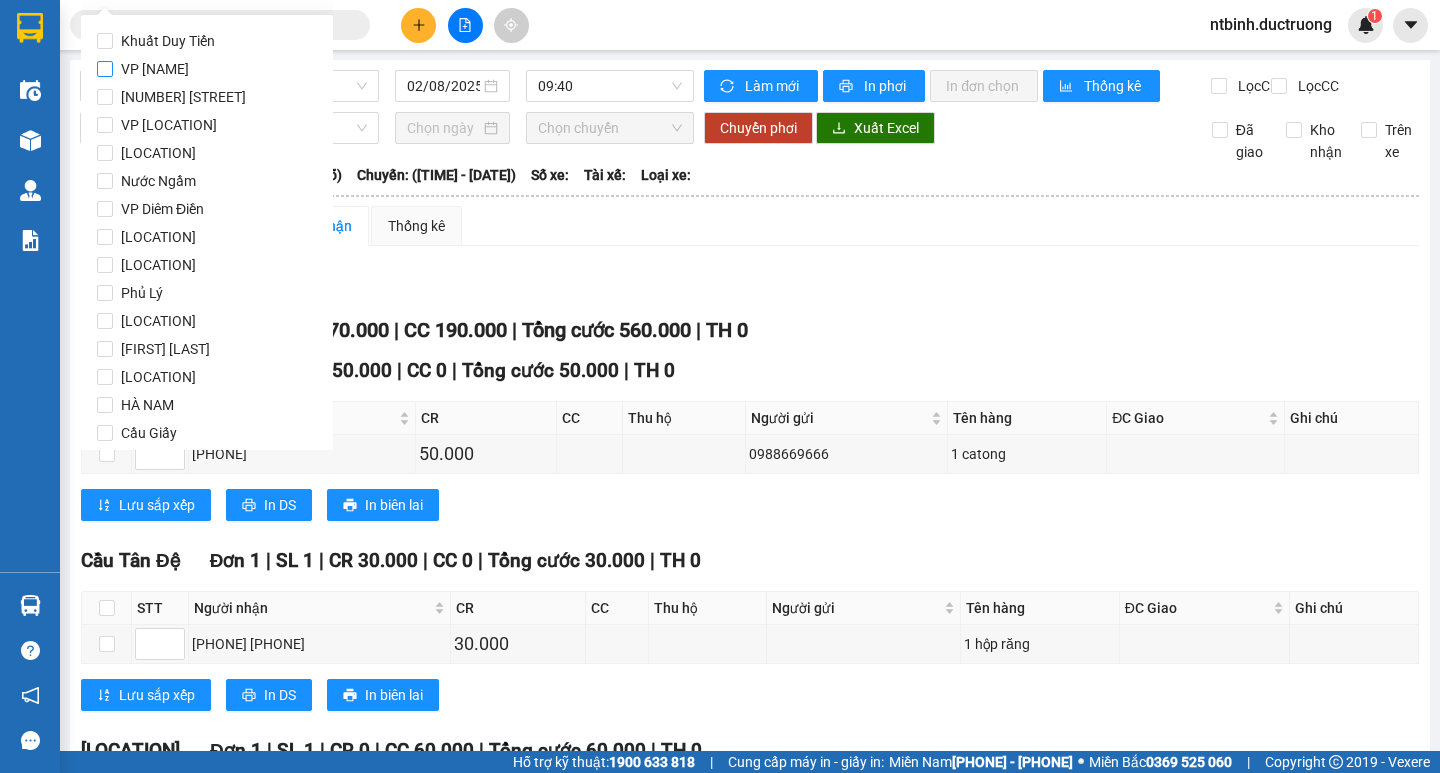 click on "VP [NAME]" at bounding box center (155, 69) 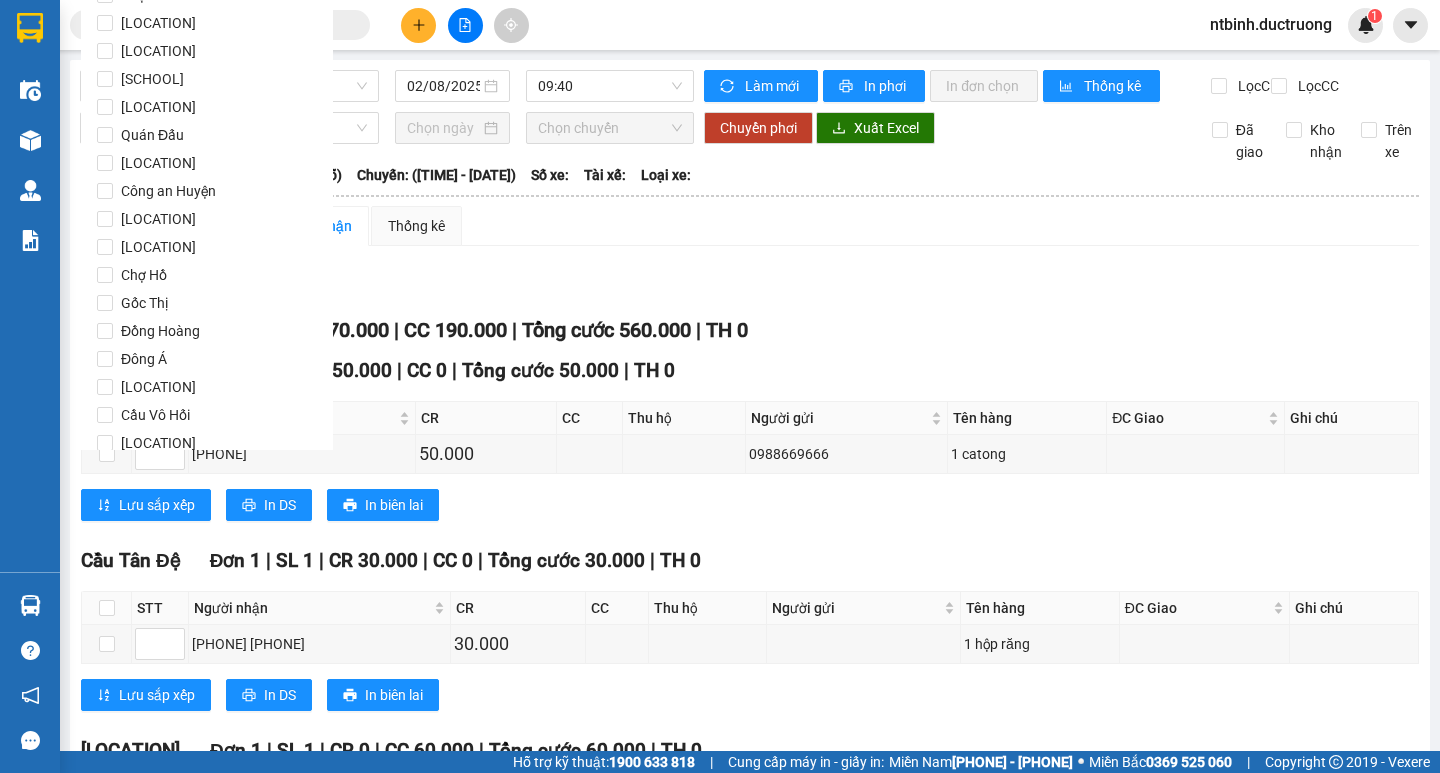 scroll, scrollTop: 1665, scrollLeft: 0, axis: vertical 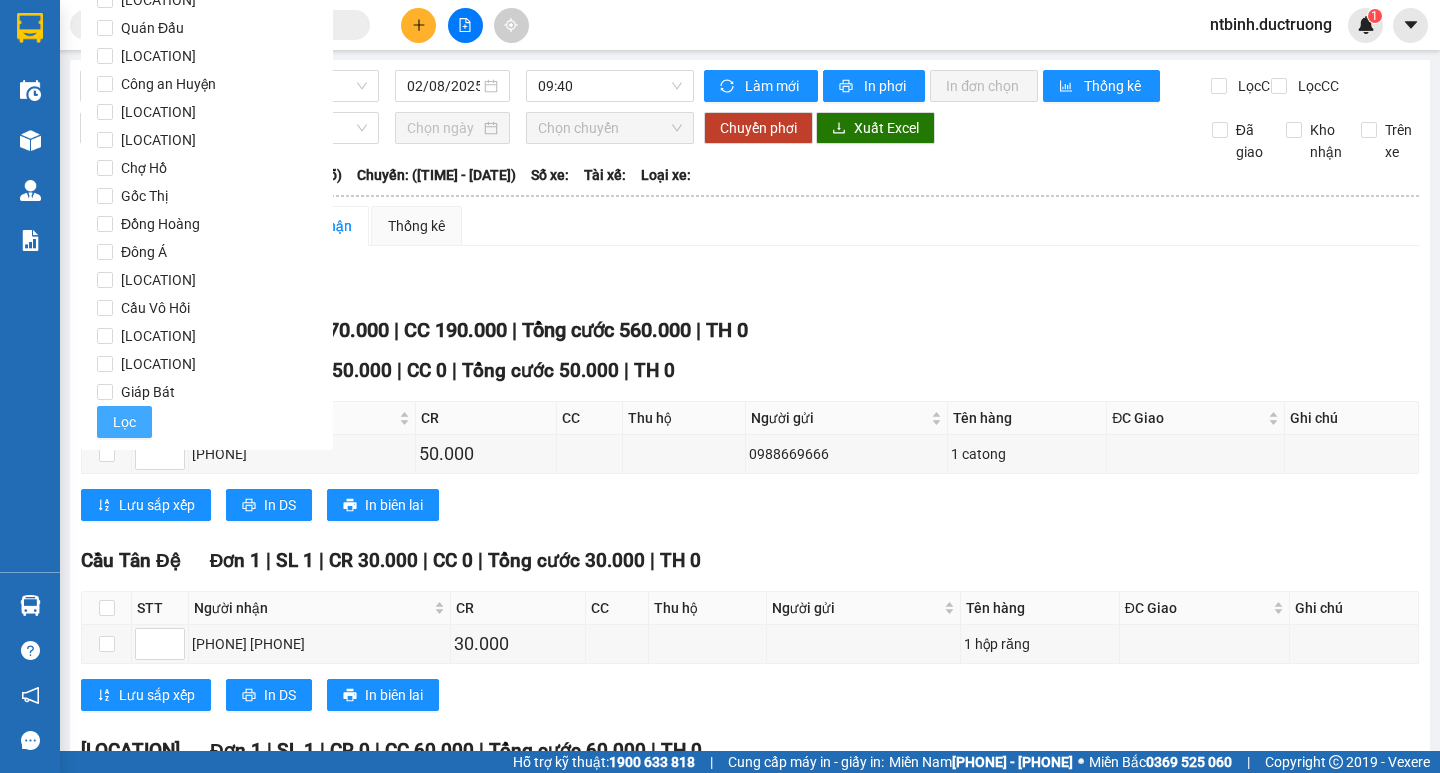 click on "Lọc" at bounding box center (124, 422) 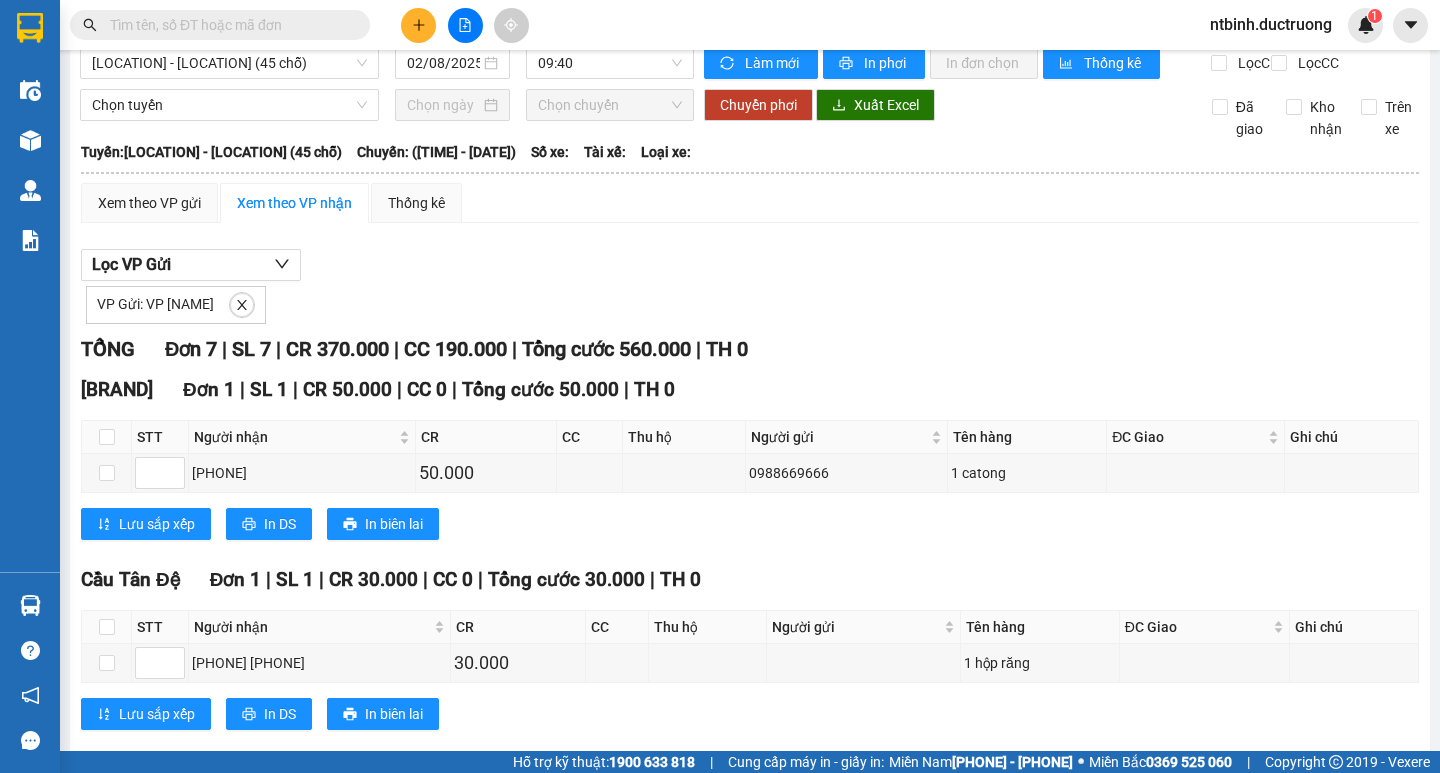 scroll, scrollTop: 0, scrollLeft: 0, axis: both 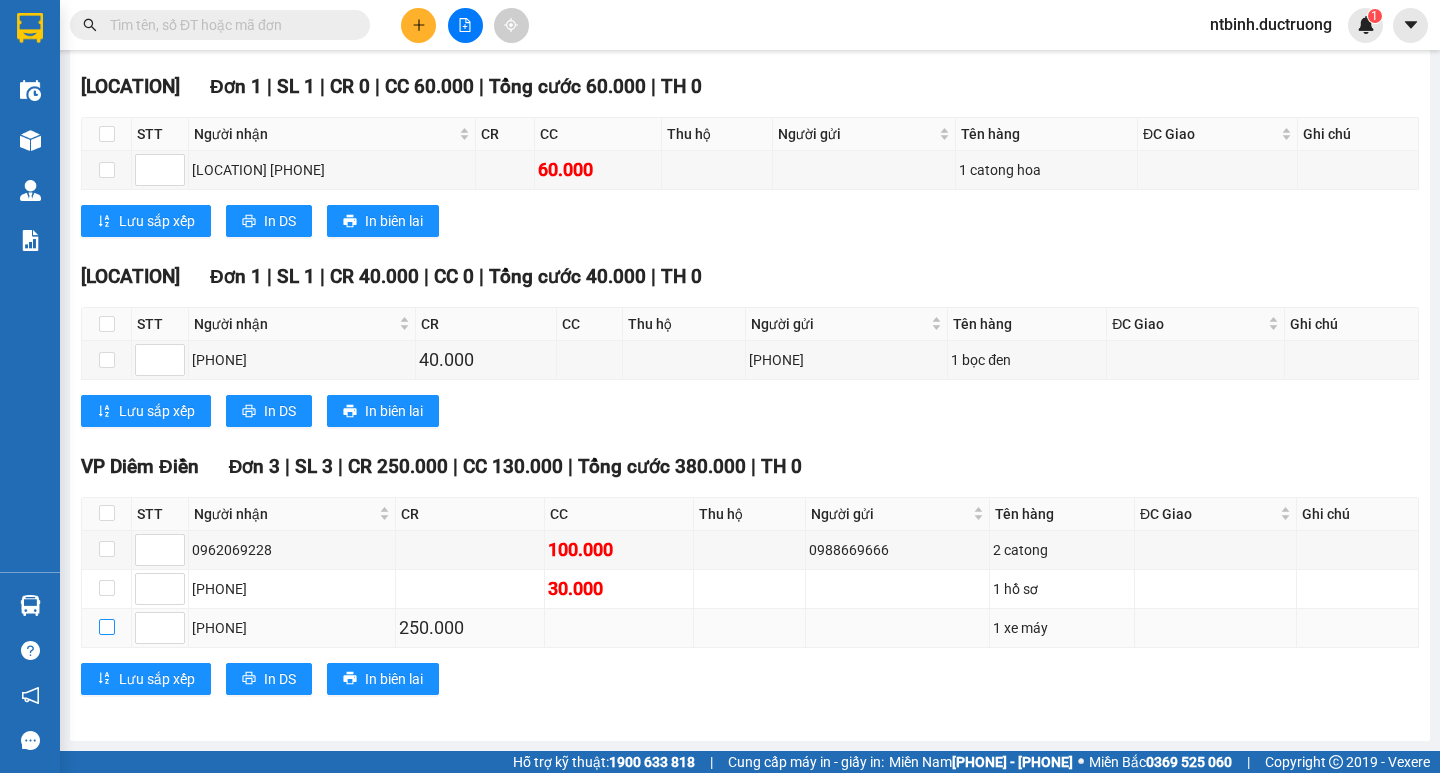 click at bounding box center [107, 627] 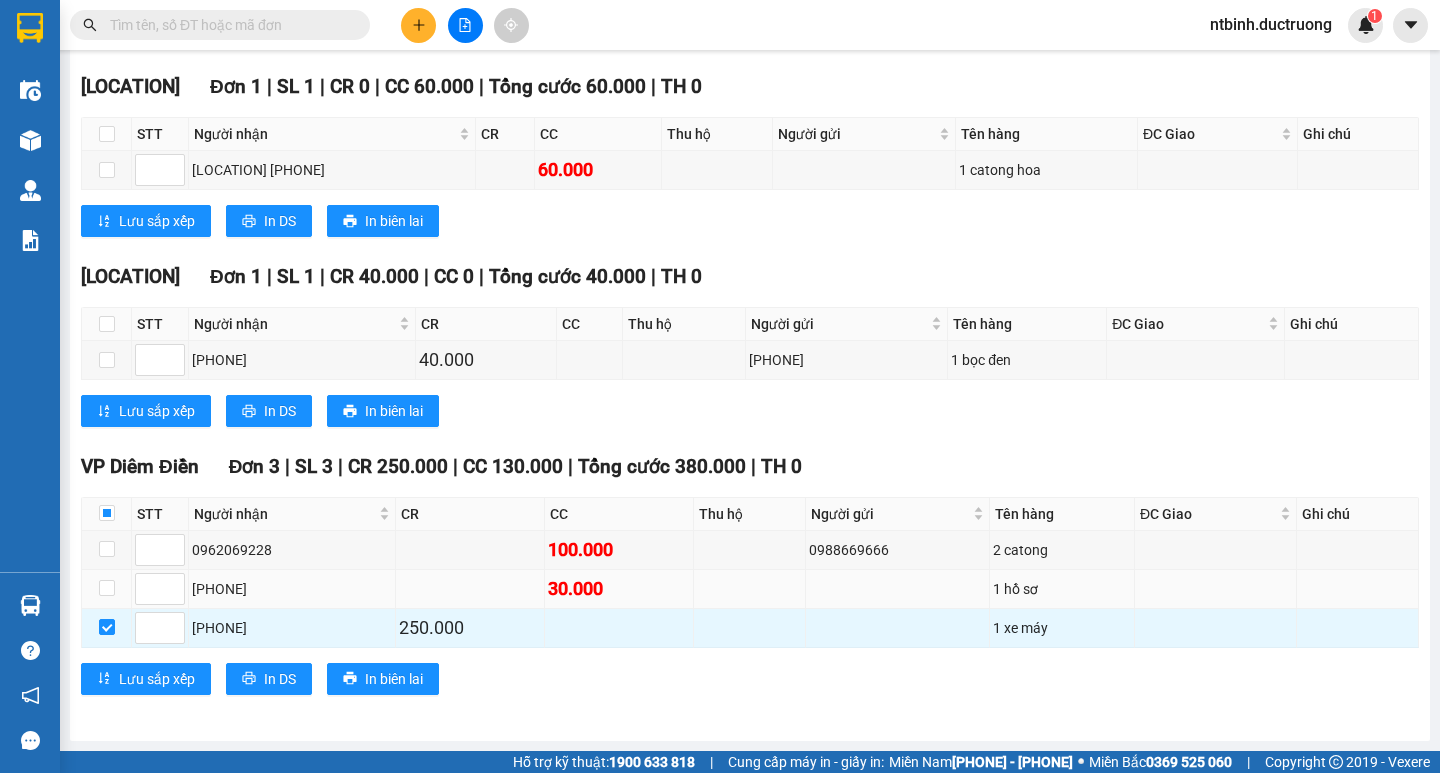 click at bounding box center [107, 589] 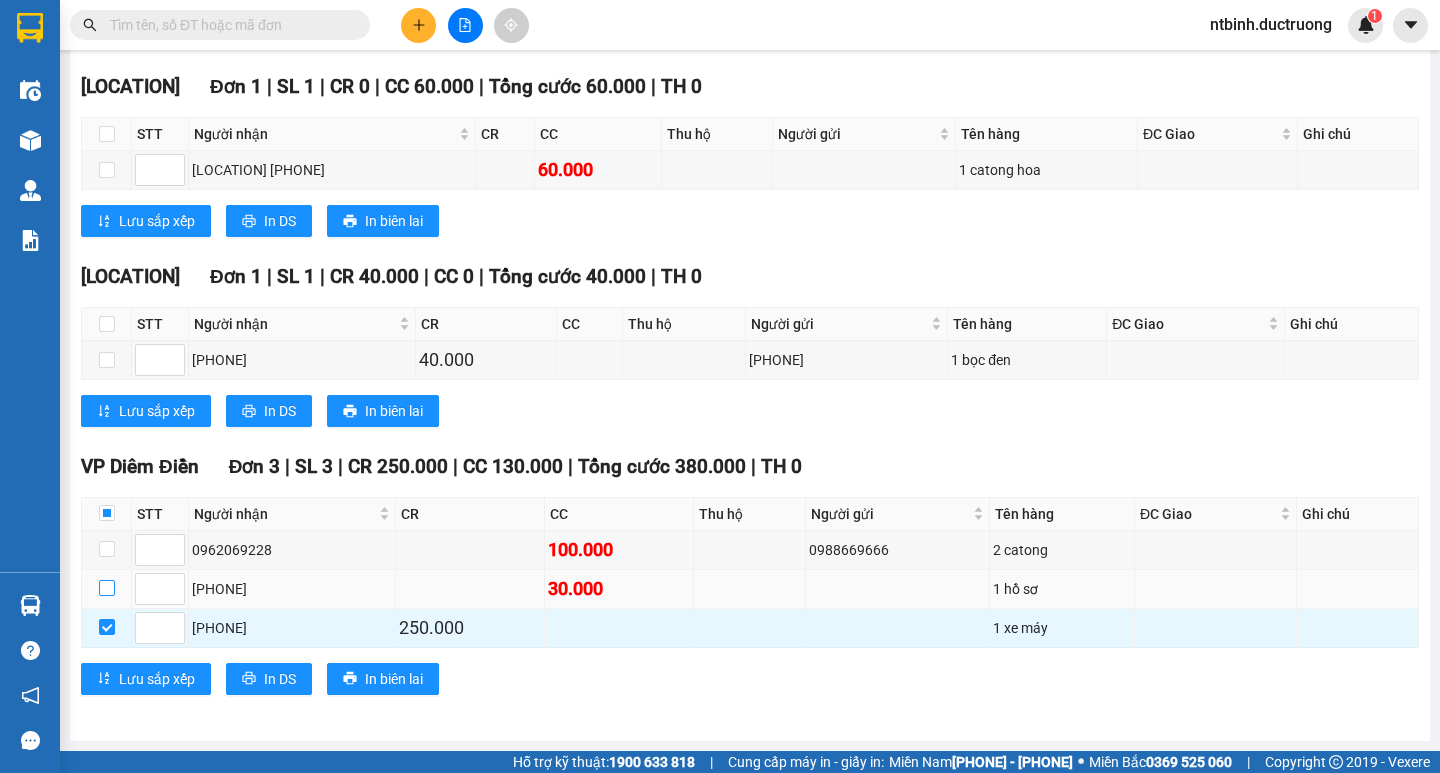 click at bounding box center (107, 588) 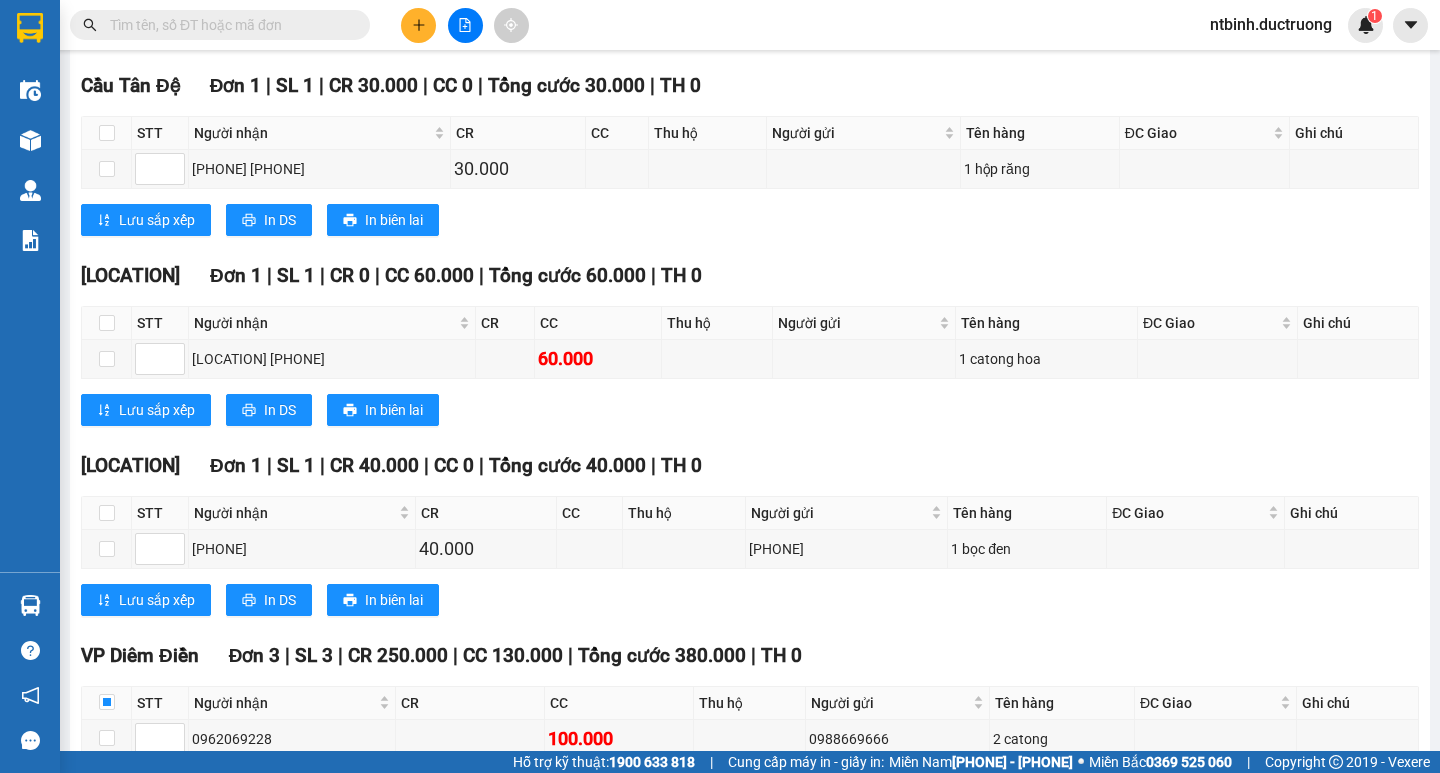 scroll, scrollTop: 497, scrollLeft: 0, axis: vertical 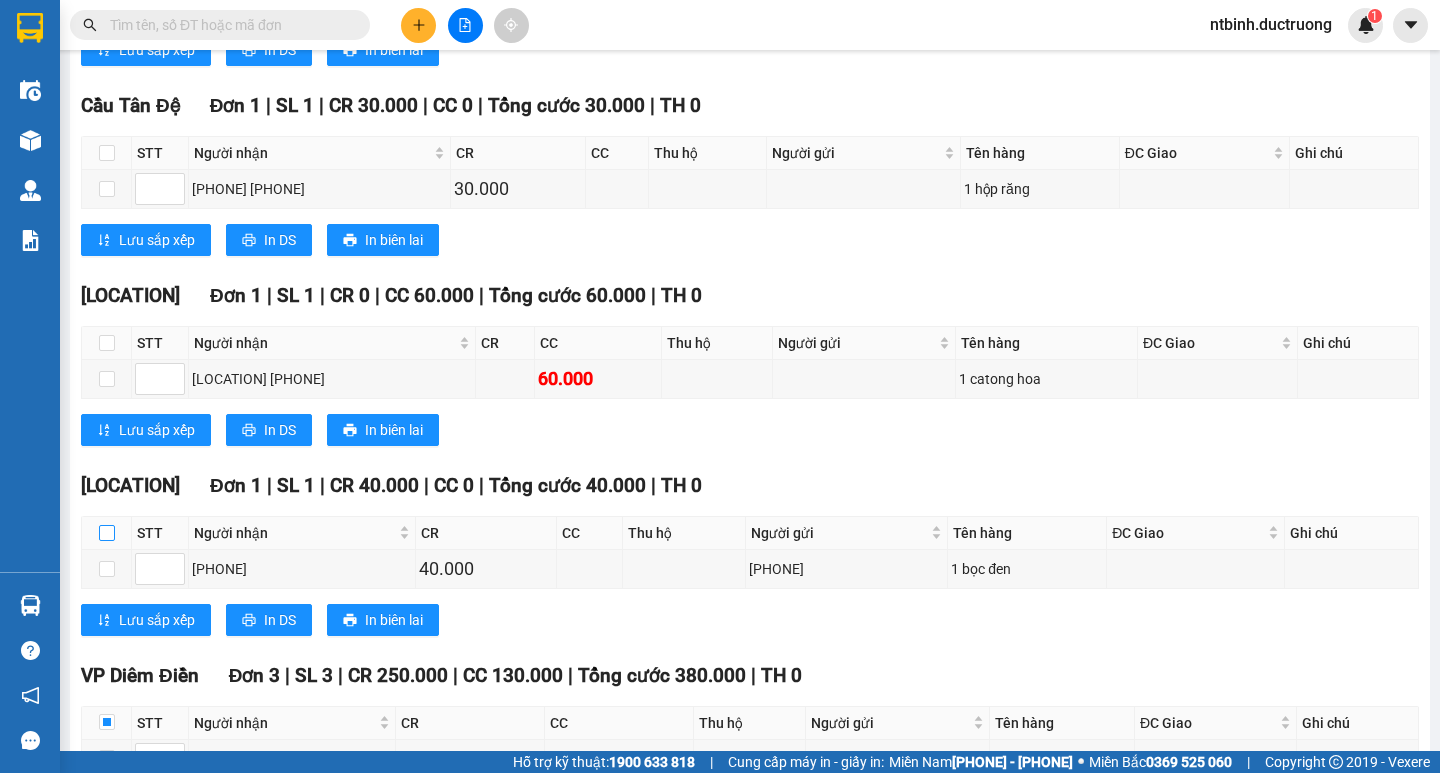 click at bounding box center [107, 533] 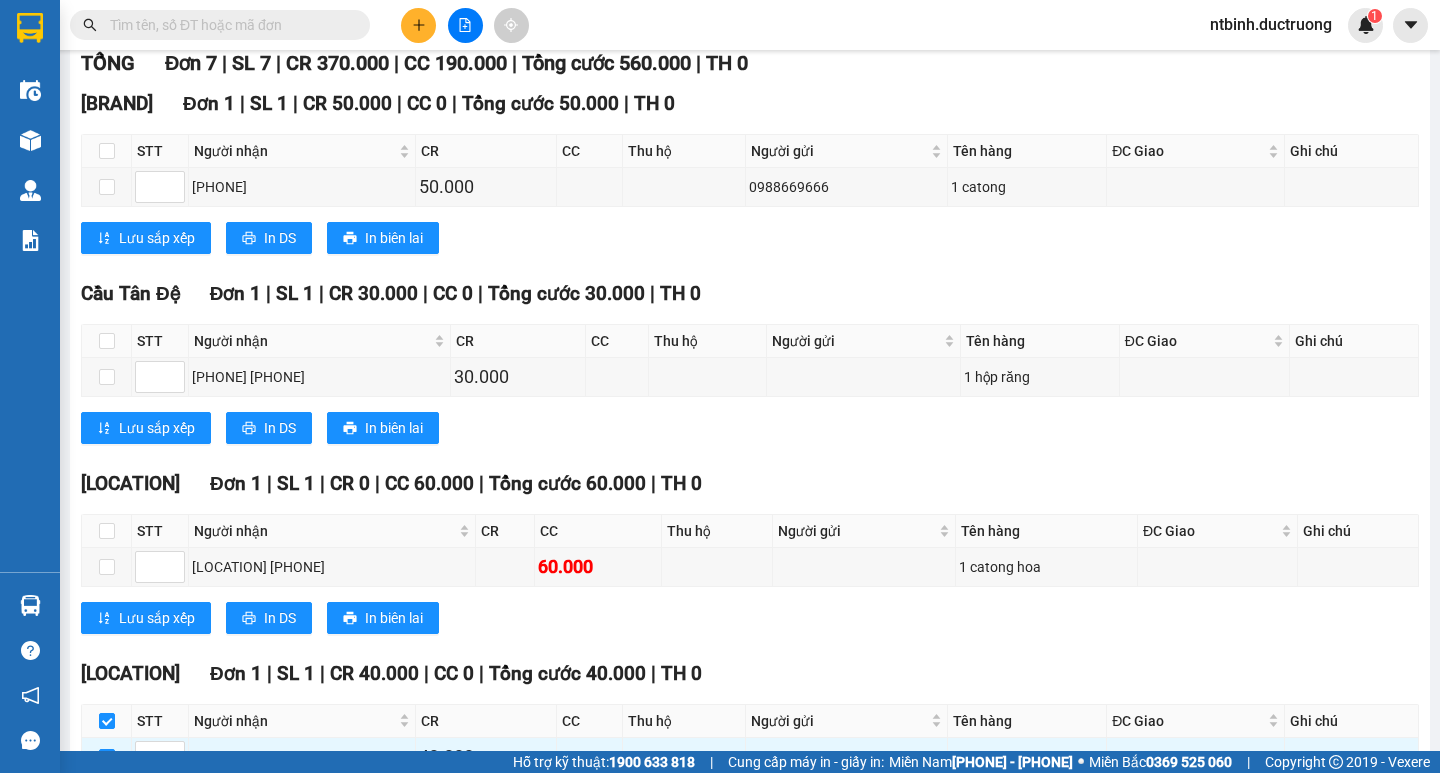 scroll, scrollTop: 236, scrollLeft: 0, axis: vertical 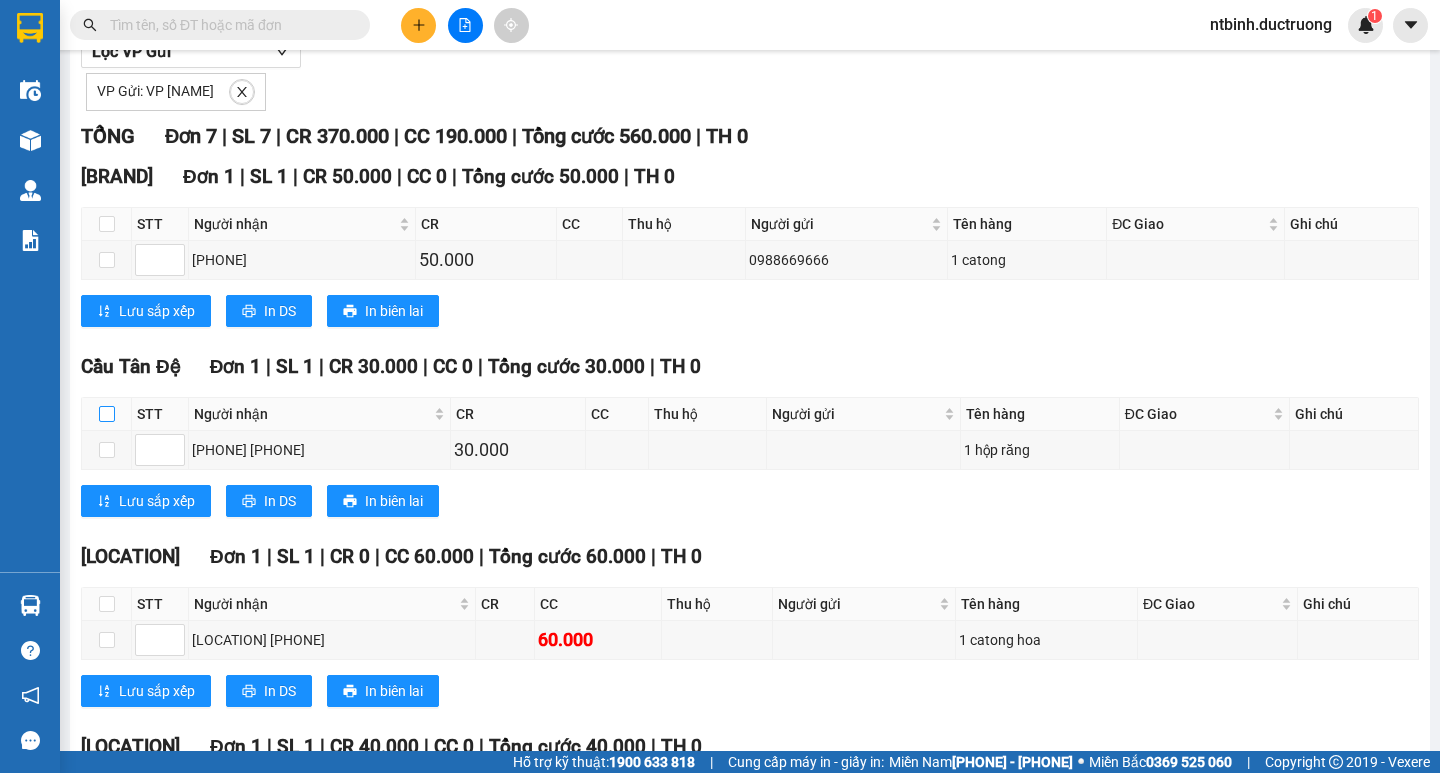 click at bounding box center (107, 414) 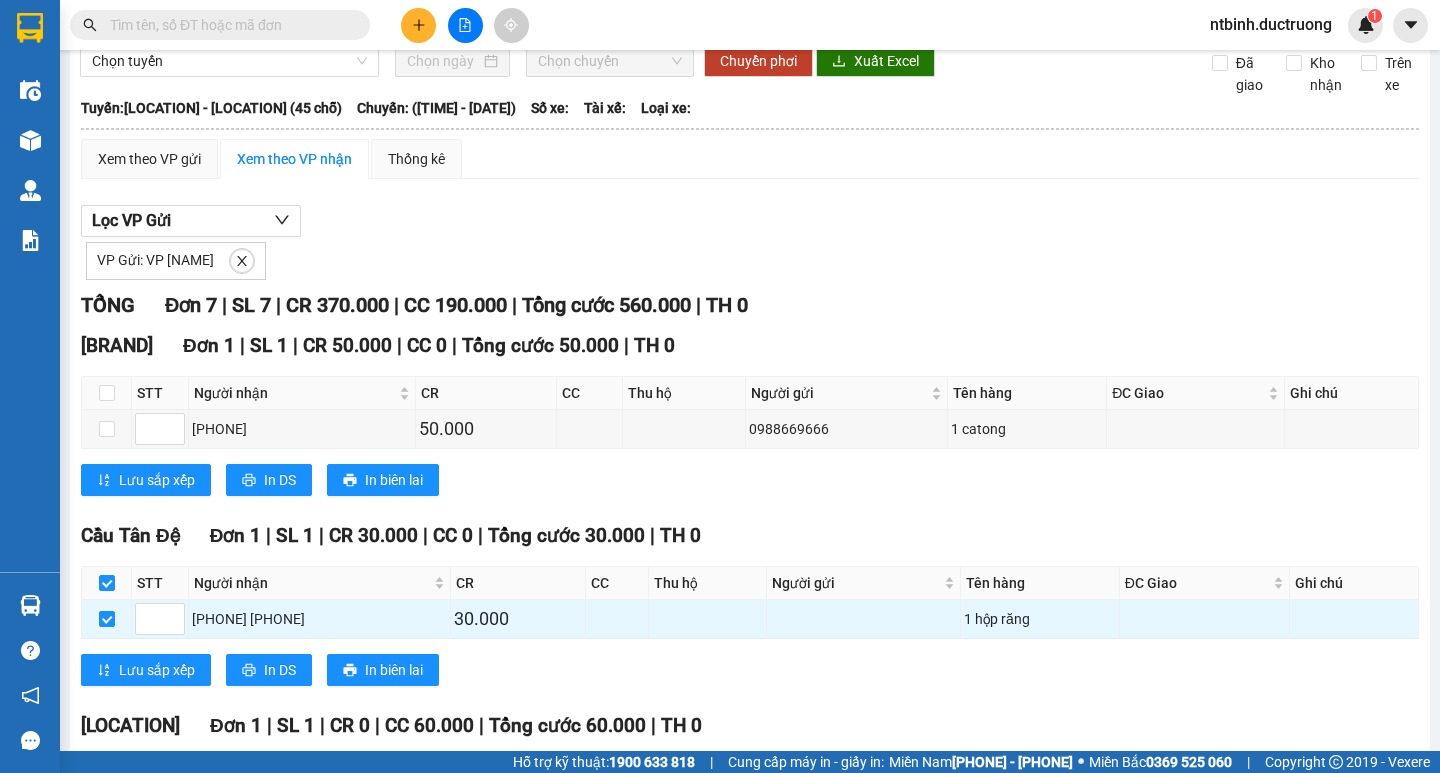 scroll, scrollTop: 0, scrollLeft: 0, axis: both 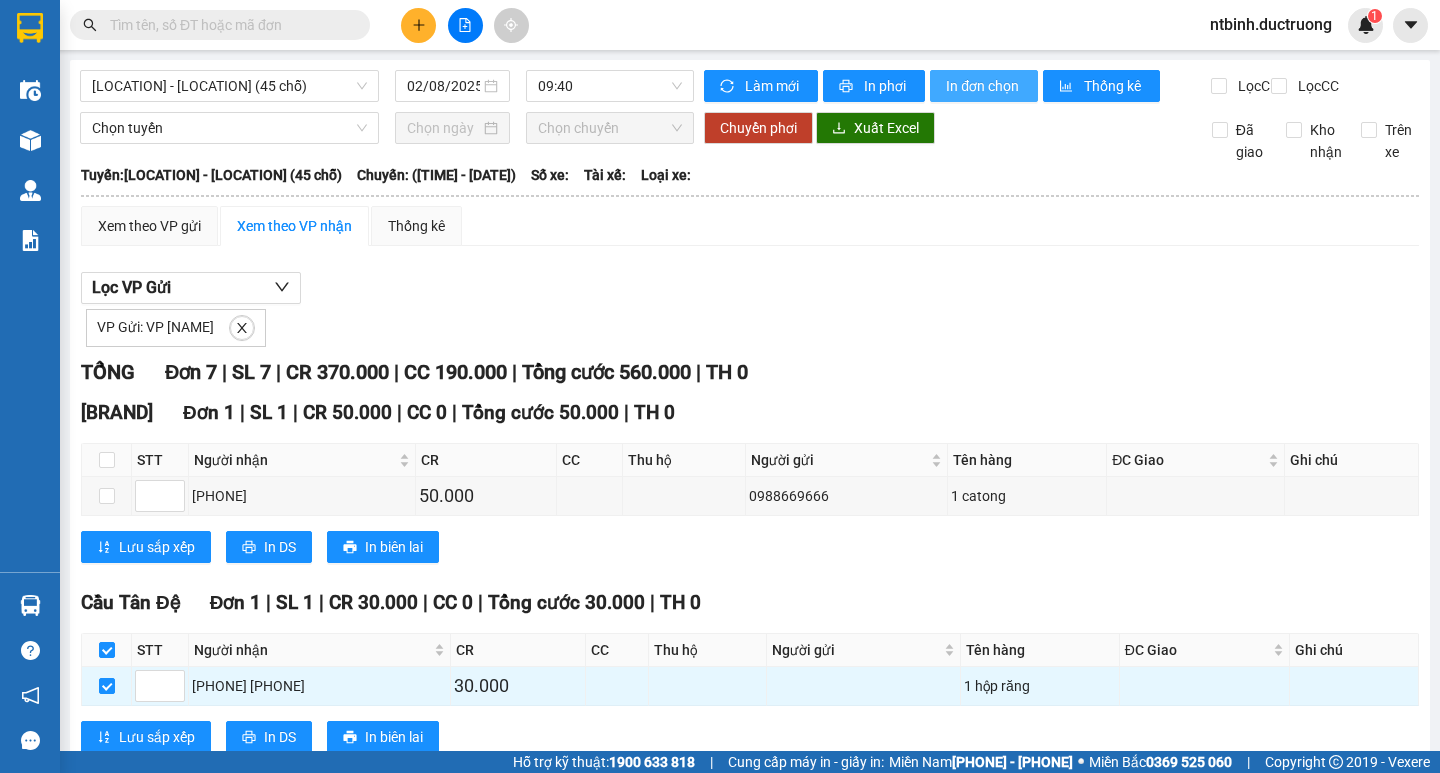 click on "In đơn chọn" at bounding box center [984, 86] 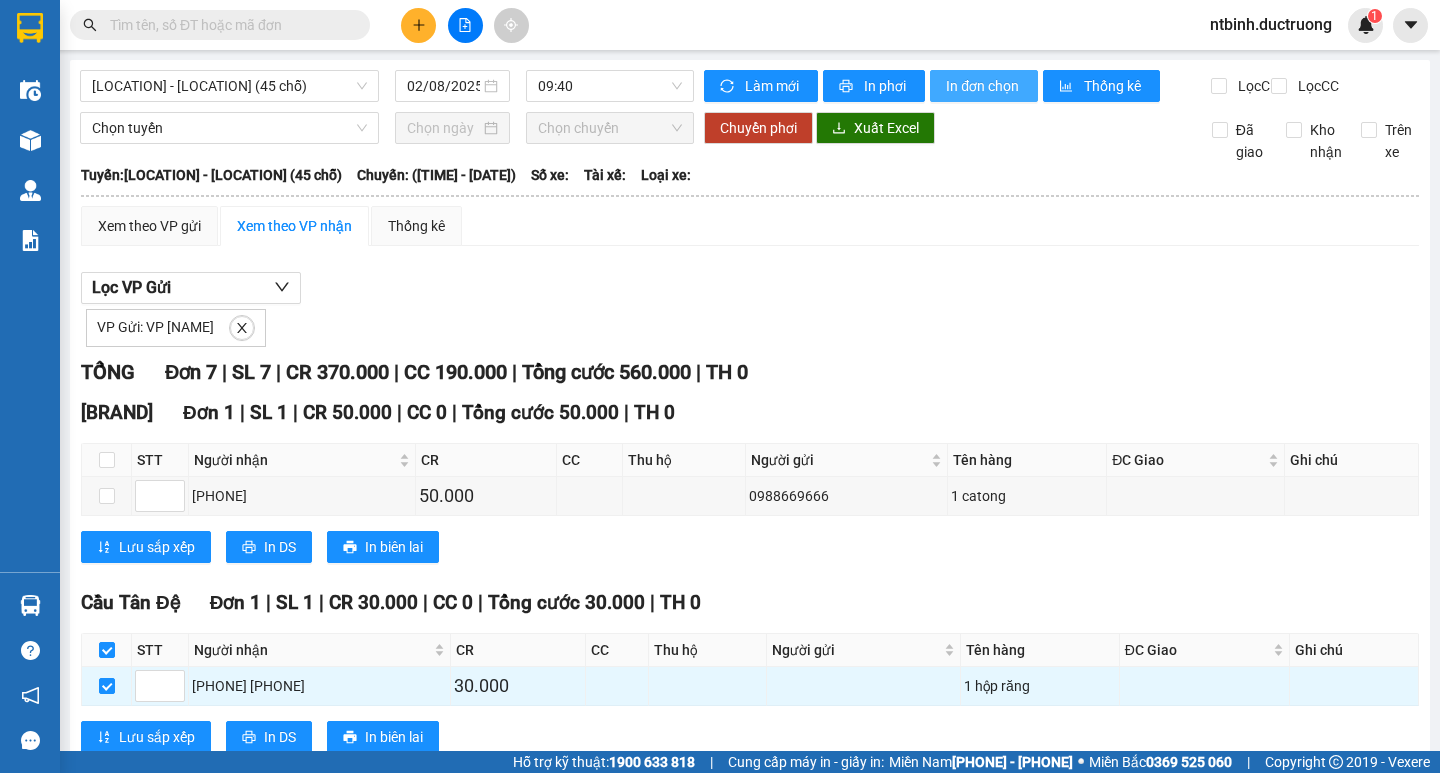 scroll, scrollTop: 0, scrollLeft: 0, axis: both 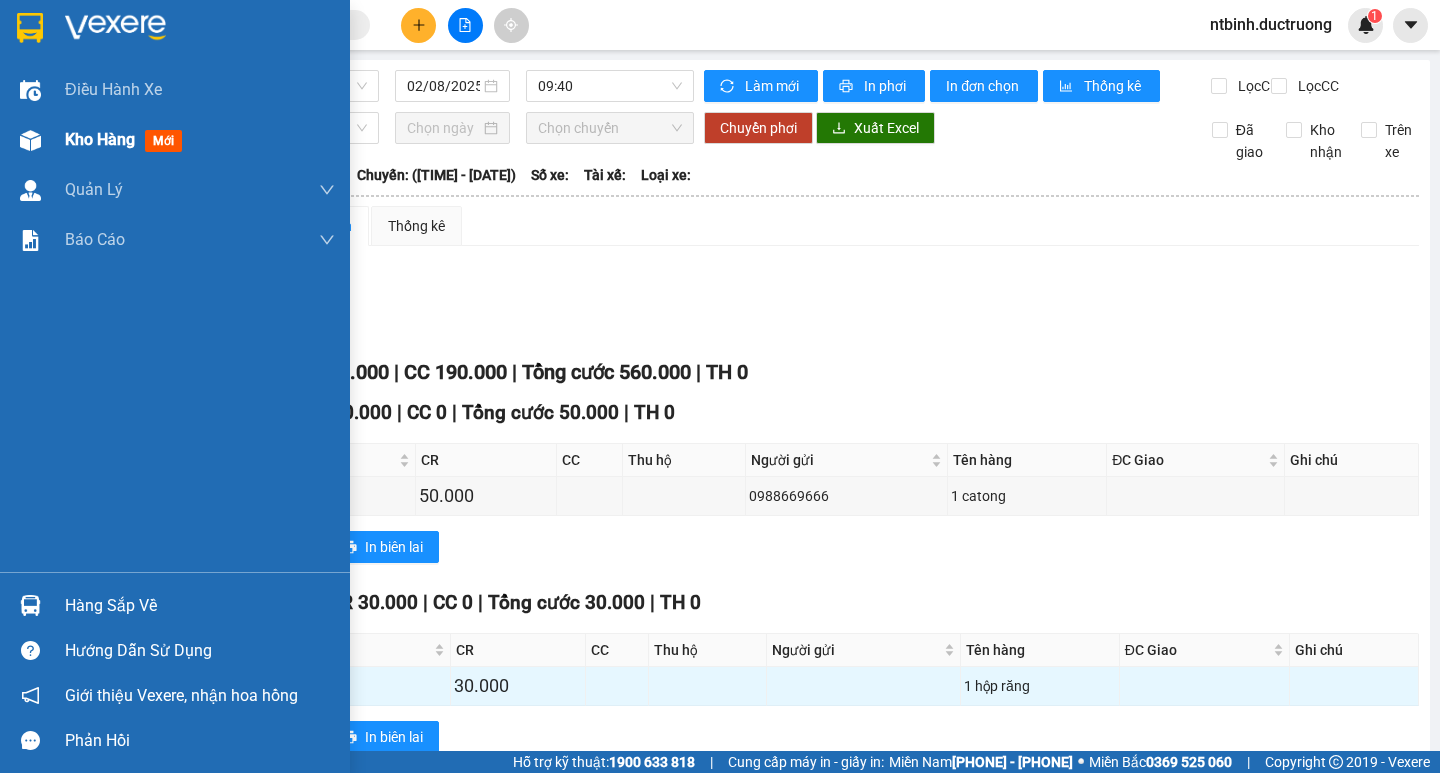 click on "Kho hàng mới" at bounding box center [175, 140] 